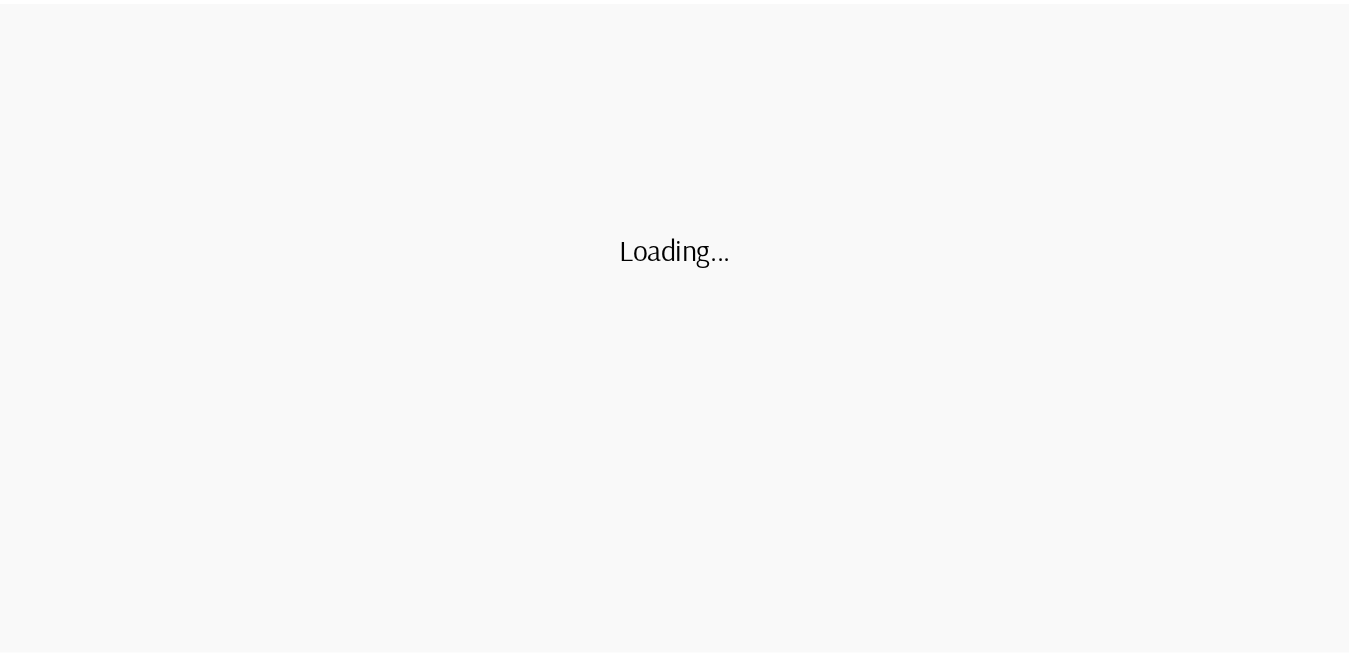 scroll, scrollTop: 0, scrollLeft: 0, axis: both 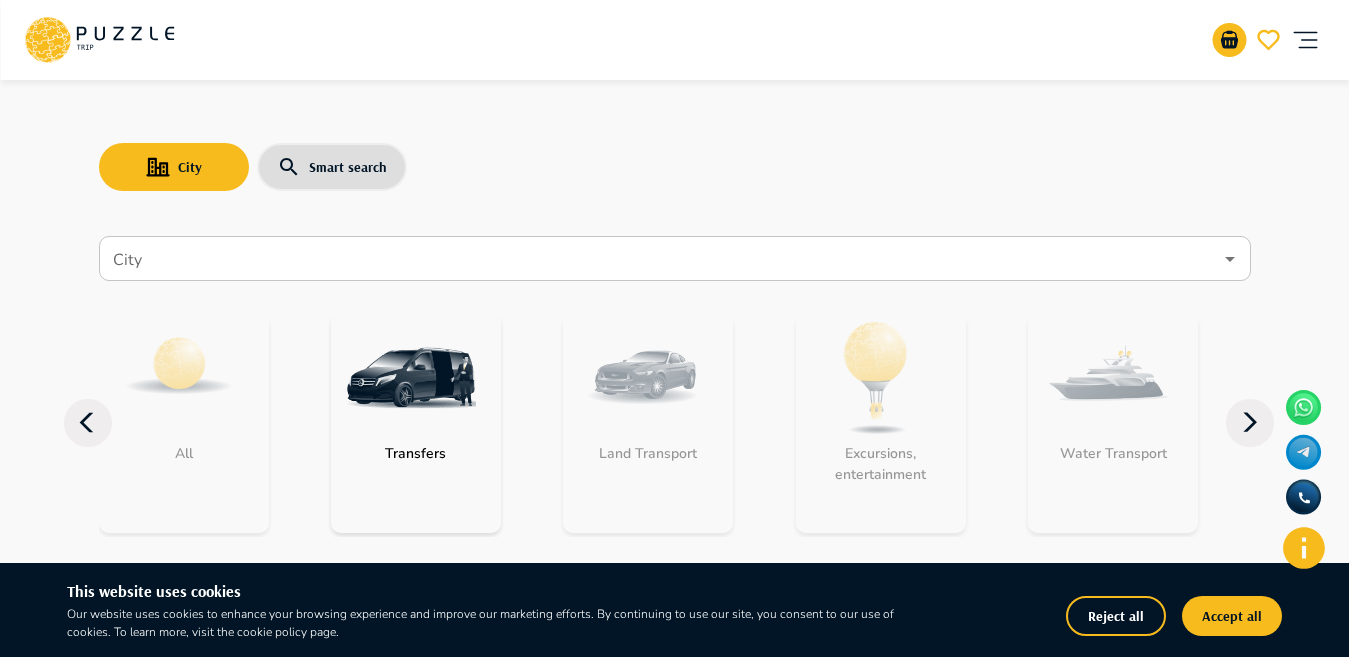 click at bounding box center [1305, 40] 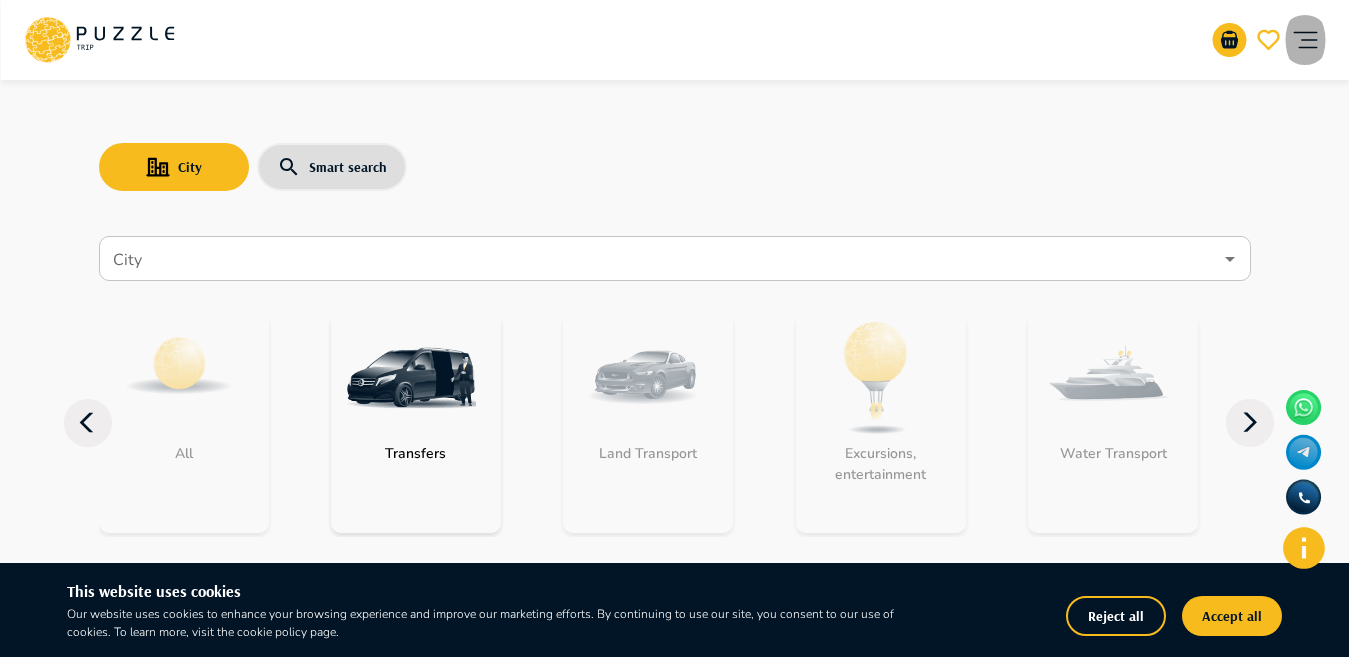 click 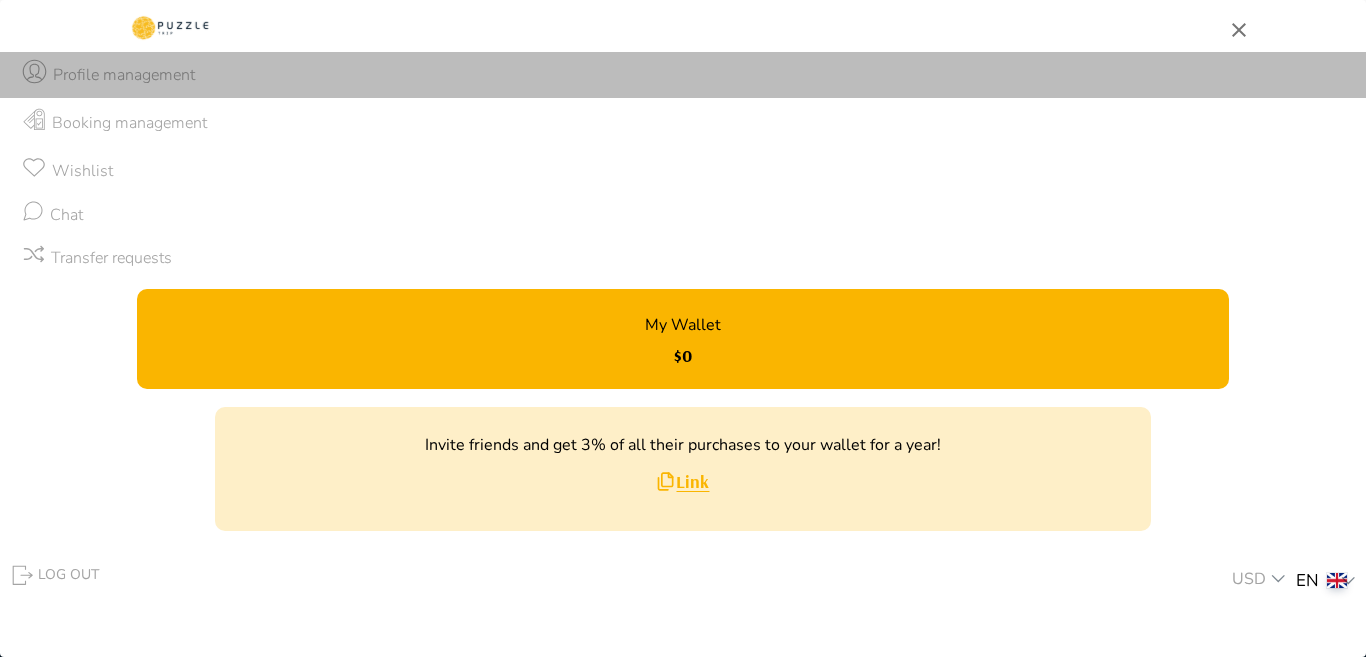 click on "Profile management" at bounding box center (124, 75) 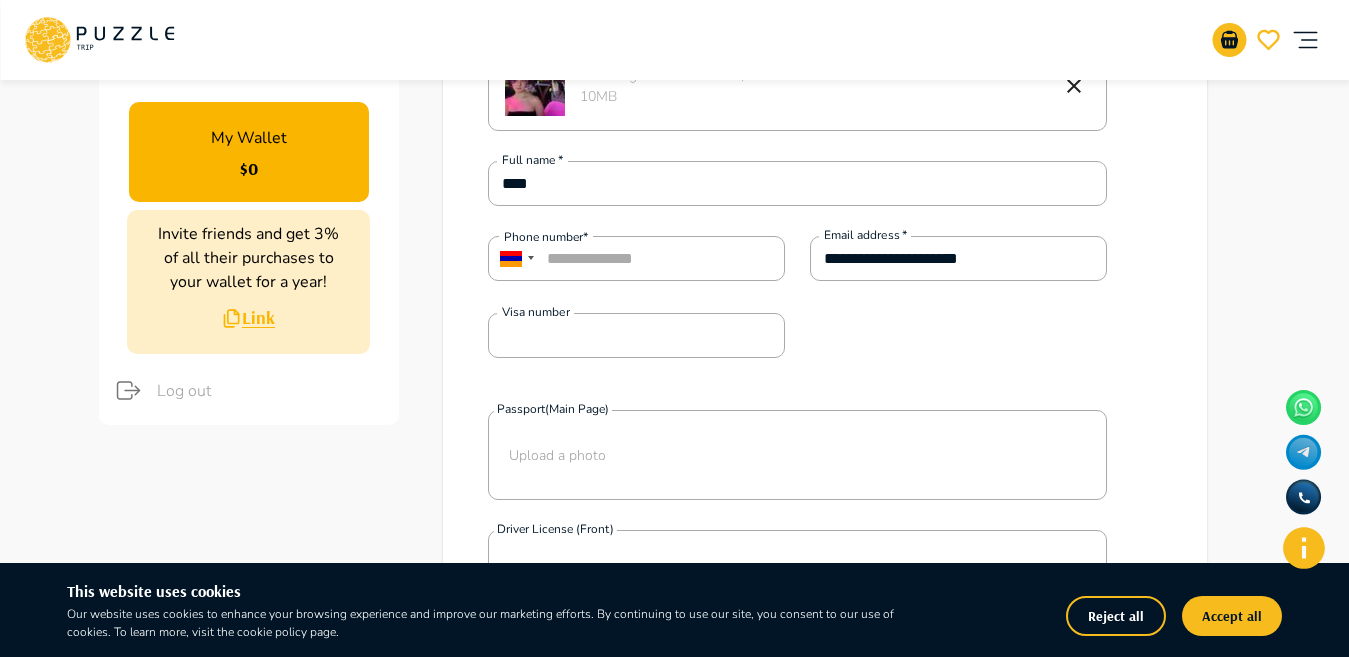 scroll, scrollTop: 221, scrollLeft: 0, axis: vertical 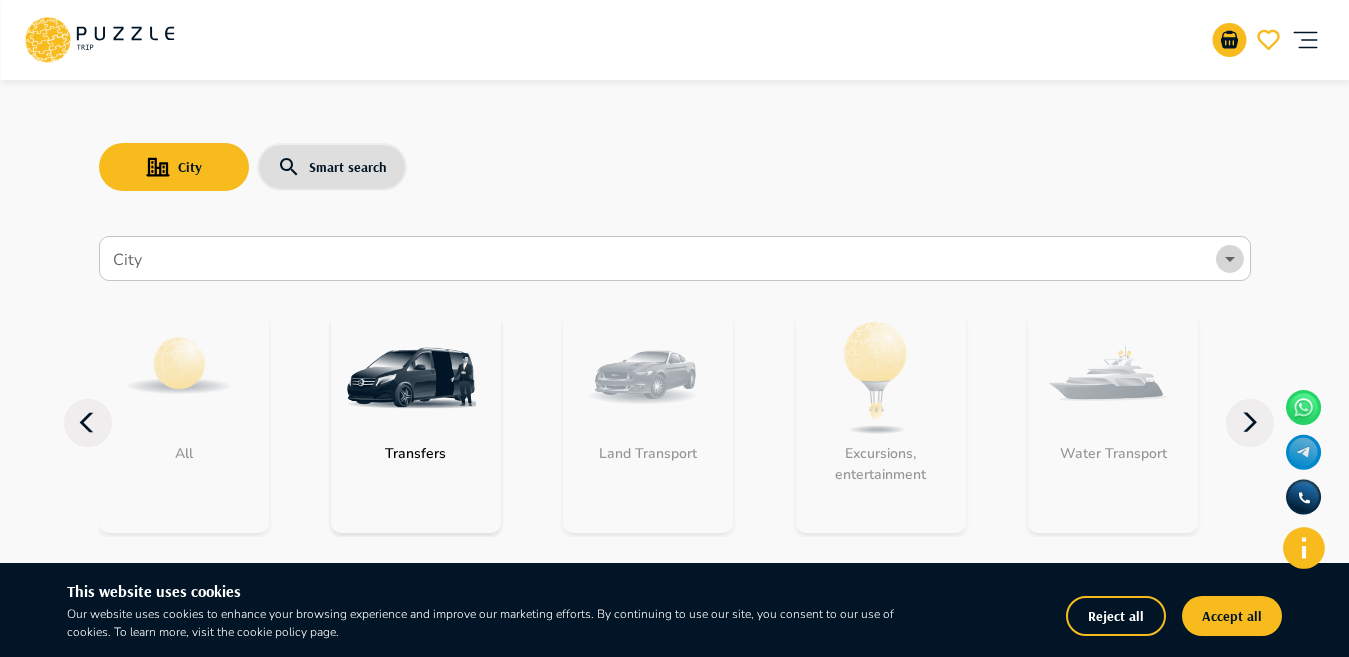 click 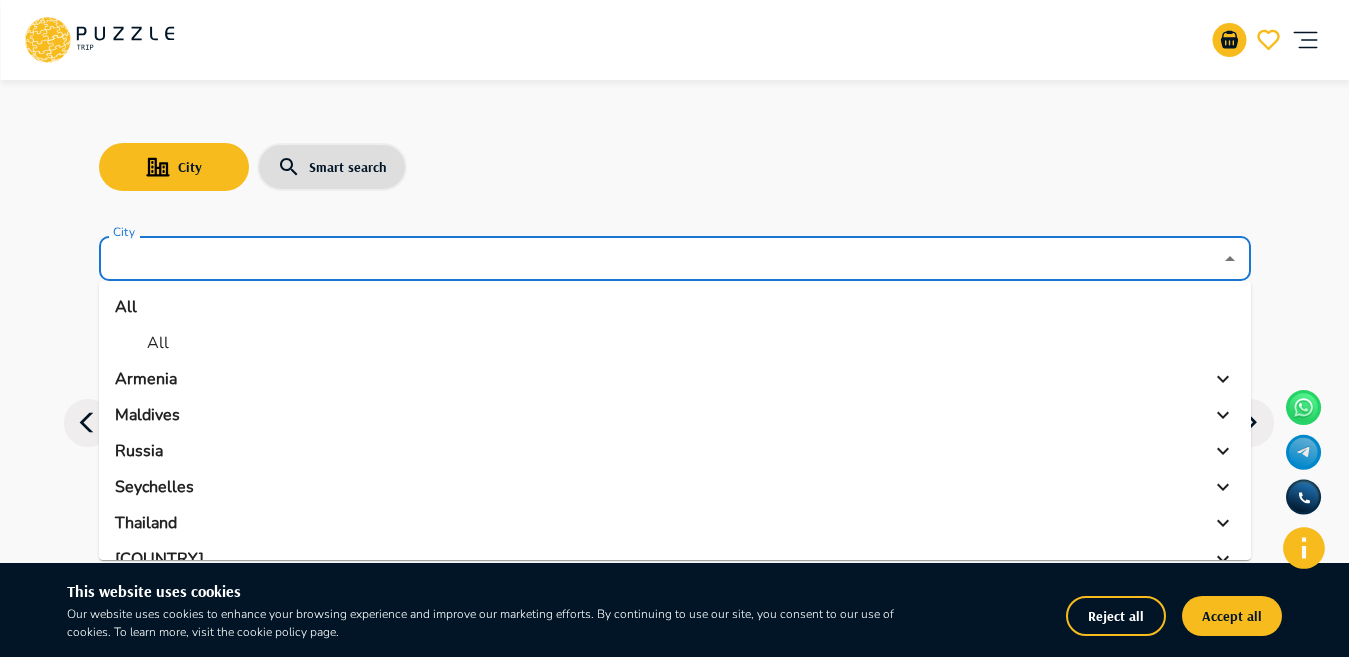 click on "Armenia" at bounding box center (146, 379) 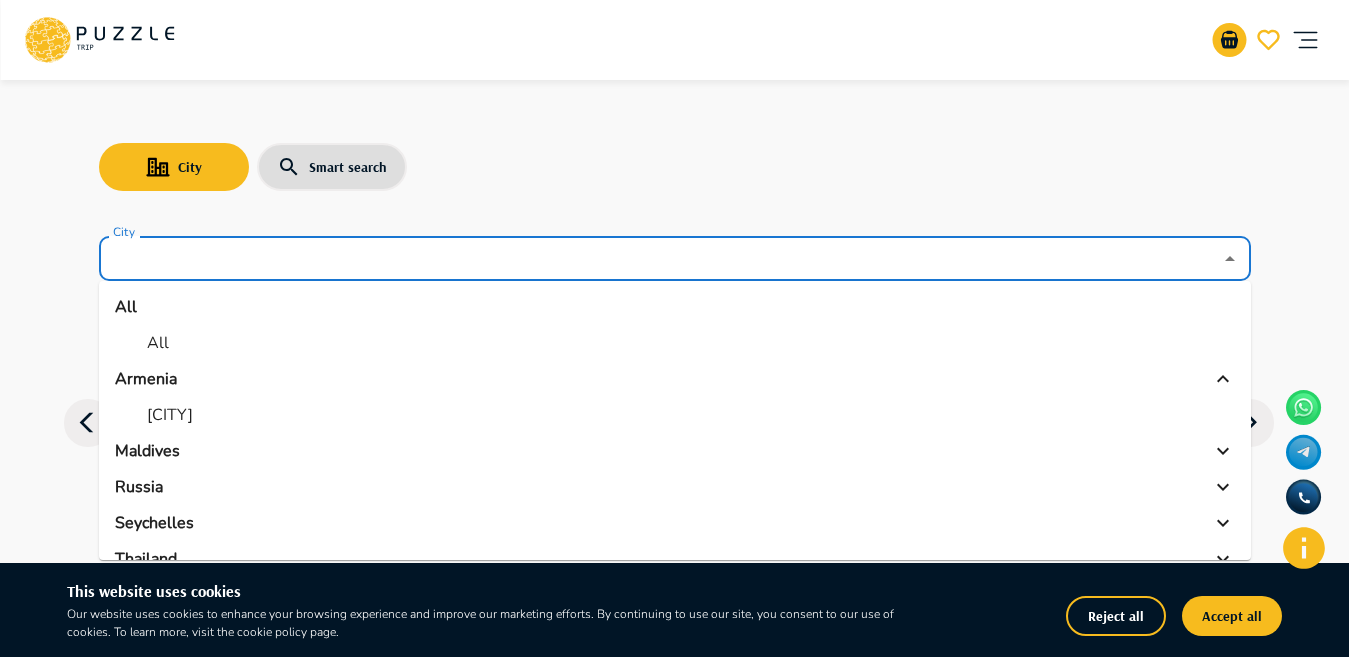 click on "Yerevan" at bounding box center [170, 415] 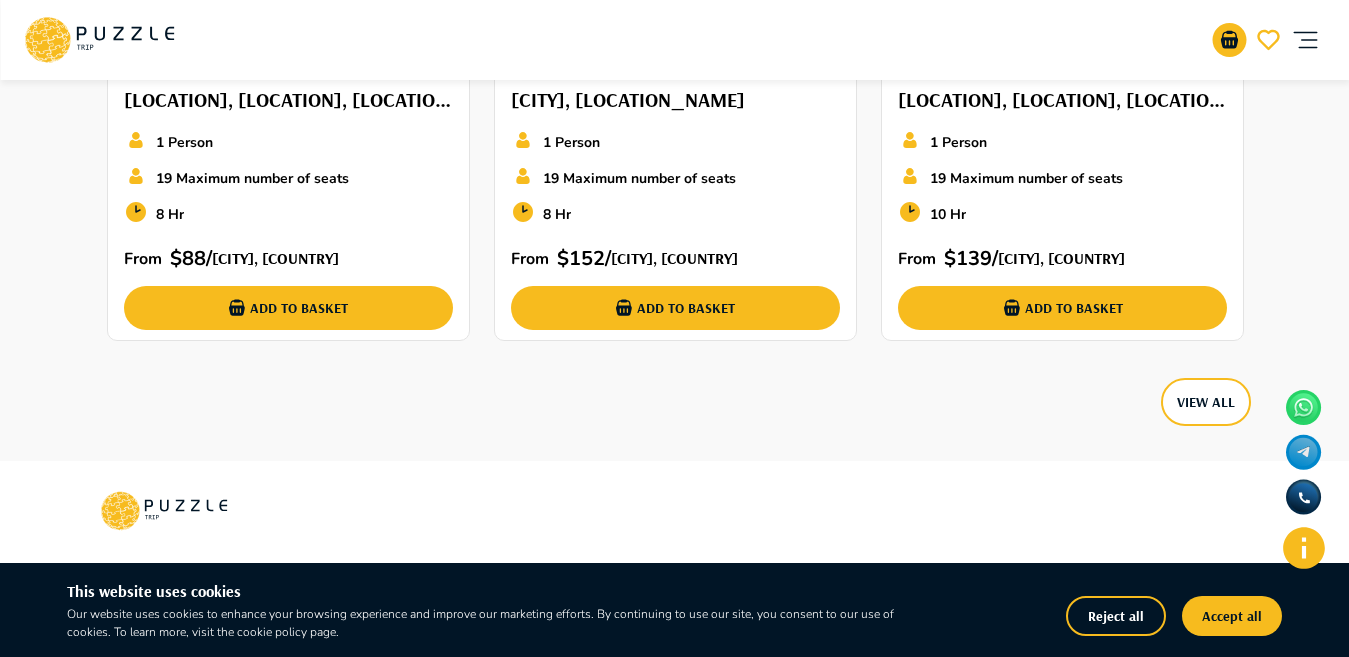 scroll, scrollTop: 3068, scrollLeft: 0, axis: vertical 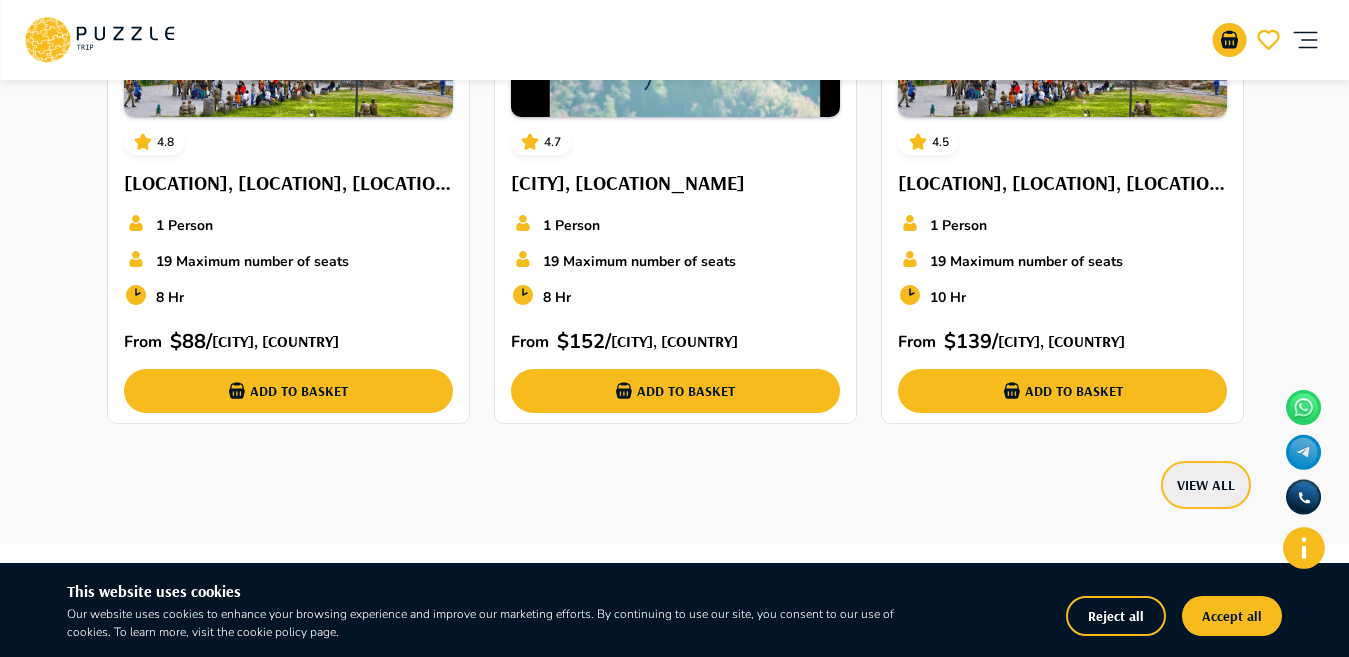 click on "View All" at bounding box center (1206, 485) 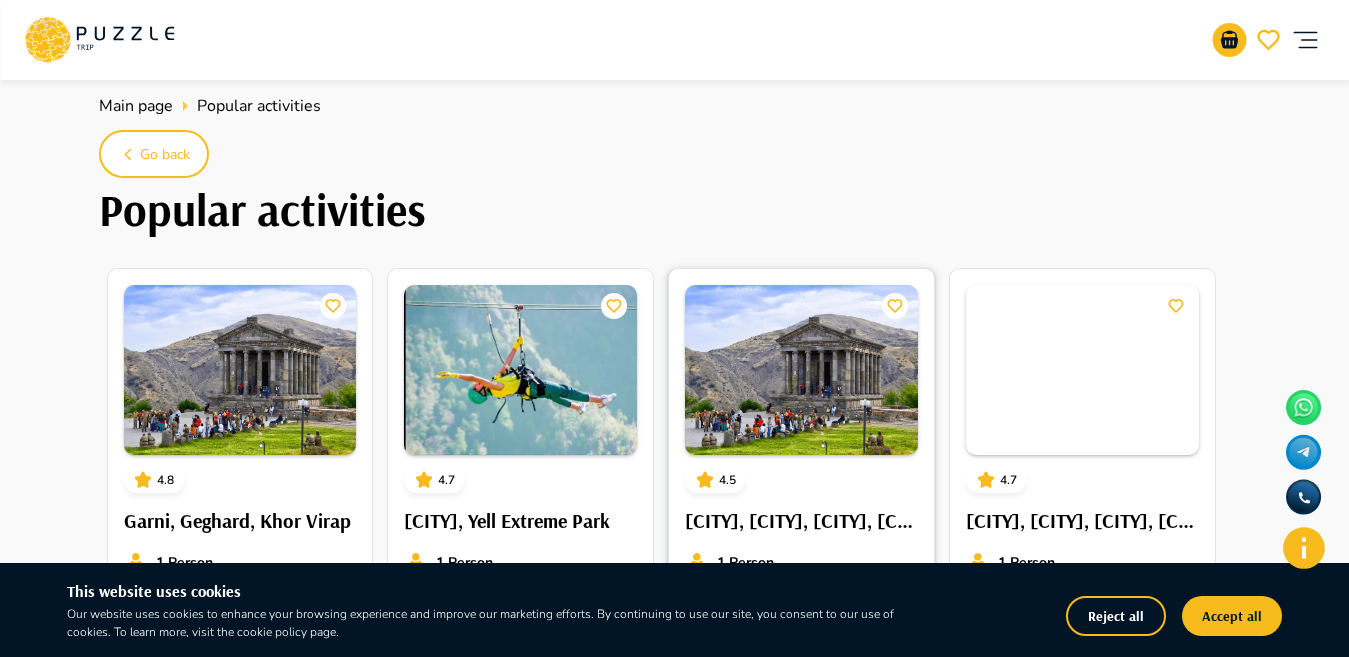 scroll, scrollTop: 74, scrollLeft: 0, axis: vertical 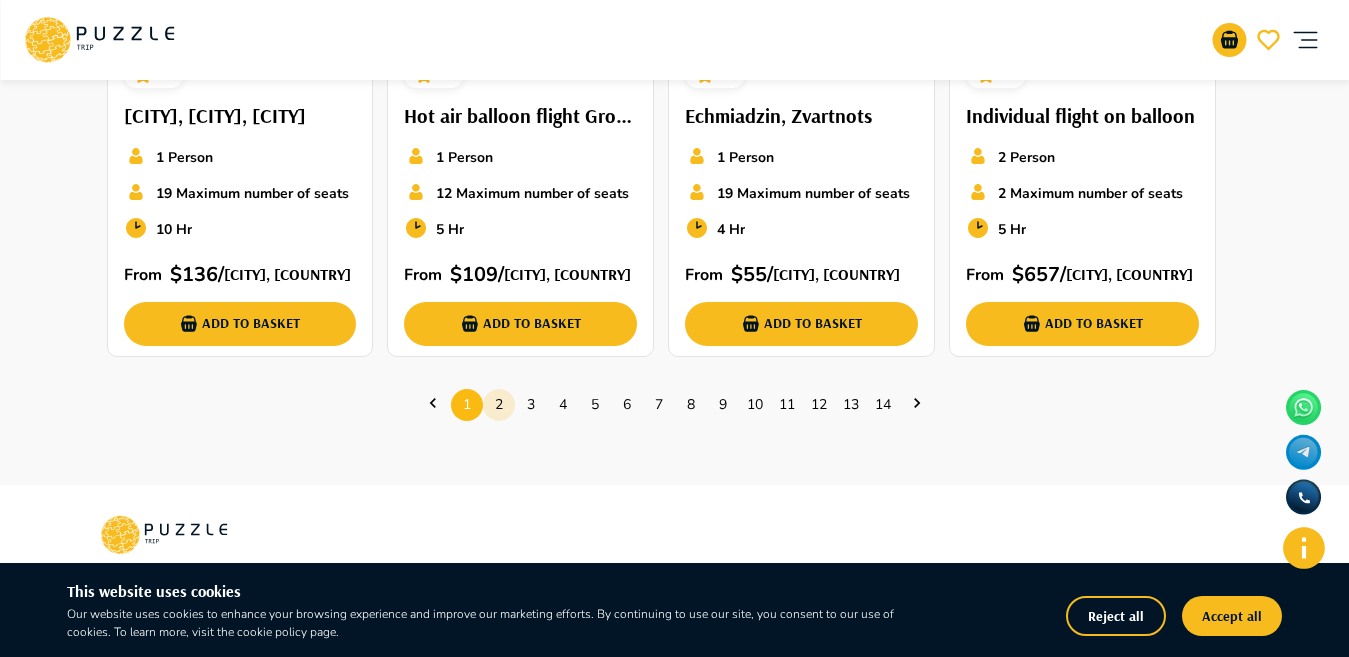 click on "2" at bounding box center (499, 404) 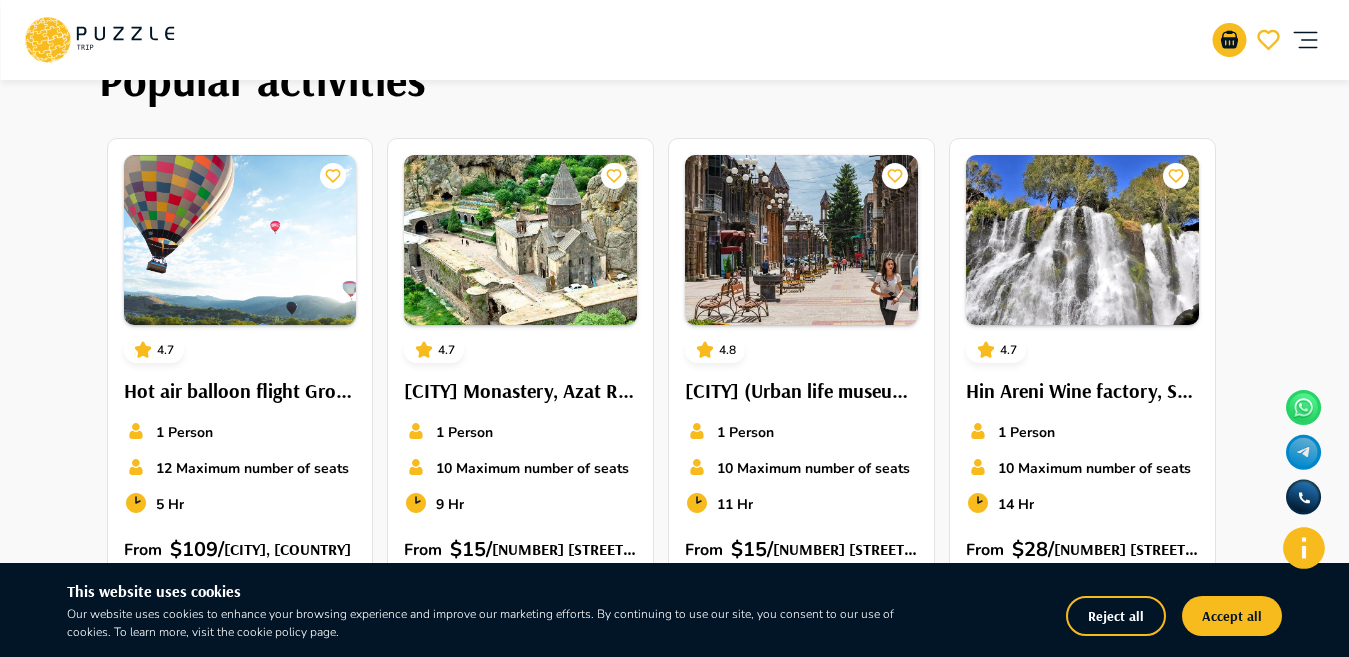 scroll, scrollTop: 74, scrollLeft: 0, axis: vertical 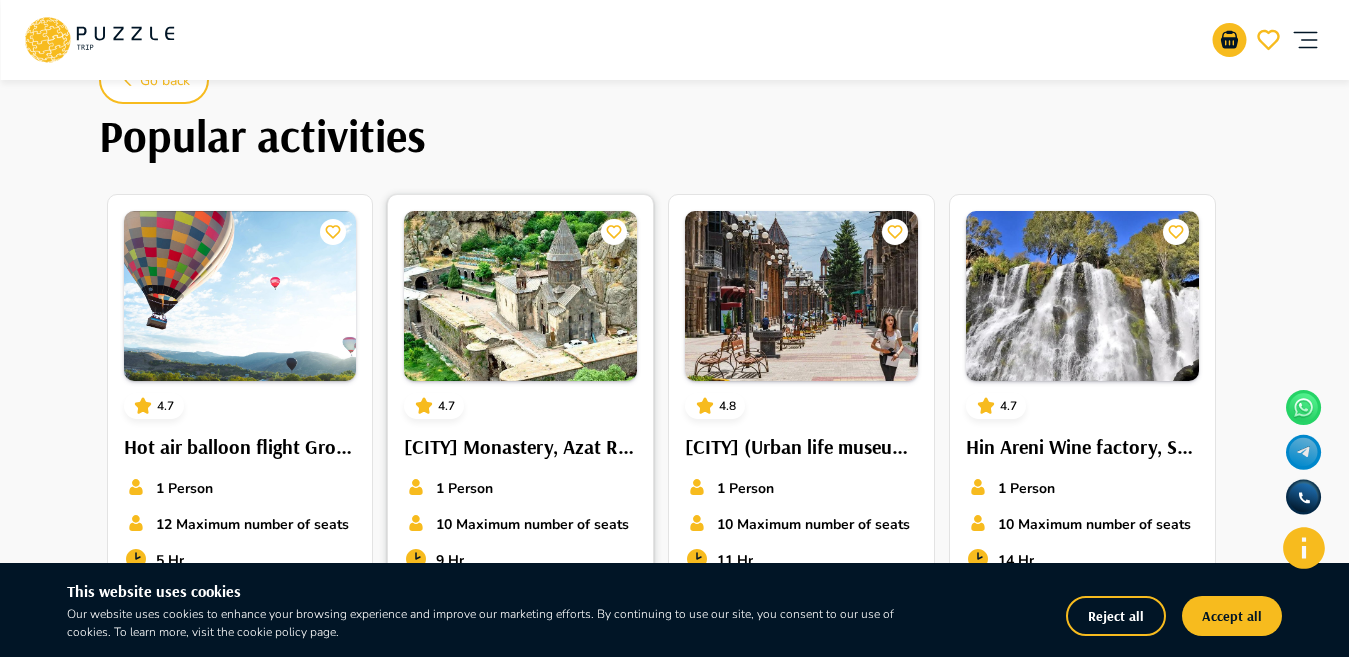 click at bounding box center [520, 296] 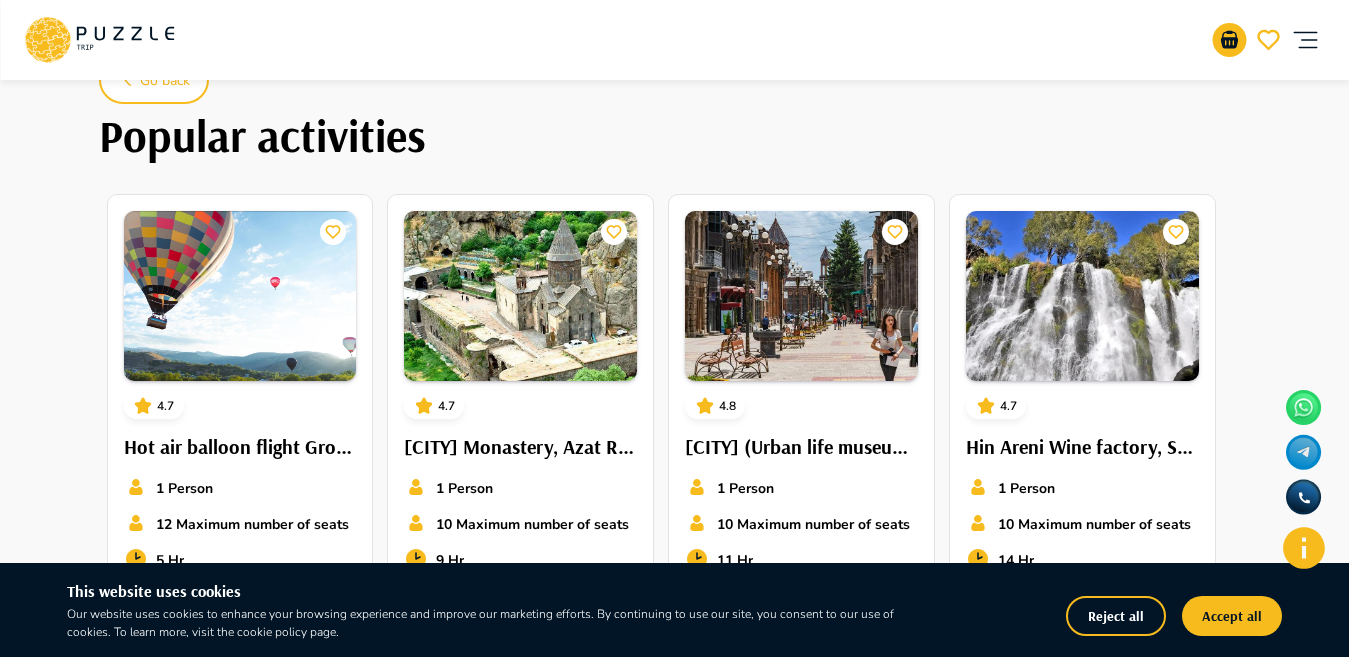 scroll, scrollTop: 0, scrollLeft: 0, axis: both 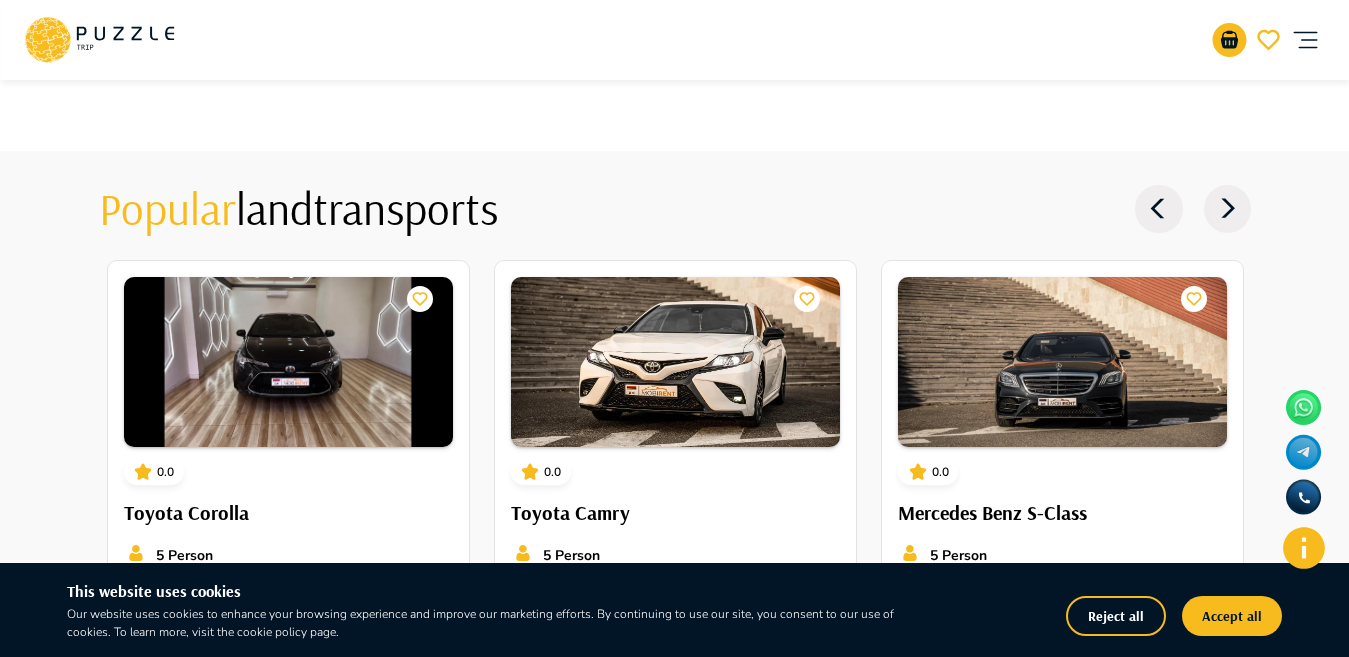 click 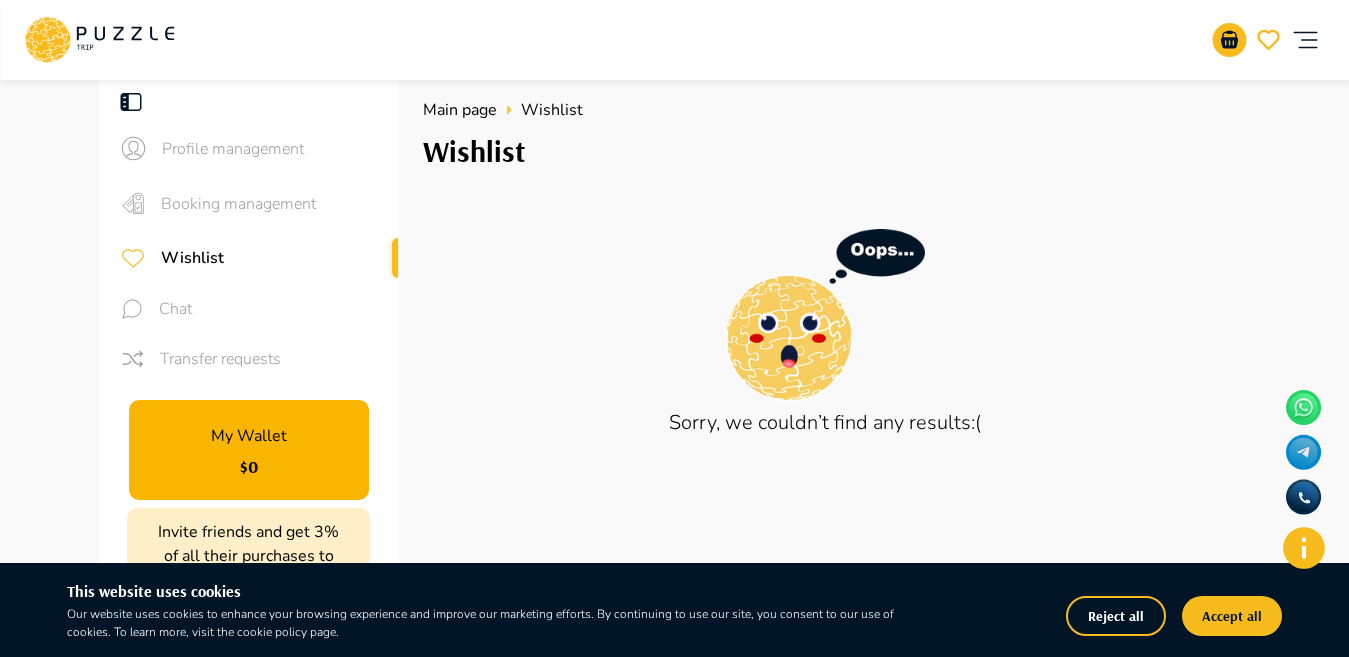 drag, startPoint x: 394, startPoint y: 267, endPoint x: 393, endPoint y: 293, distance: 26.019224 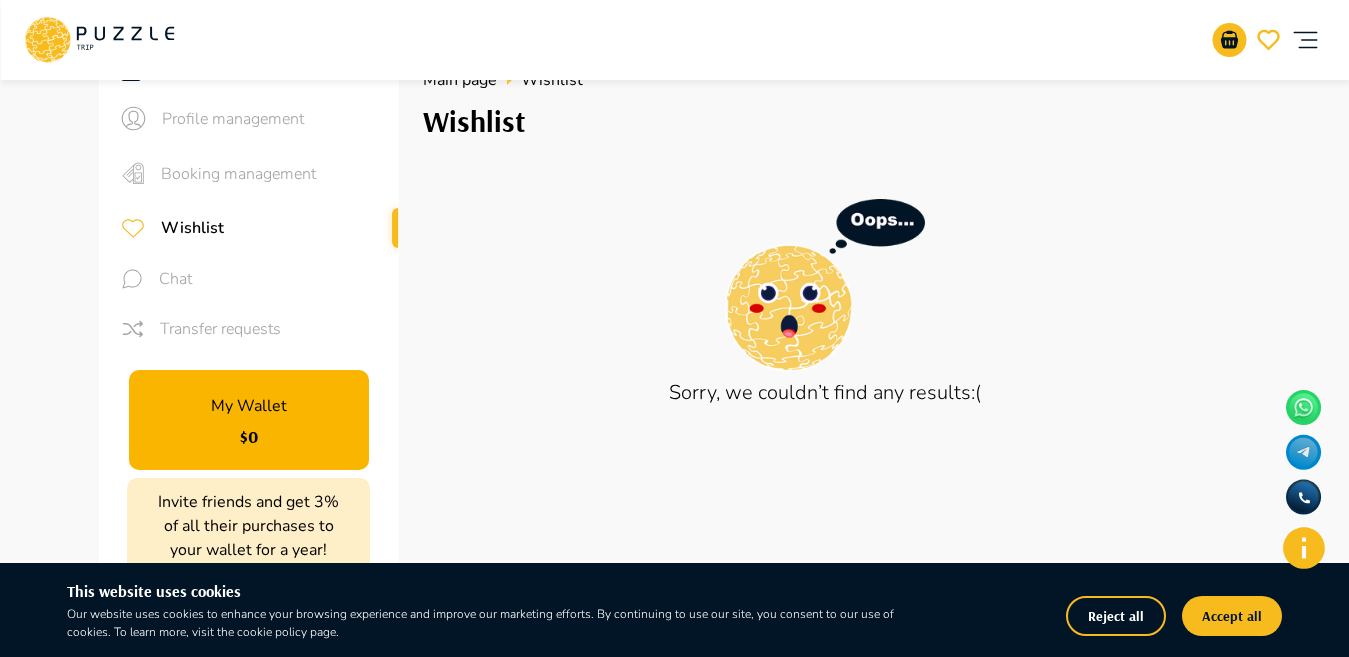scroll, scrollTop: 0, scrollLeft: 0, axis: both 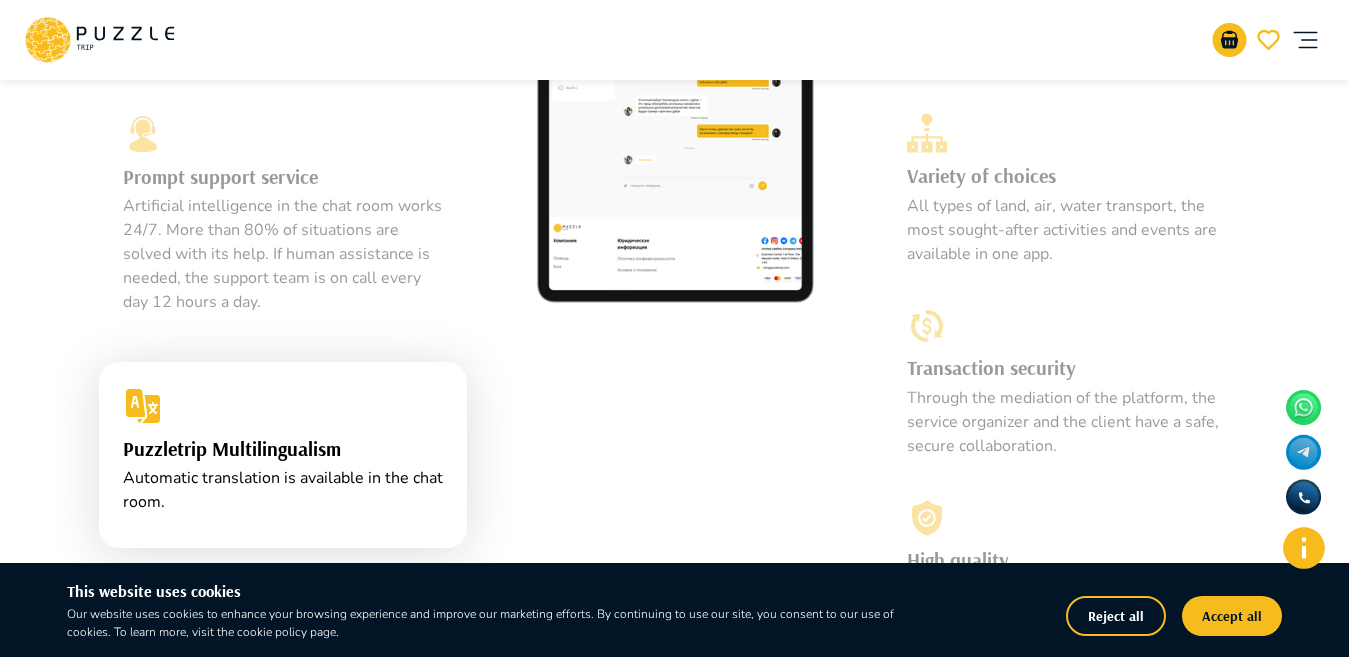 click on "All types of land, air, water transport, the most sought-after activities and events are available in one app." at bounding box center (1067, 230) 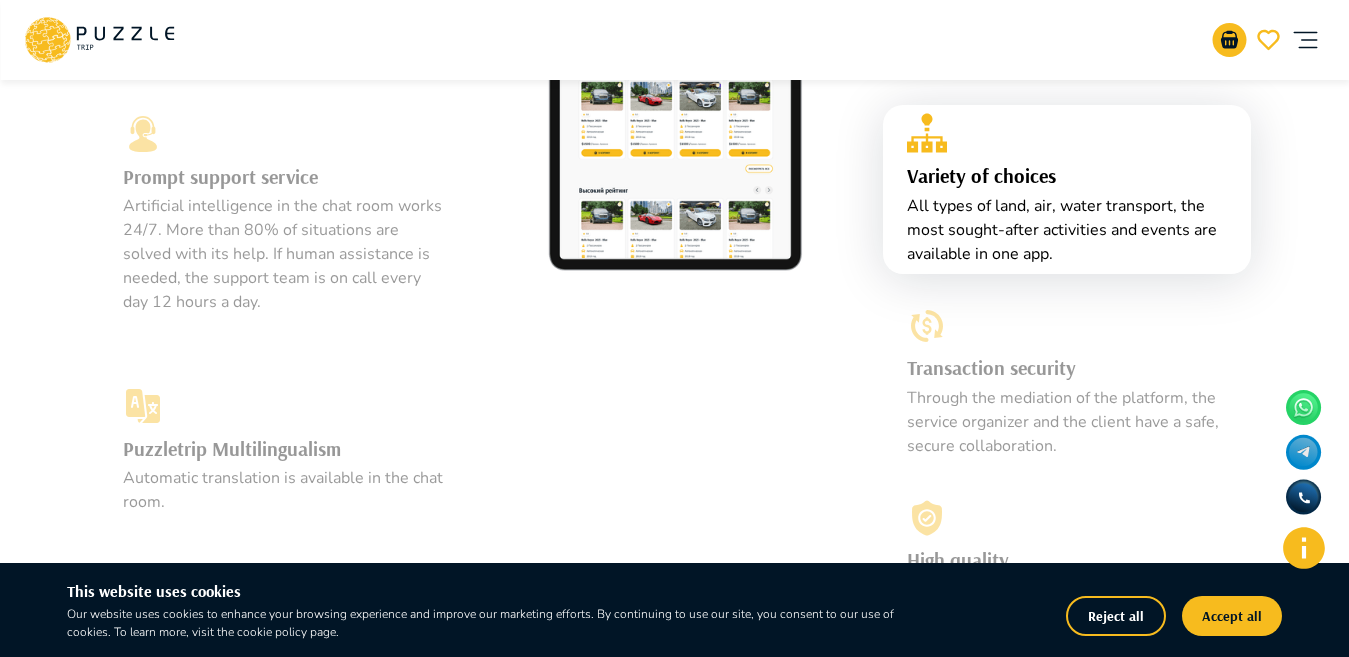 click on "Variety of choices" at bounding box center (1067, 175) 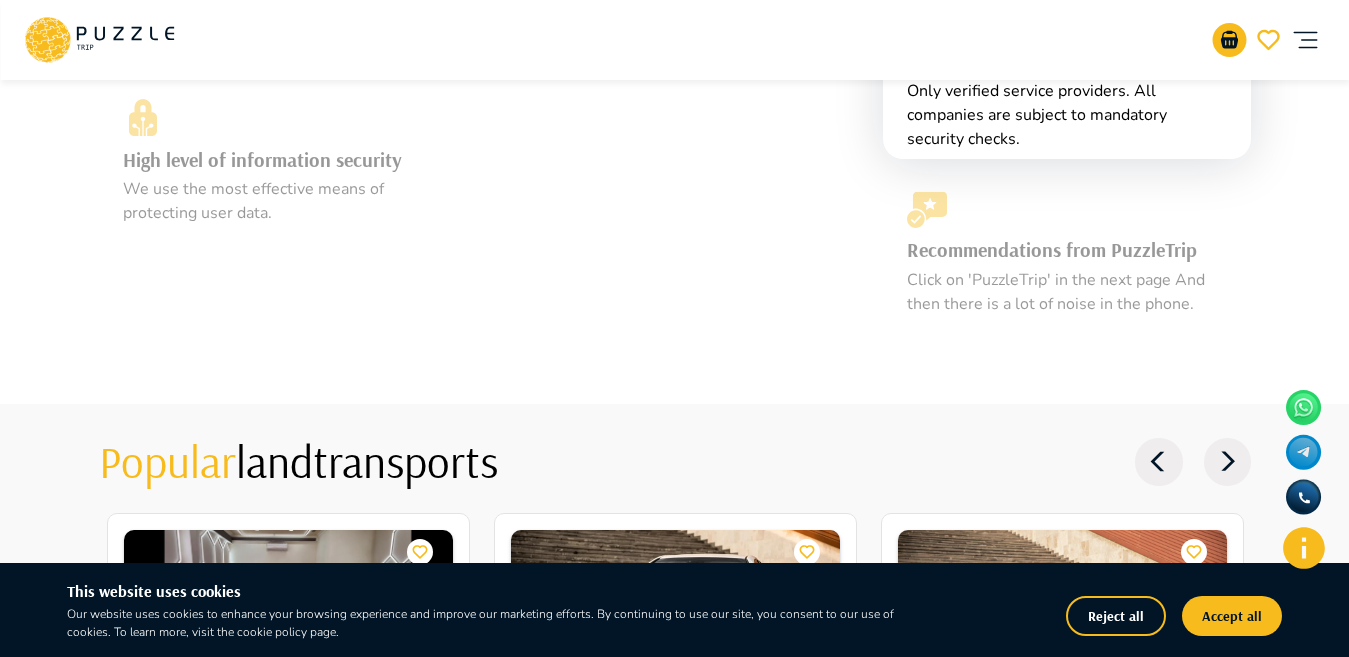 scroll, scrollTop: 1800, scrollLeft: 0, axis: vertical 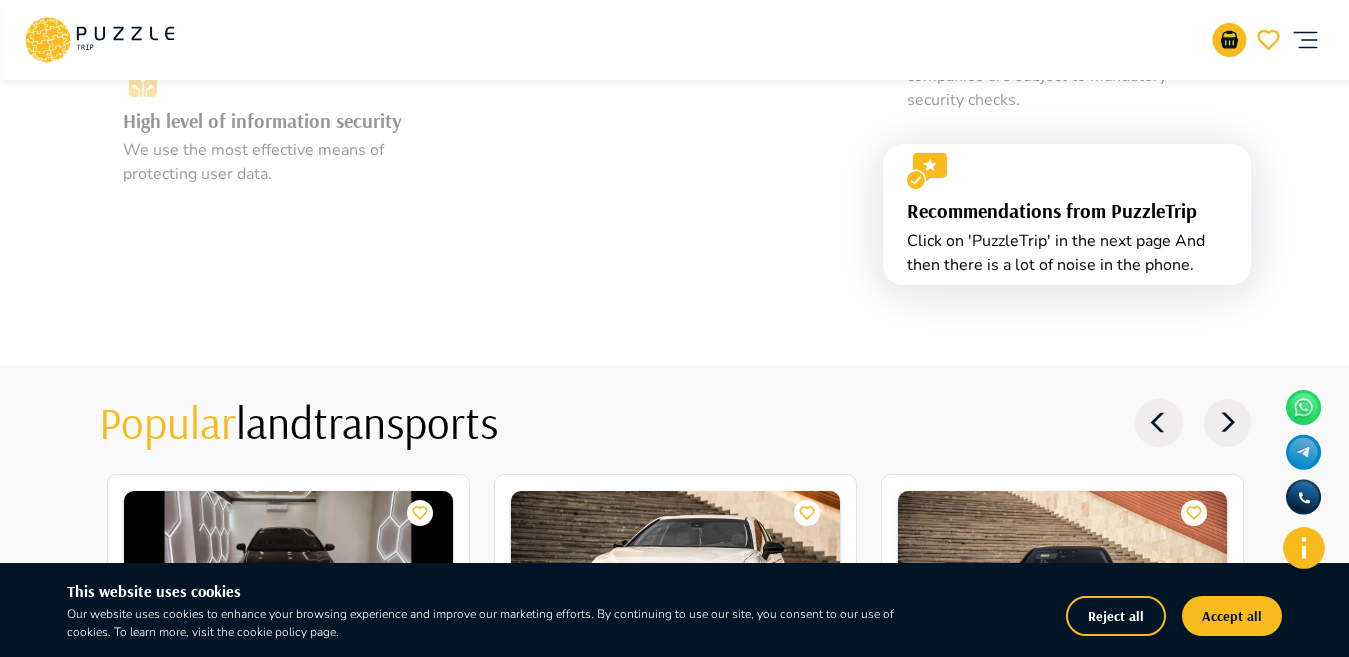 click on "Recommendations from PuzzleTrip" at bounding box center [1067, 211] 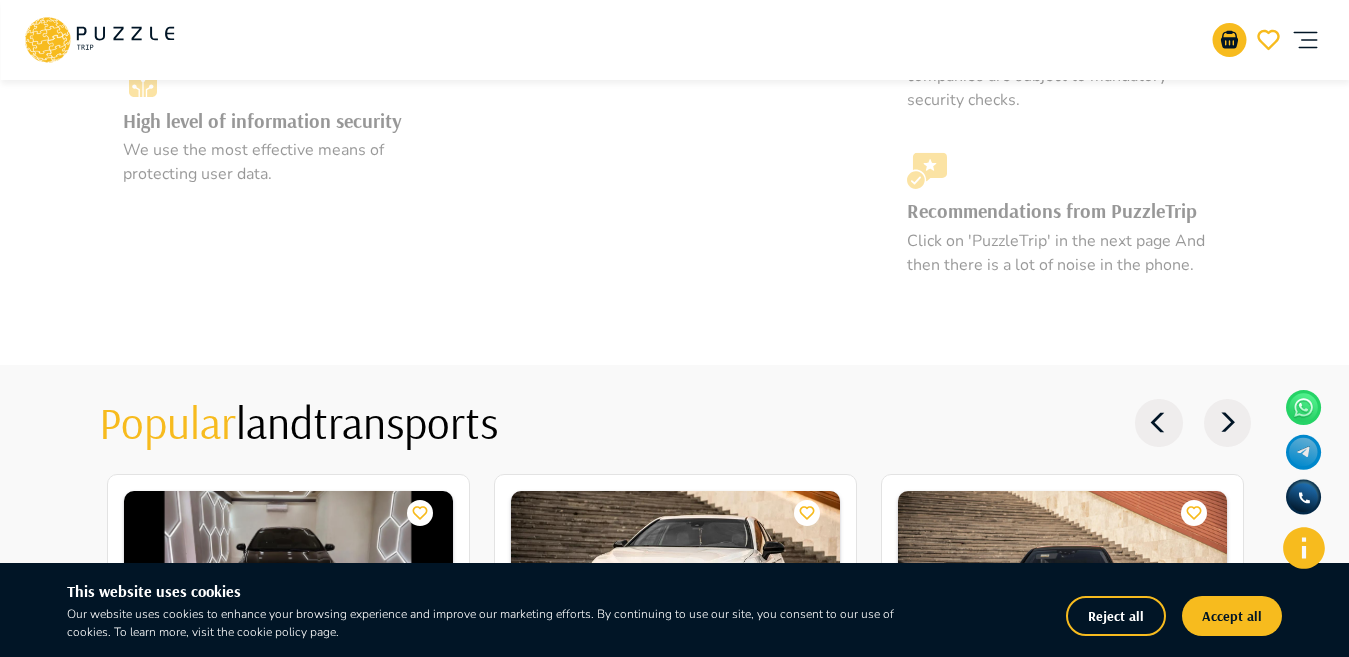 click 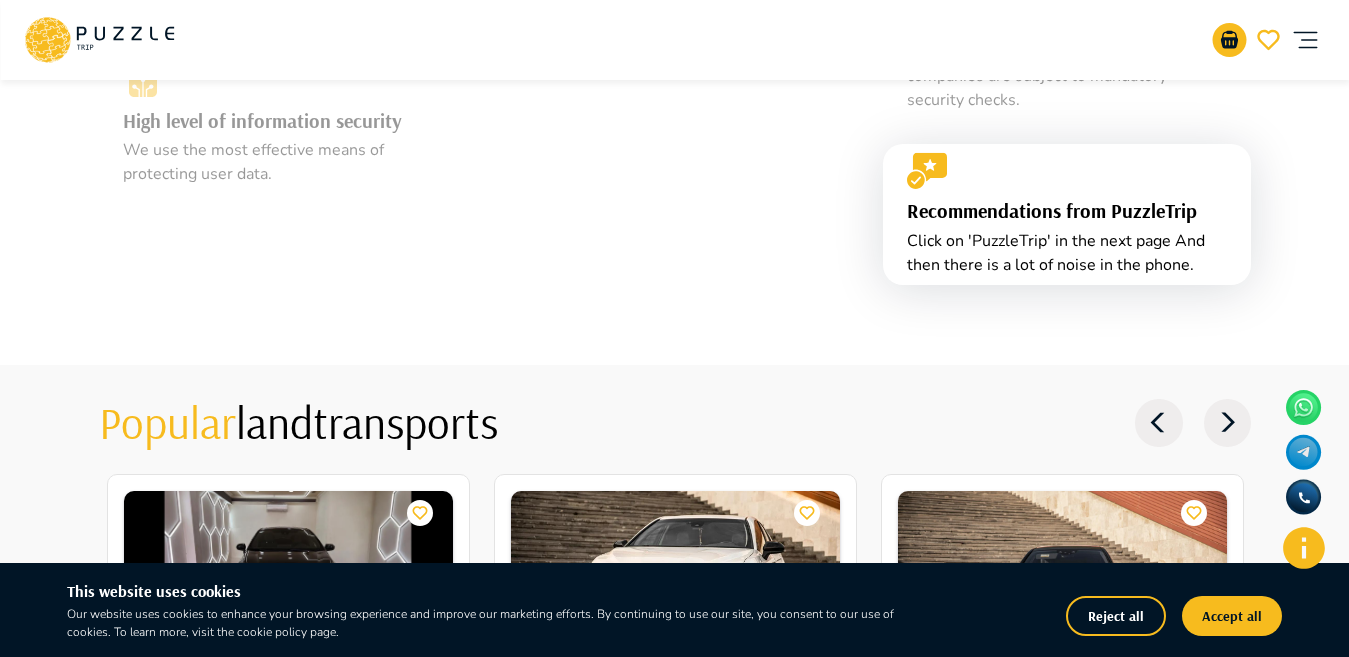 click 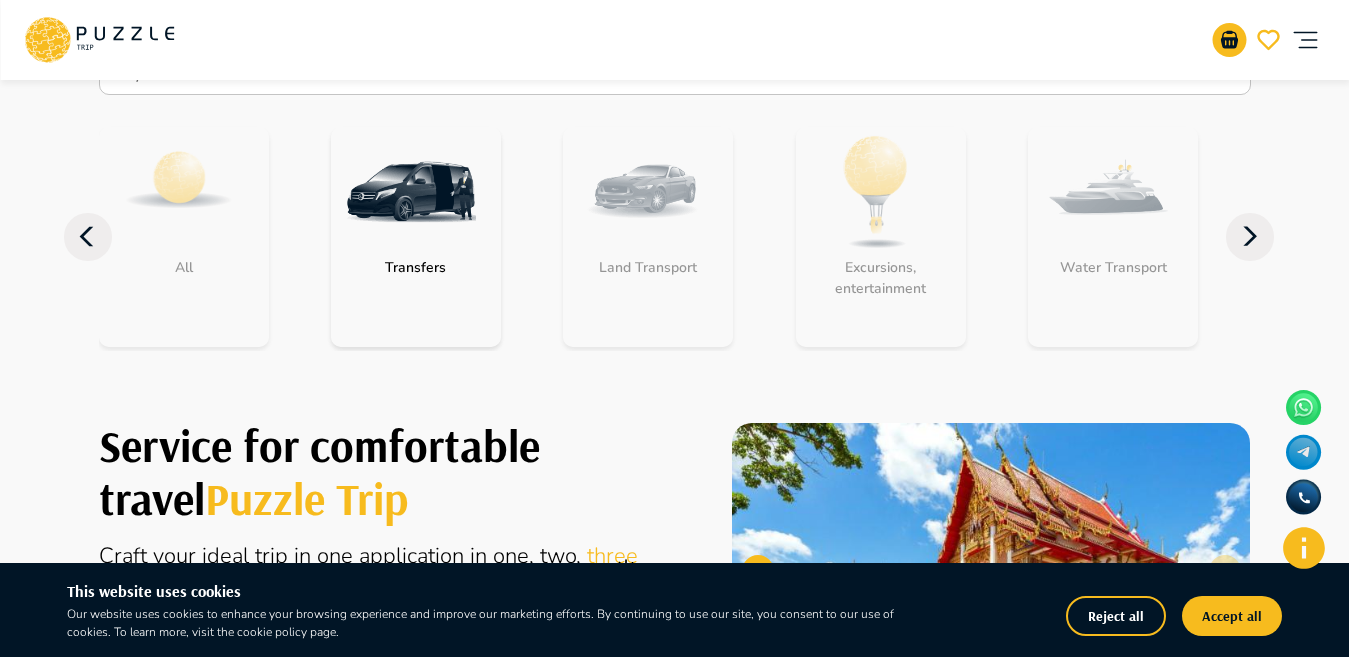 scroll, scrollTop: 0, scrollLeft: 0, axis: both 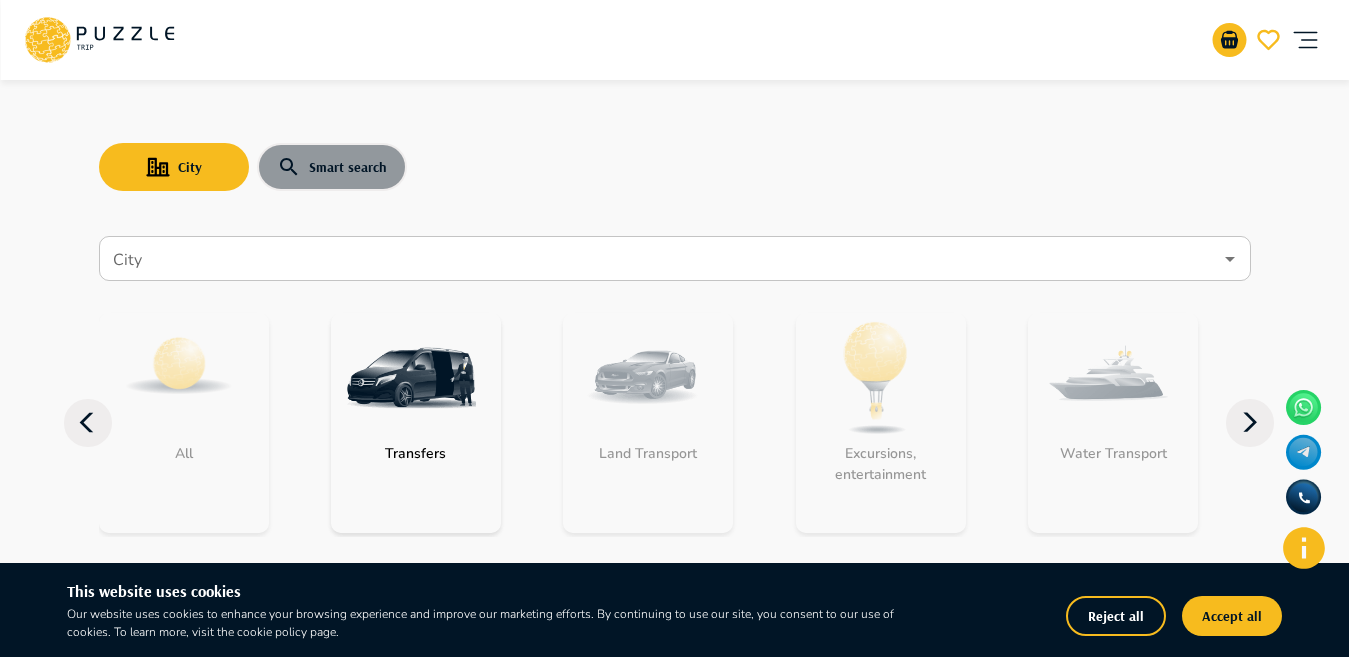 click 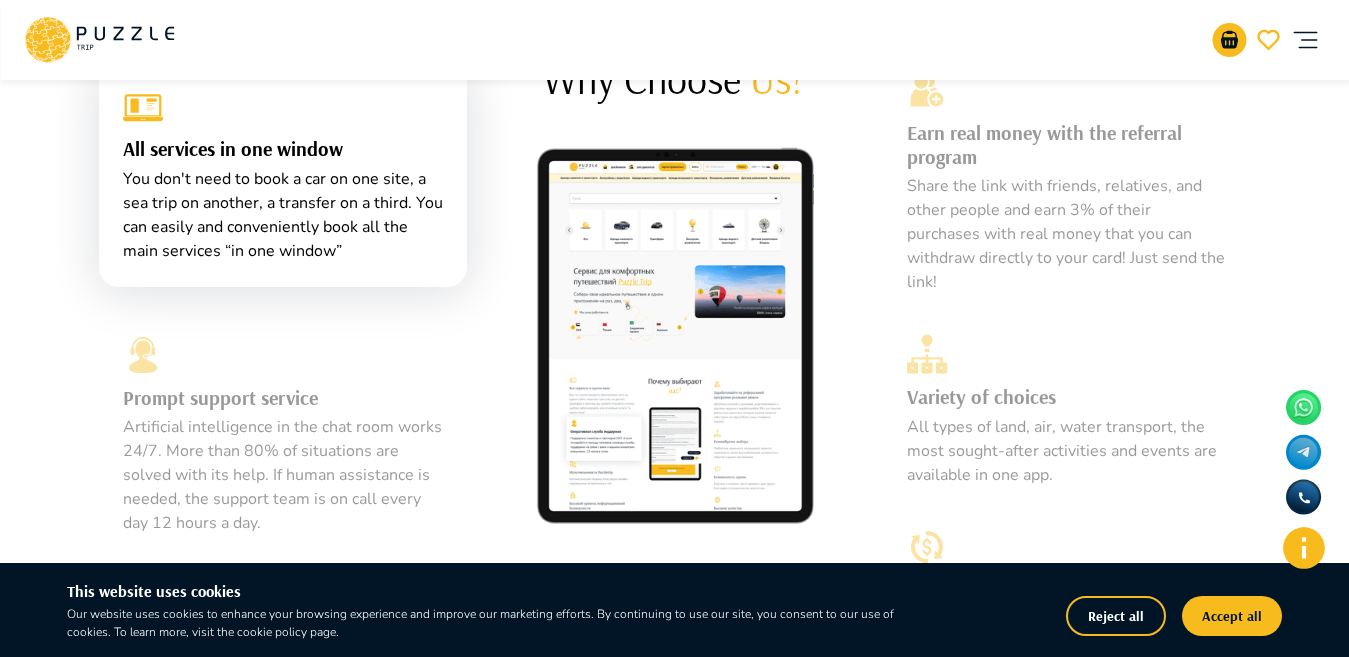 scroll, scrollTop: 737, scrollLeft: 0, axis: vertical 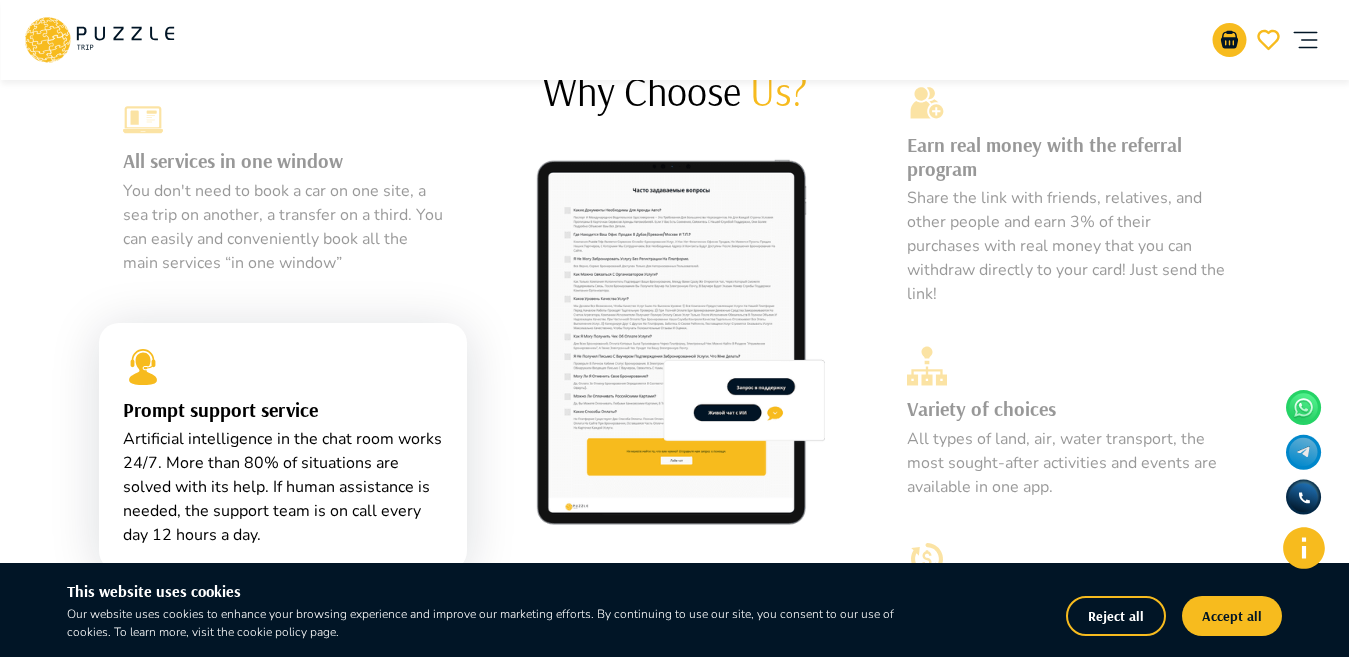 click at bounding box center [675, 344] 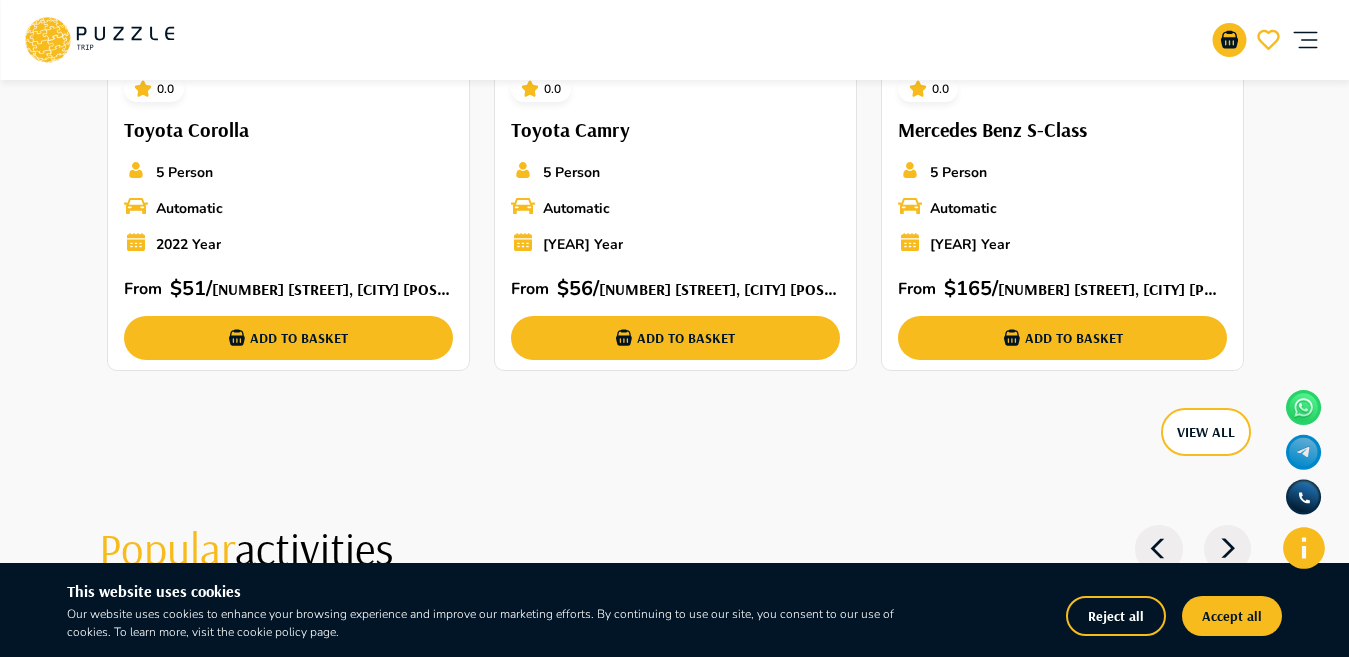 scroll, scrollTop: 2123, scrollLeft: 0, axis: vertical 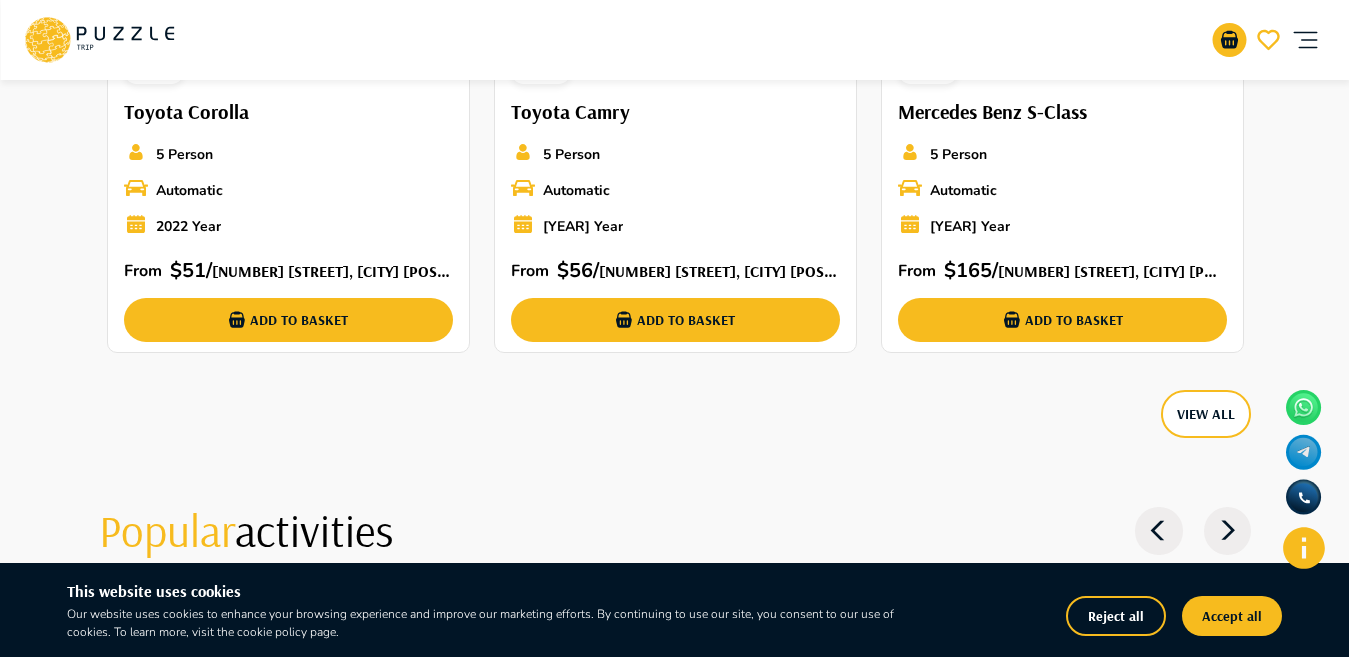 click 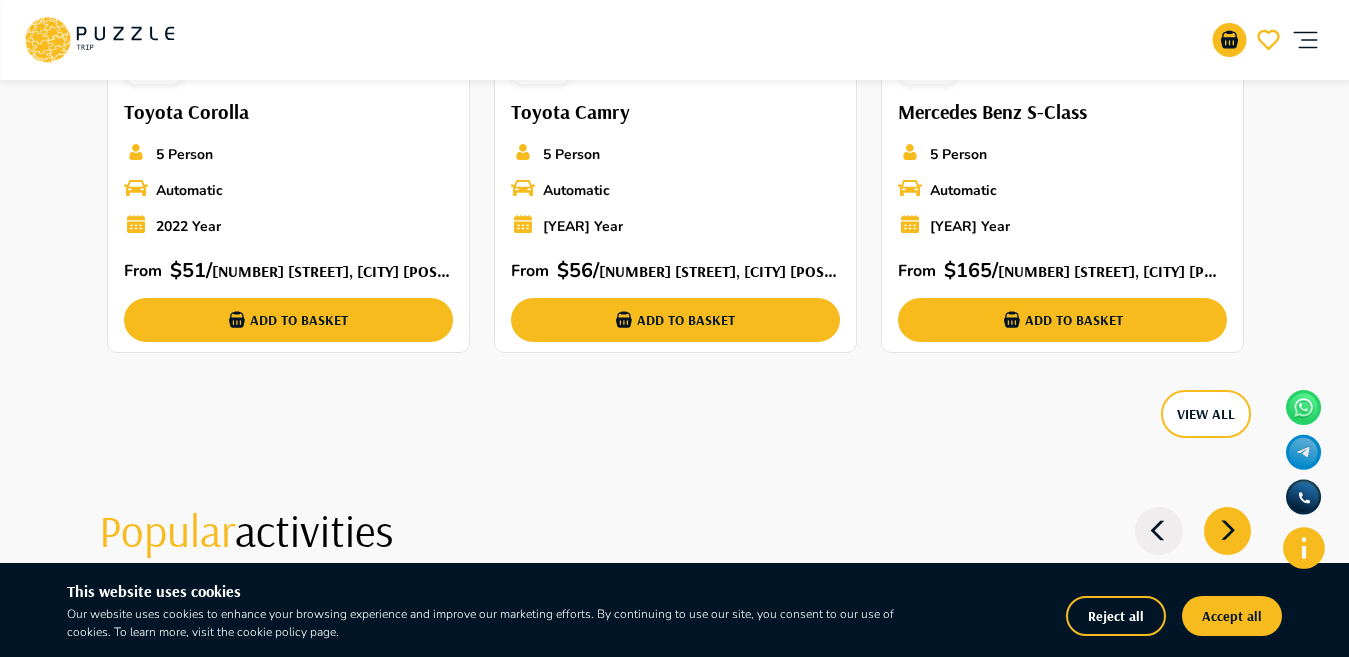 click 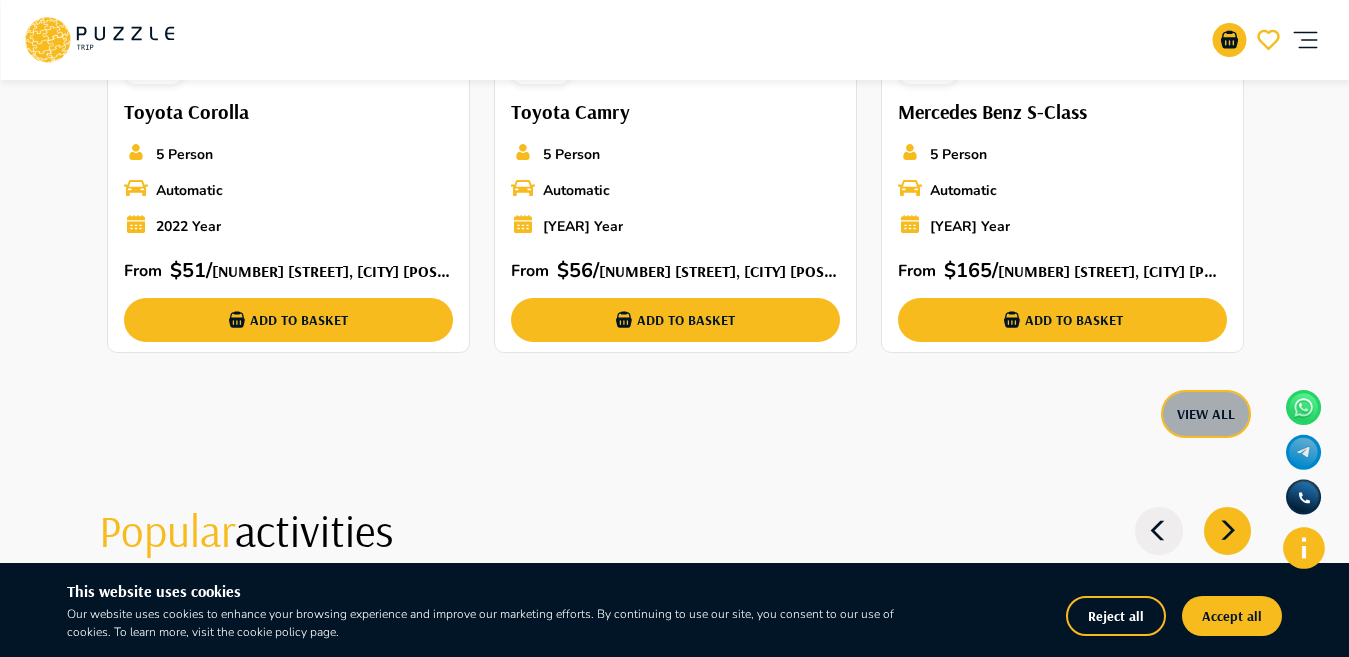 click on "View All" at bounding box center [1206, 414] 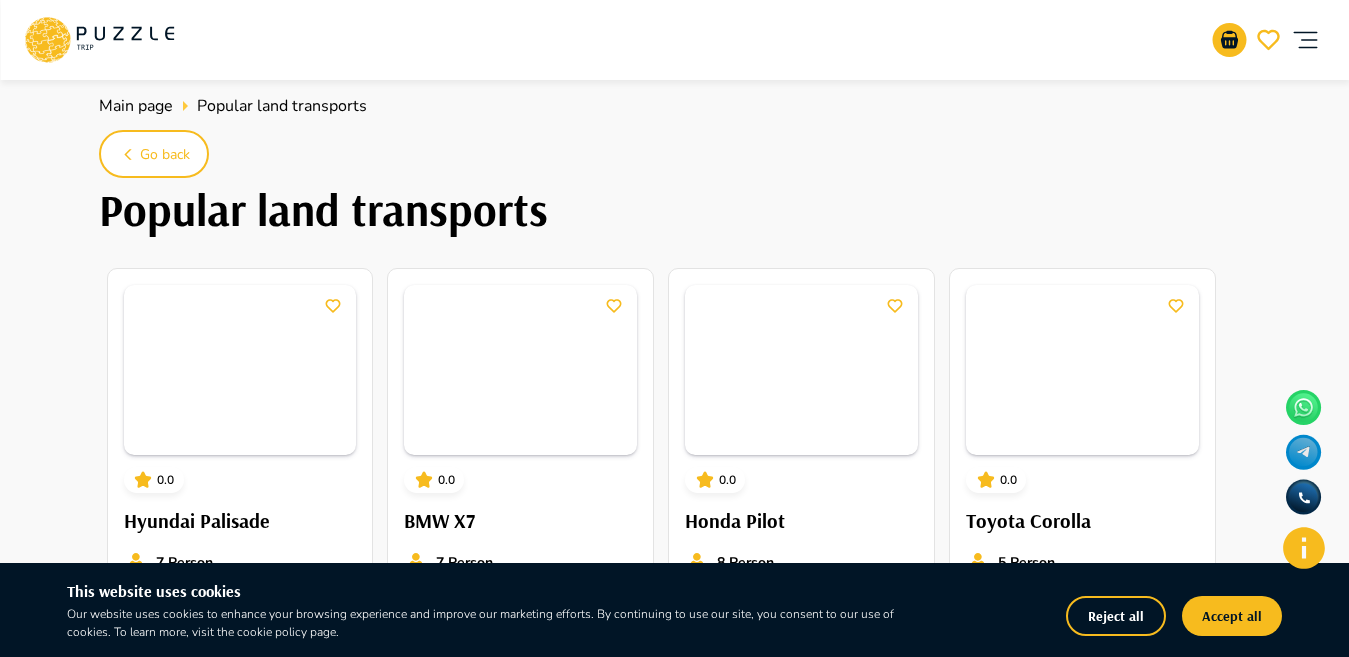 scroll, scrollTop: 74, scrollLeft: 0, axis: vertical 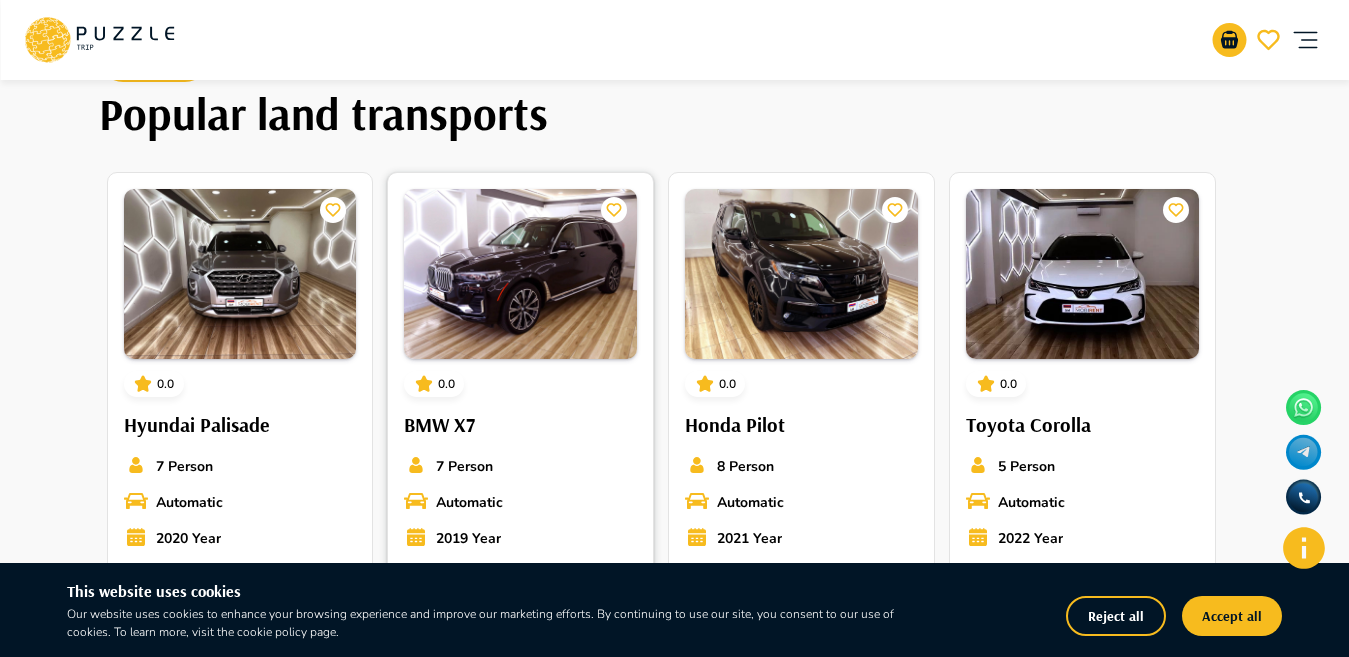 click on "BMW X7" at bounding box center (520, 425) 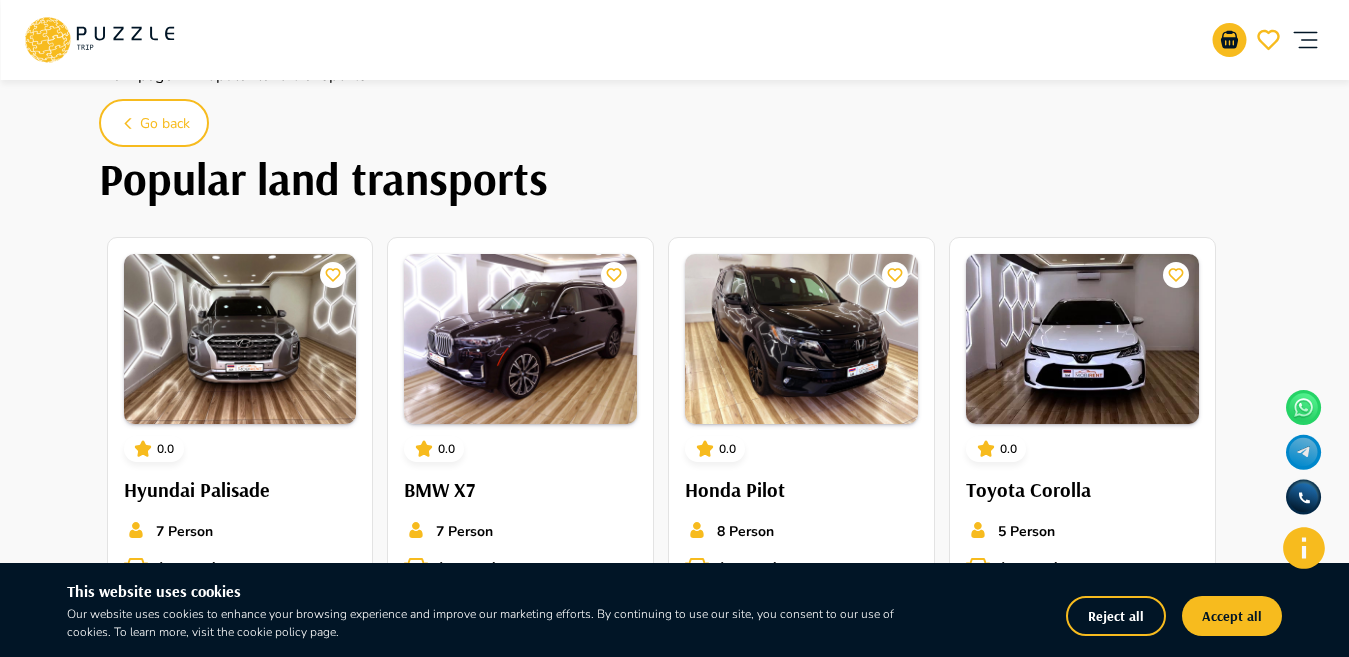 scroll, scrollTop: 0, scrollLeft: 0, axis: both 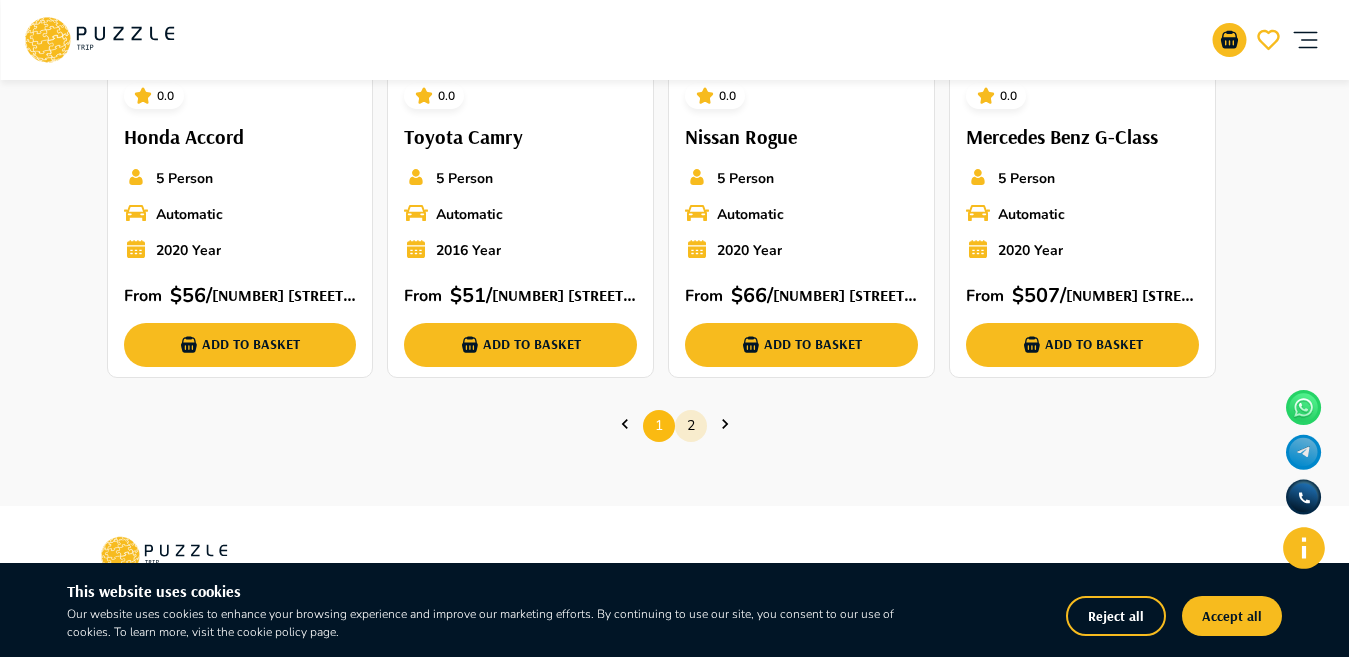 click on "2" at bounding box center [691, 425] 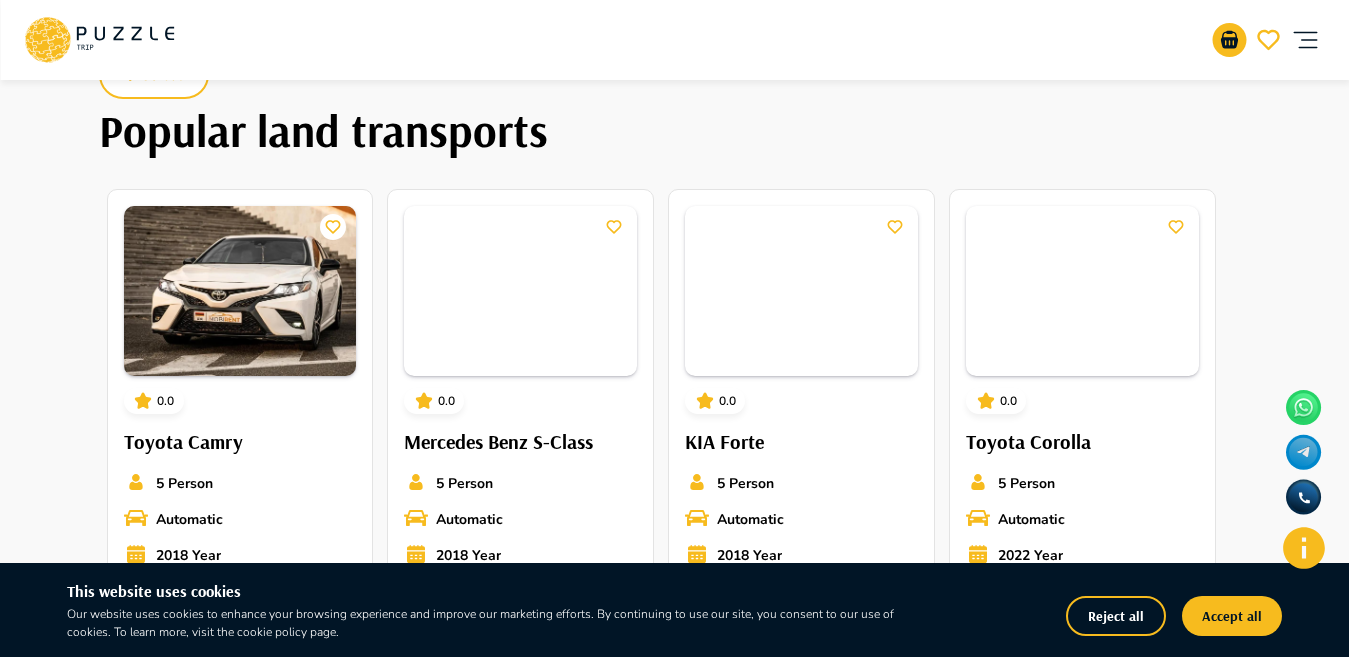 scroll, scrollTop: 74, scrollLeft: 0, axis: vertical 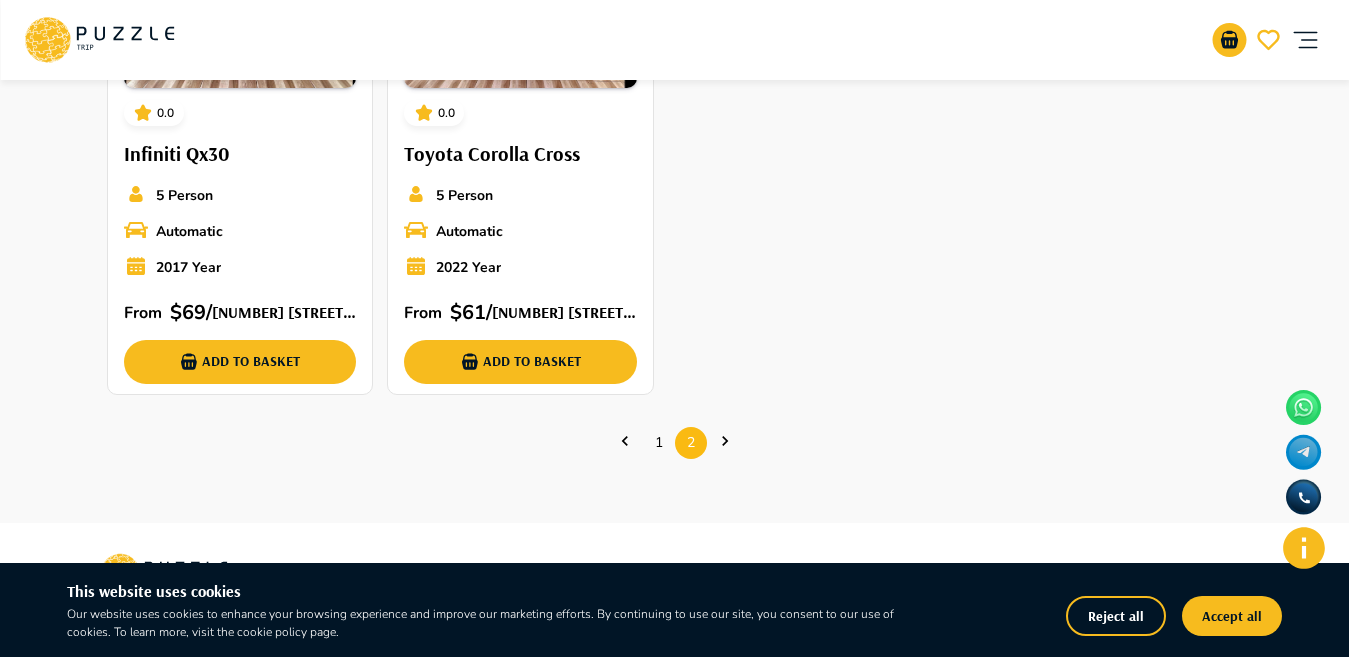 click 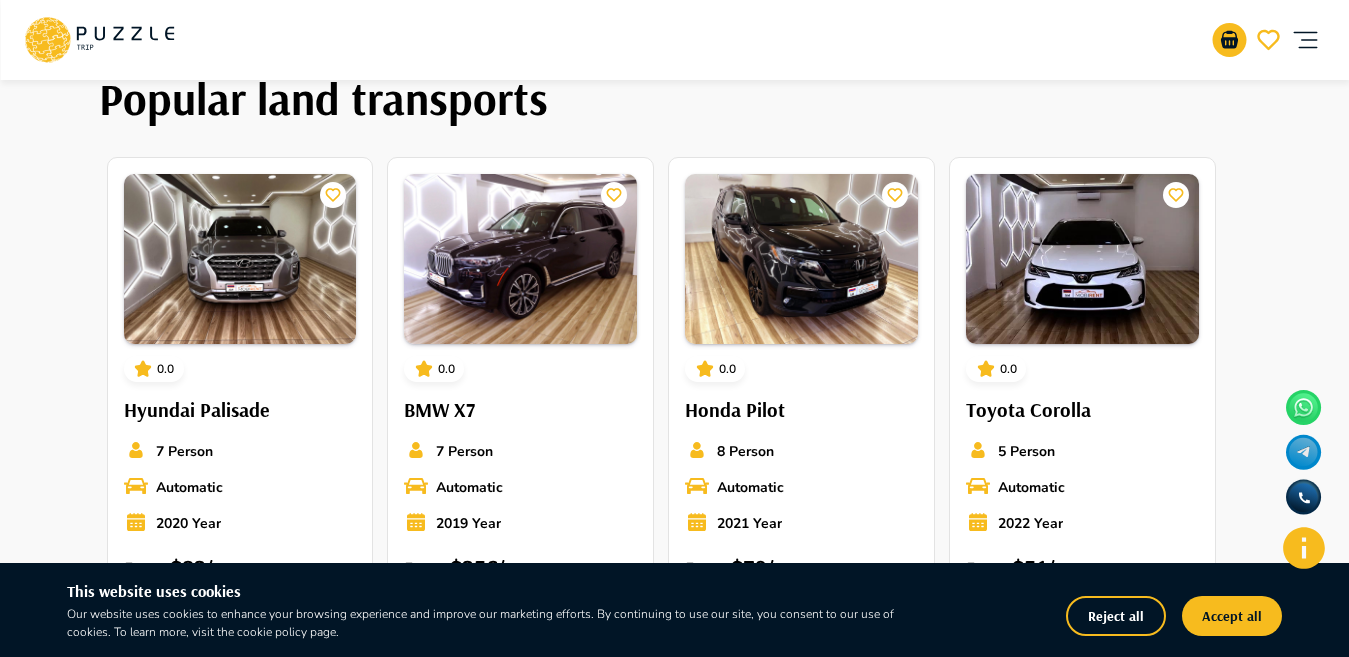 scroll, scrollTop: 74, scrollLeft: 0, axis: vertical 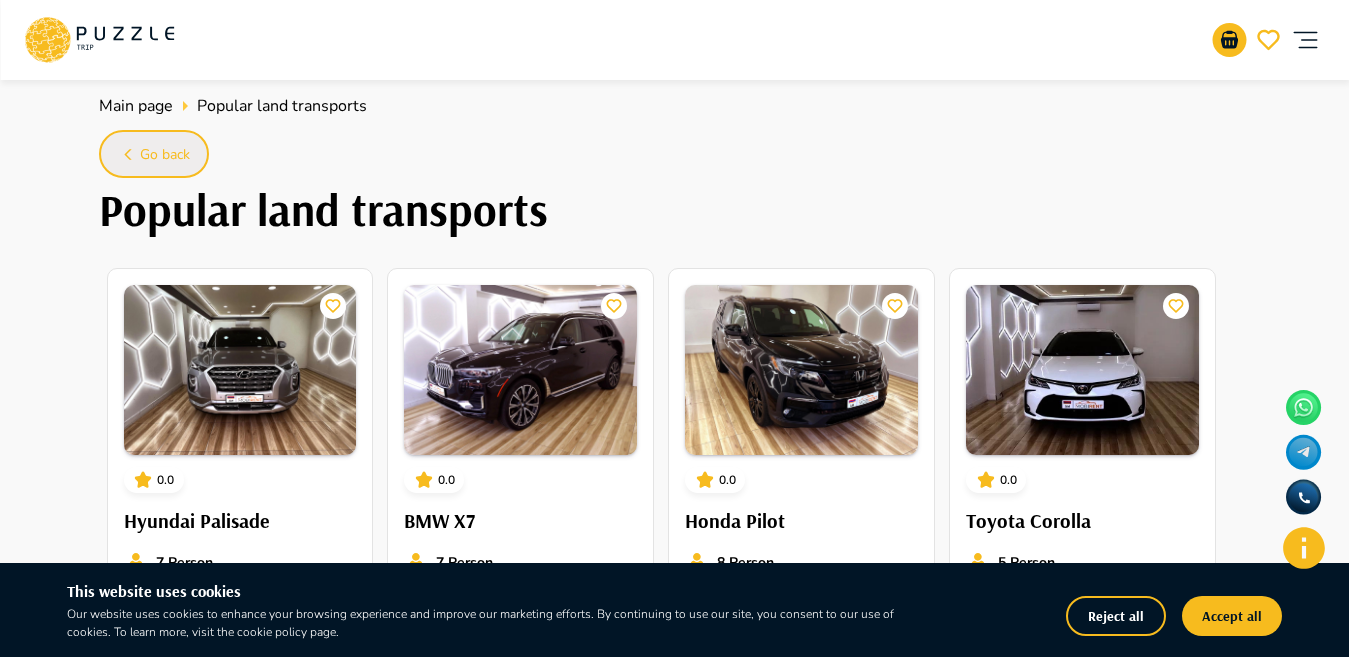 click 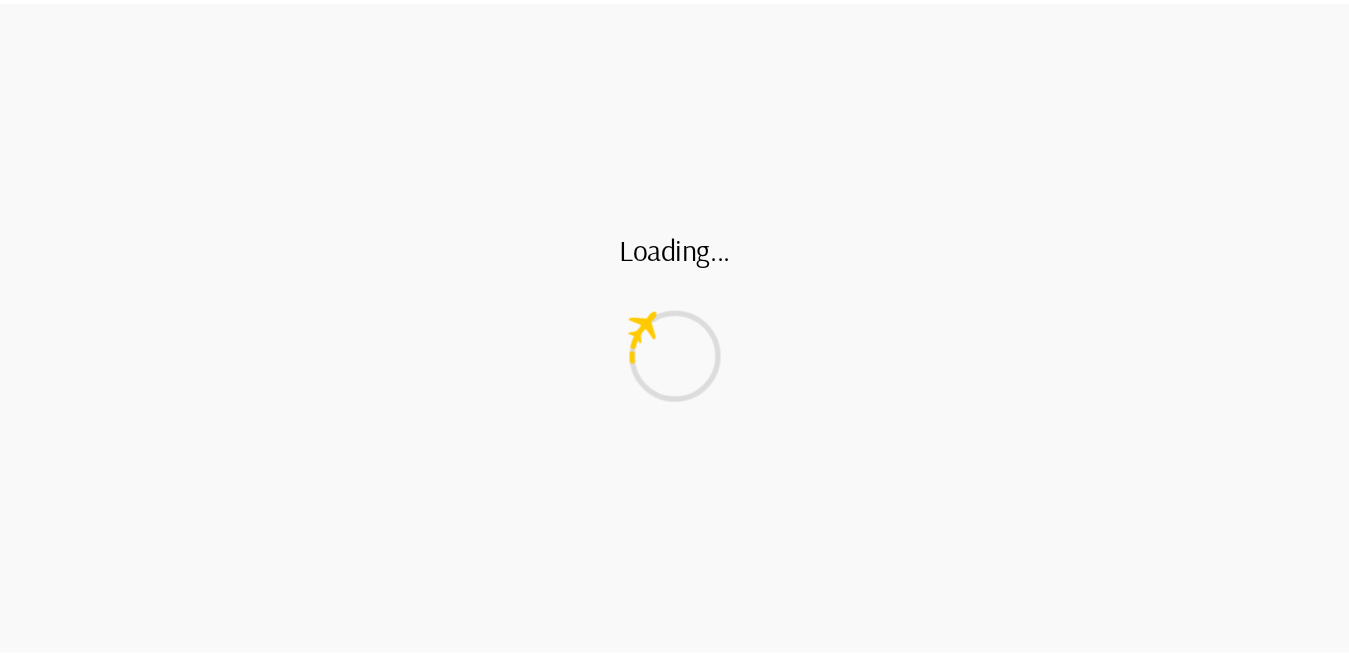 scroll, scrollTop: 0, scrollLeft: 0, axis: both 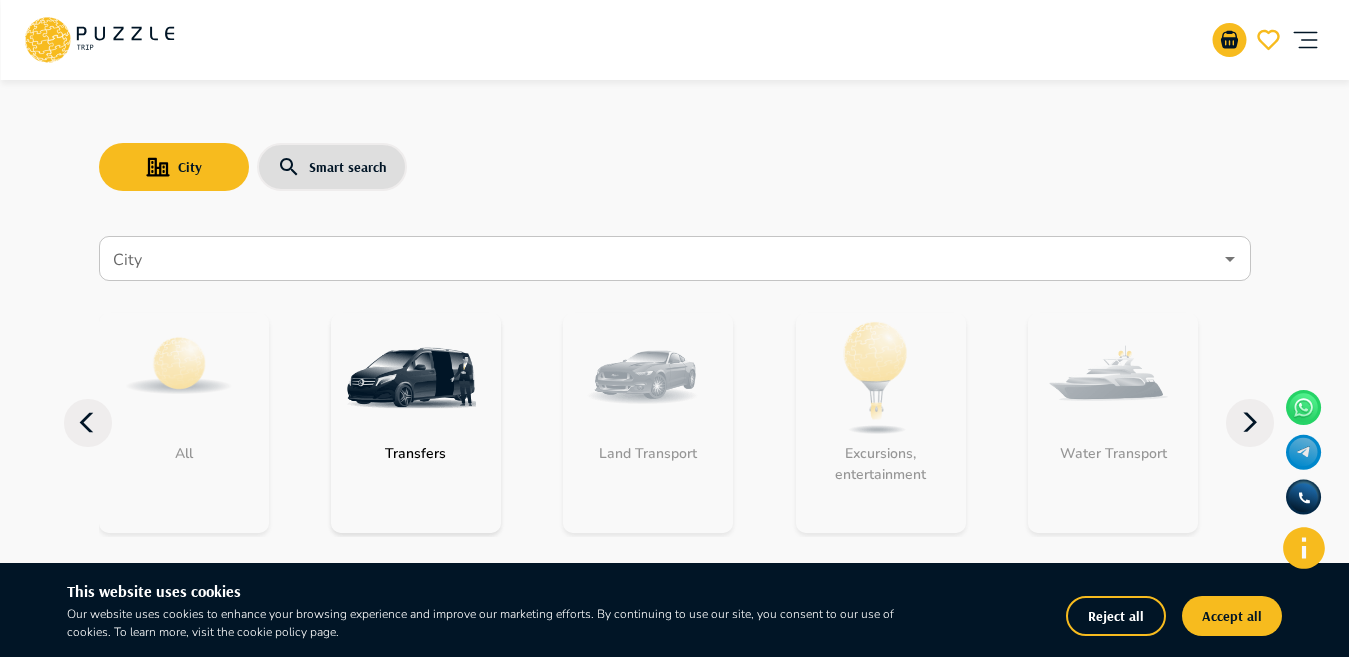 click on "City" at bounding box center (660, 259) 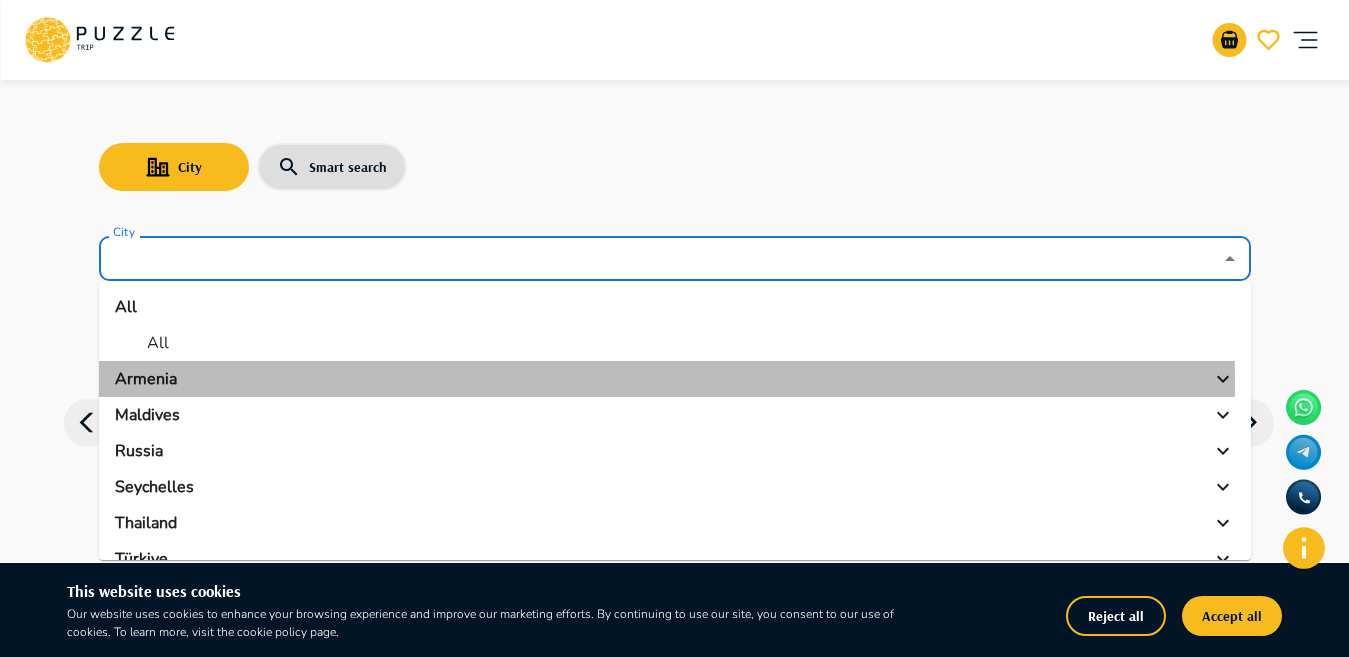 click on "Armenia" at bounding box center (146, 379) 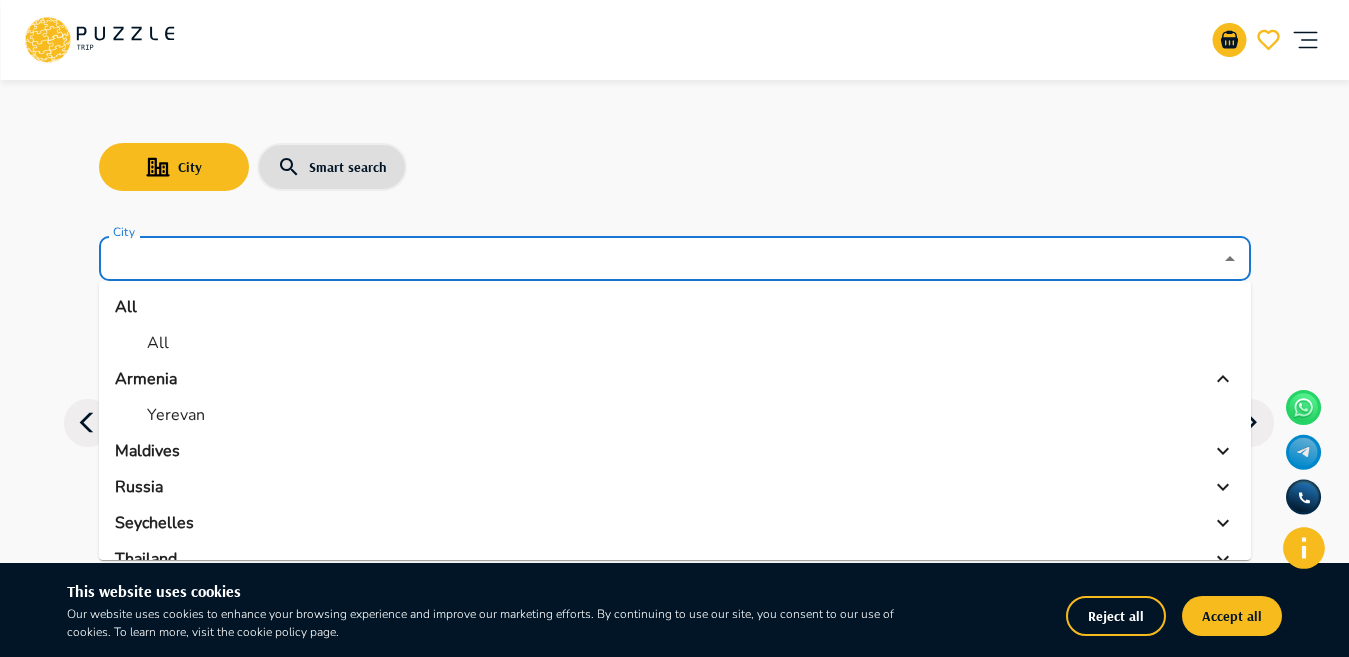 click on "Yerevan" at bounding box center (176, 415) 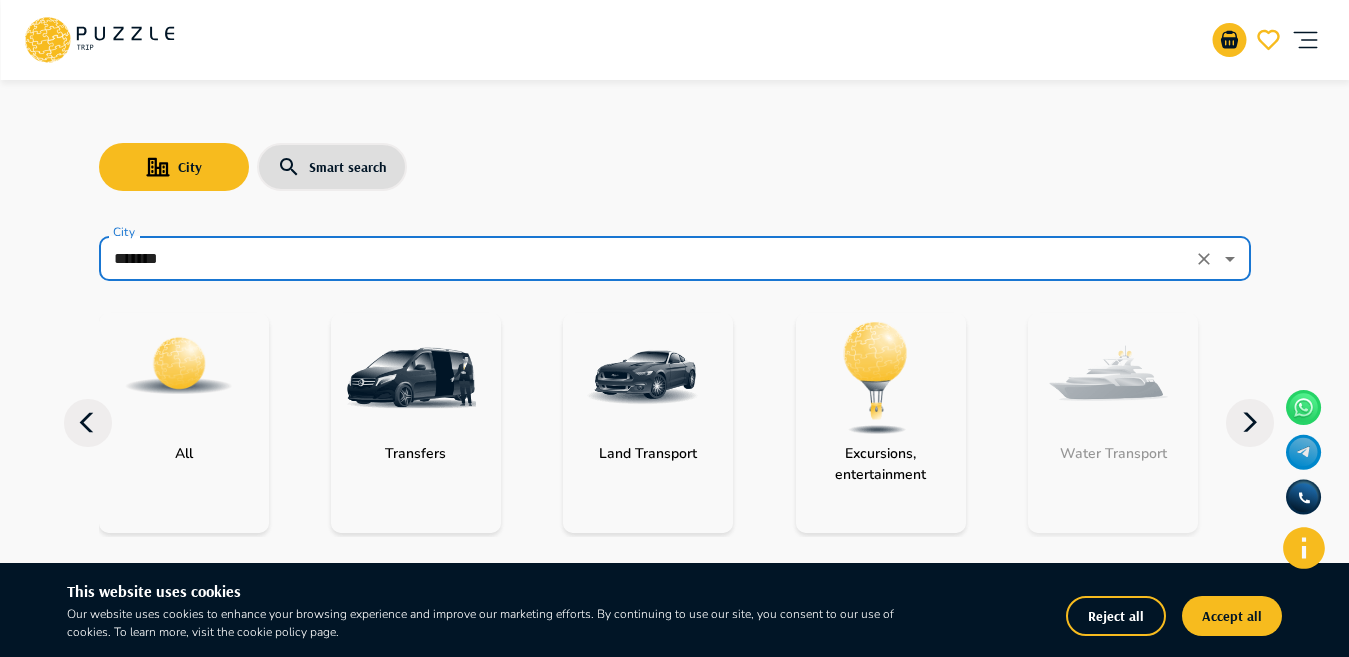 click at bounding box center [876, 378] 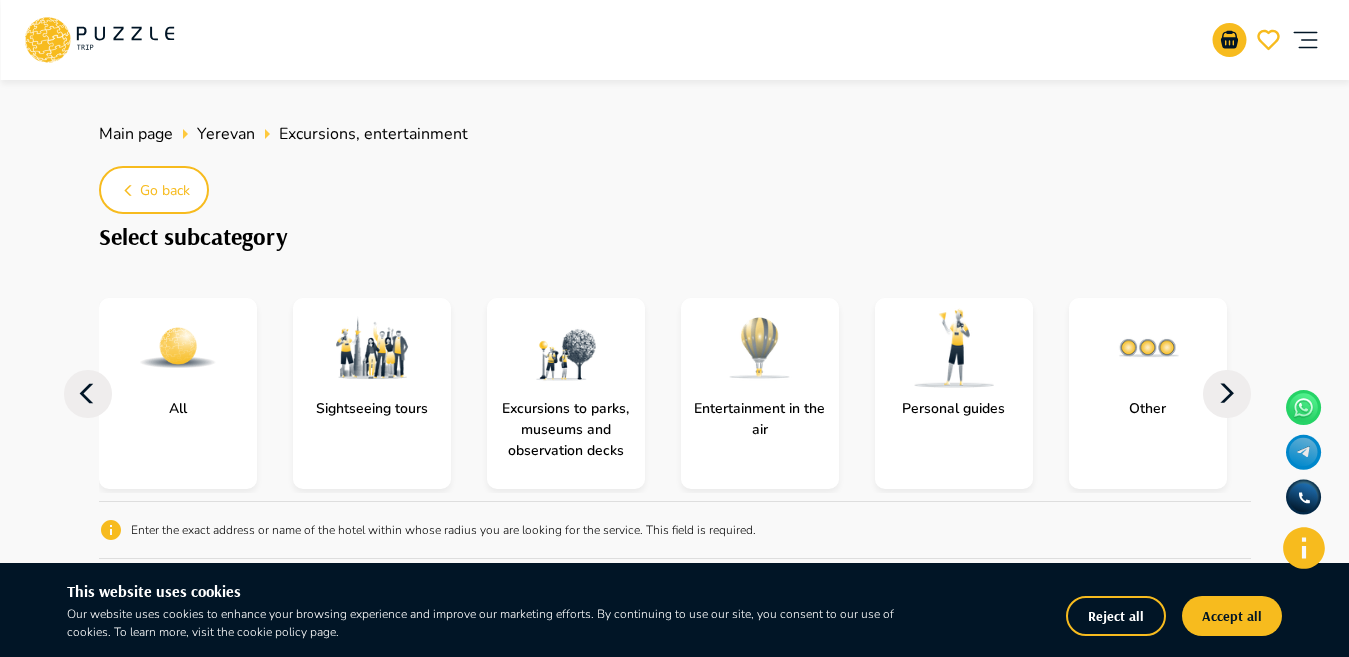 click at bounding box center (372, 348) 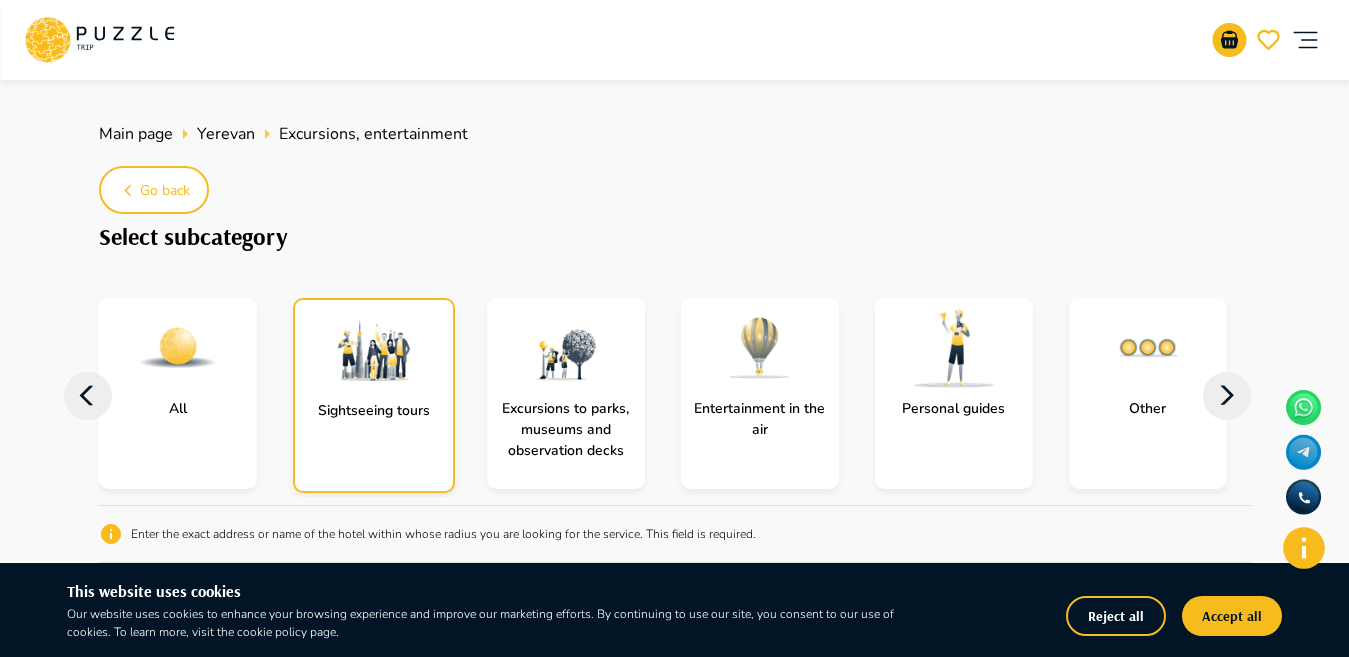 click on "All Sightseeing tours Excursions to parks, museums and observation decks Entertainment in the air Personal guides Other Entertainment in the desert Water activities Viewing Platforms Zoos, dolphinariums and aquariums Museums & galleries Amusement and water parks Events Photographers Beaches and beach clubs Cruises on yachts" at bounding box center [675, 395] 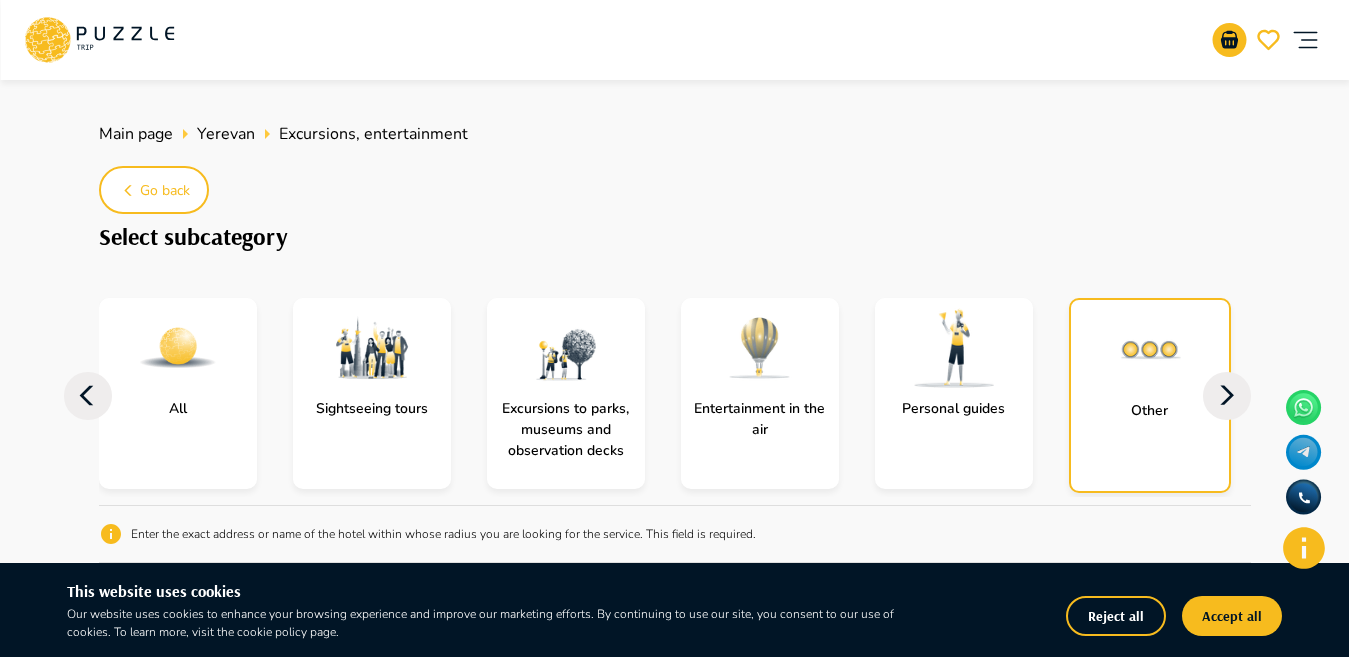click on "Other" at bounding box center [1150, 395] 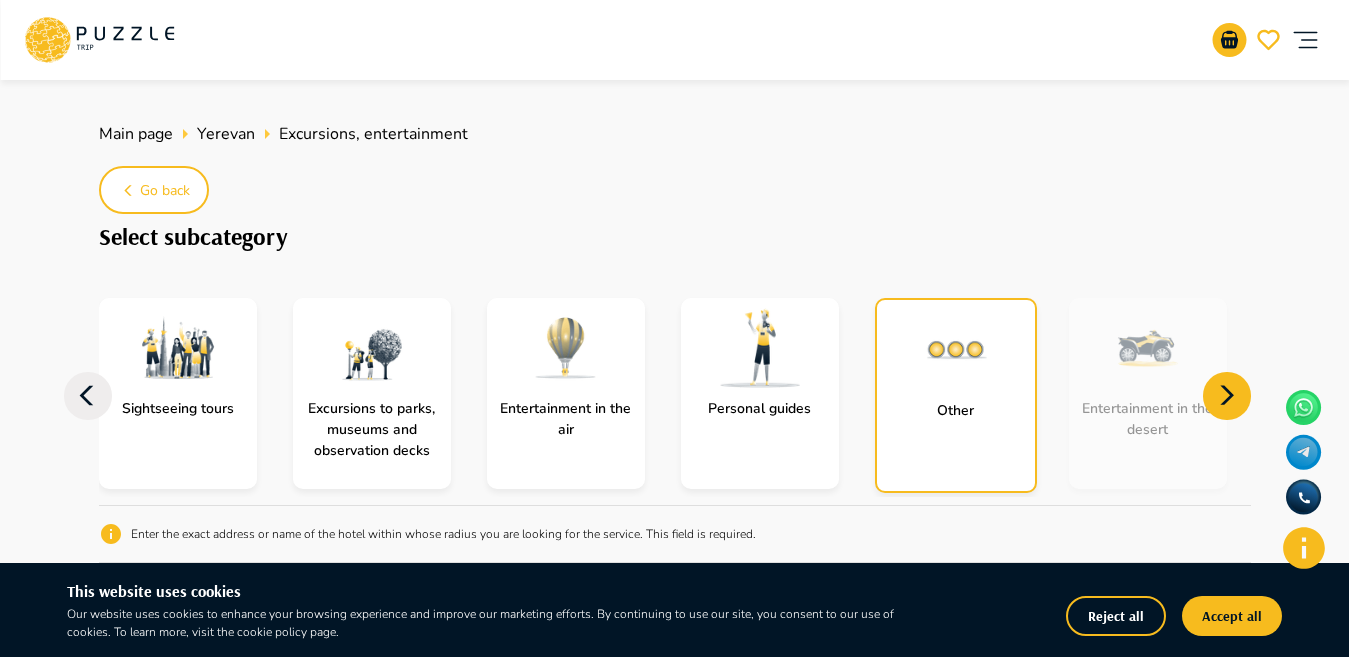 click 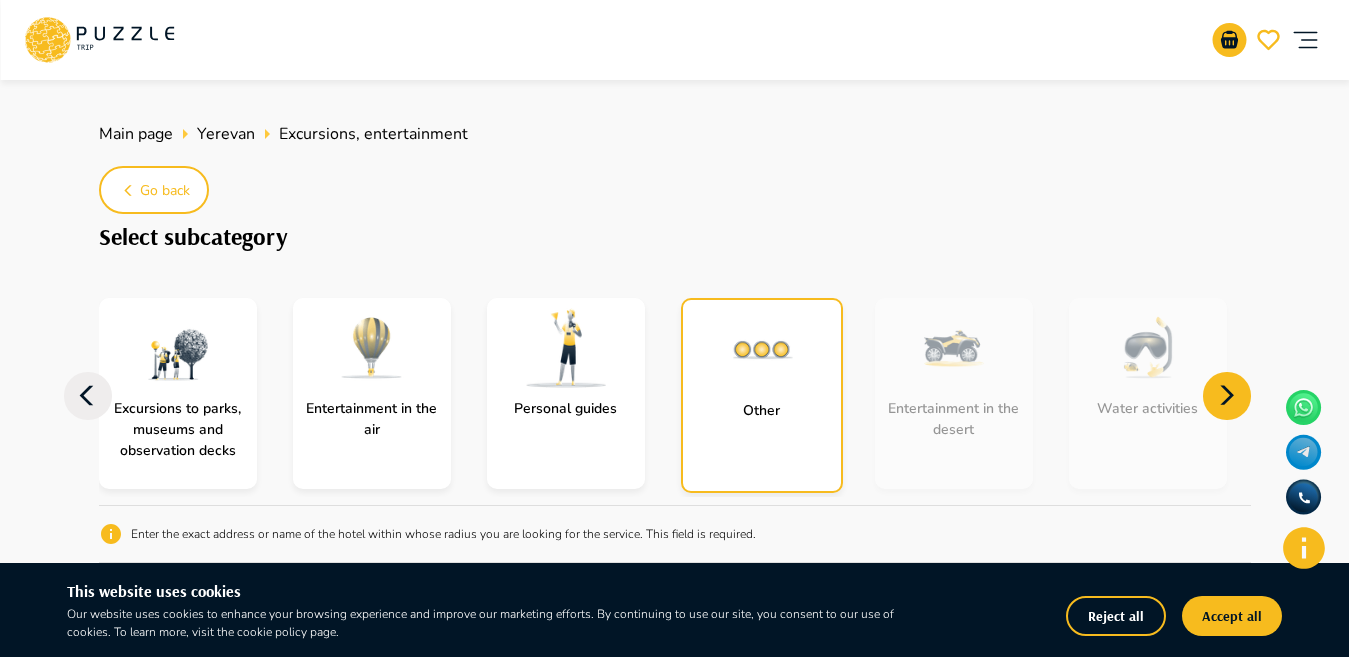 click 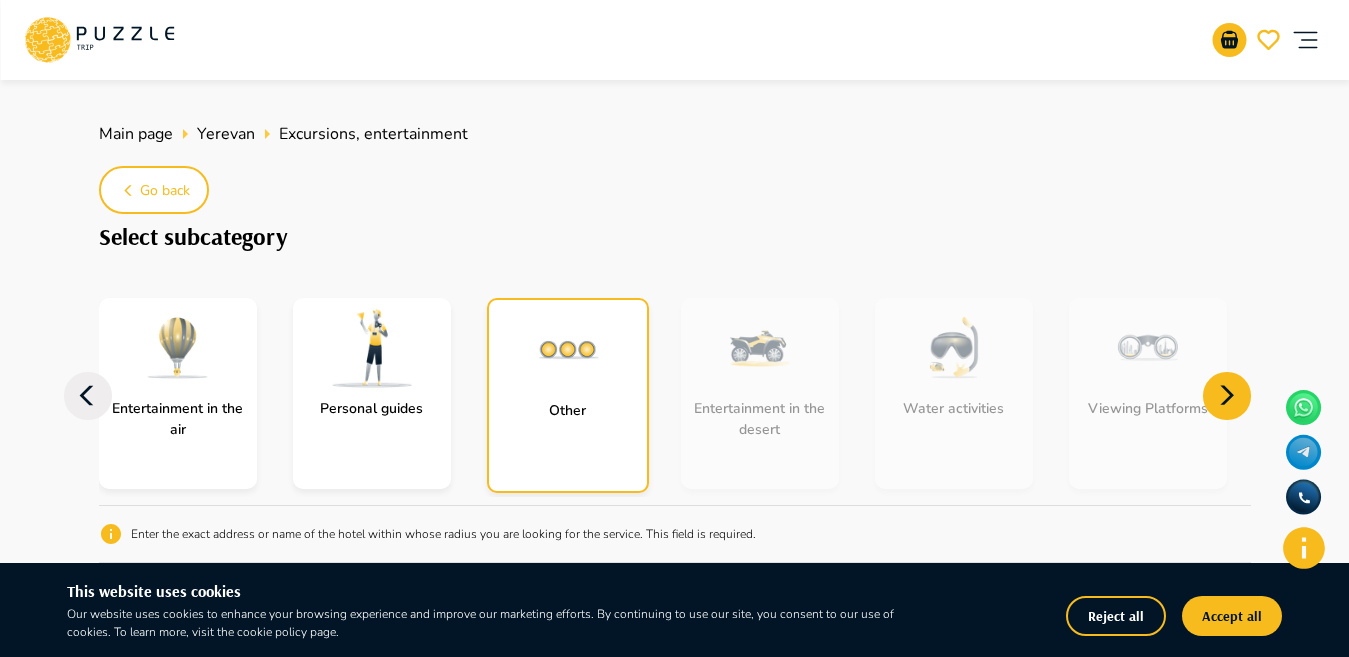 click 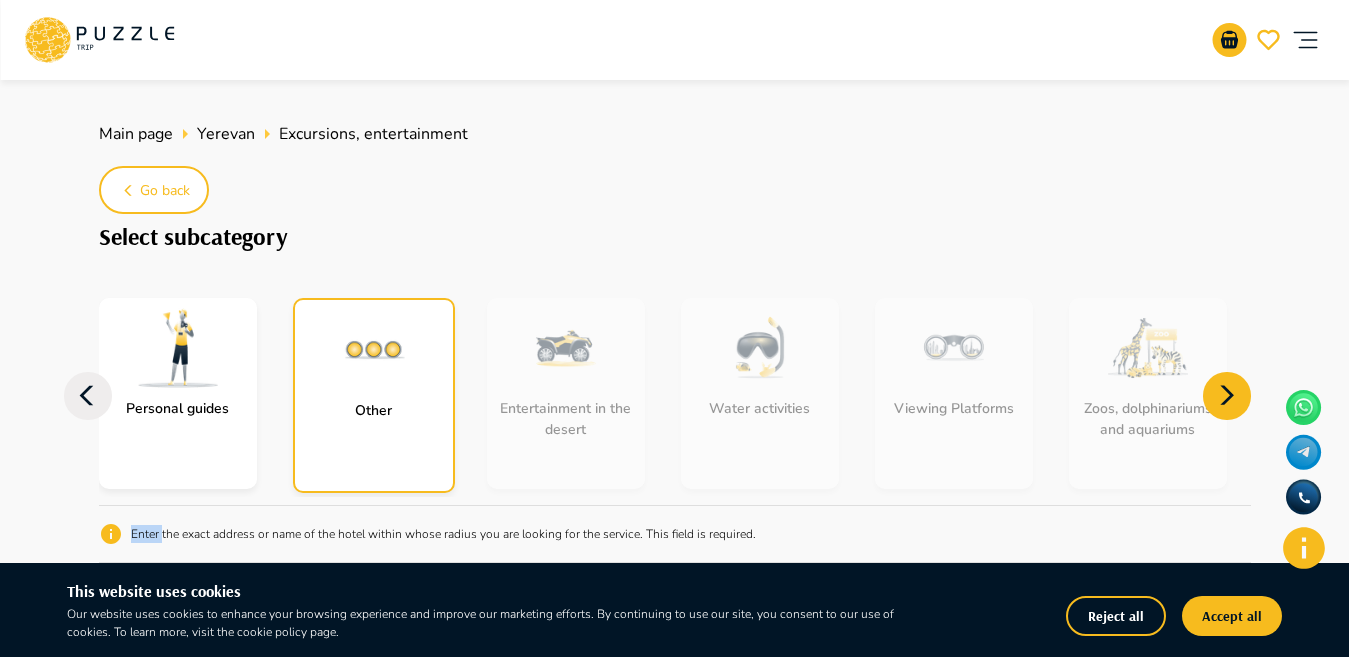click 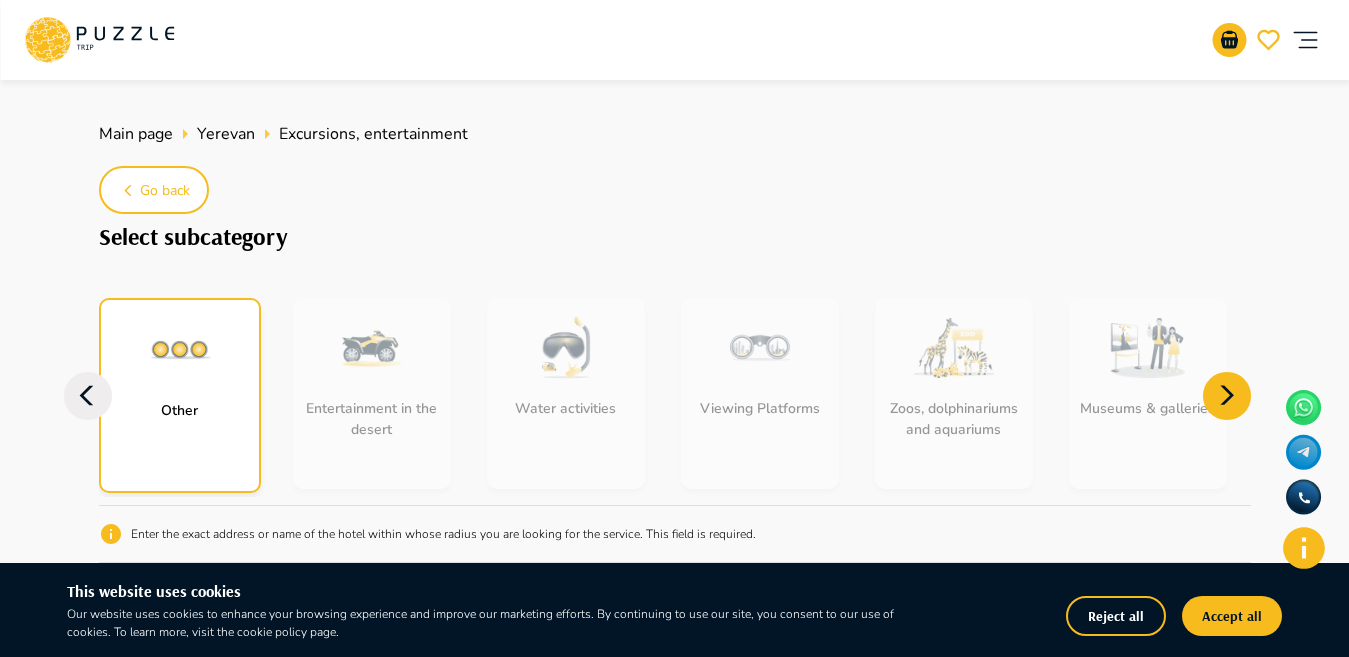 click 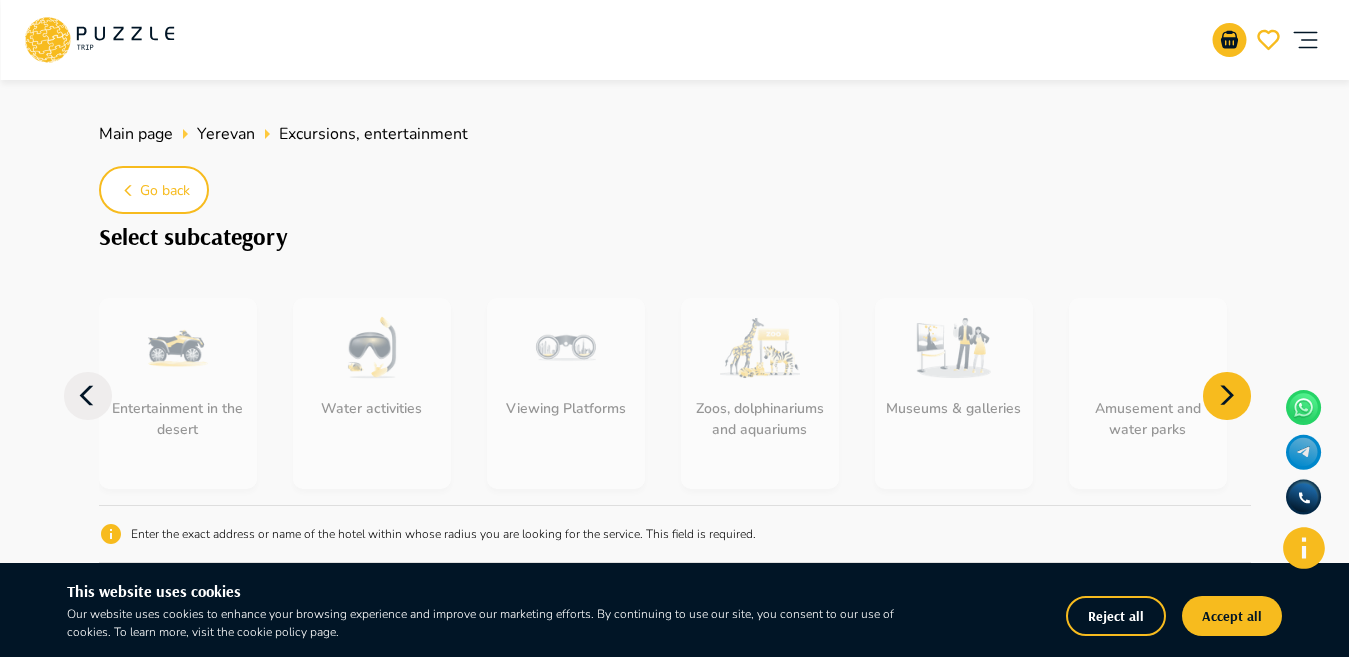 click on "Zoos, dolphinariums and aquariums" at bounding box center (772, 393) 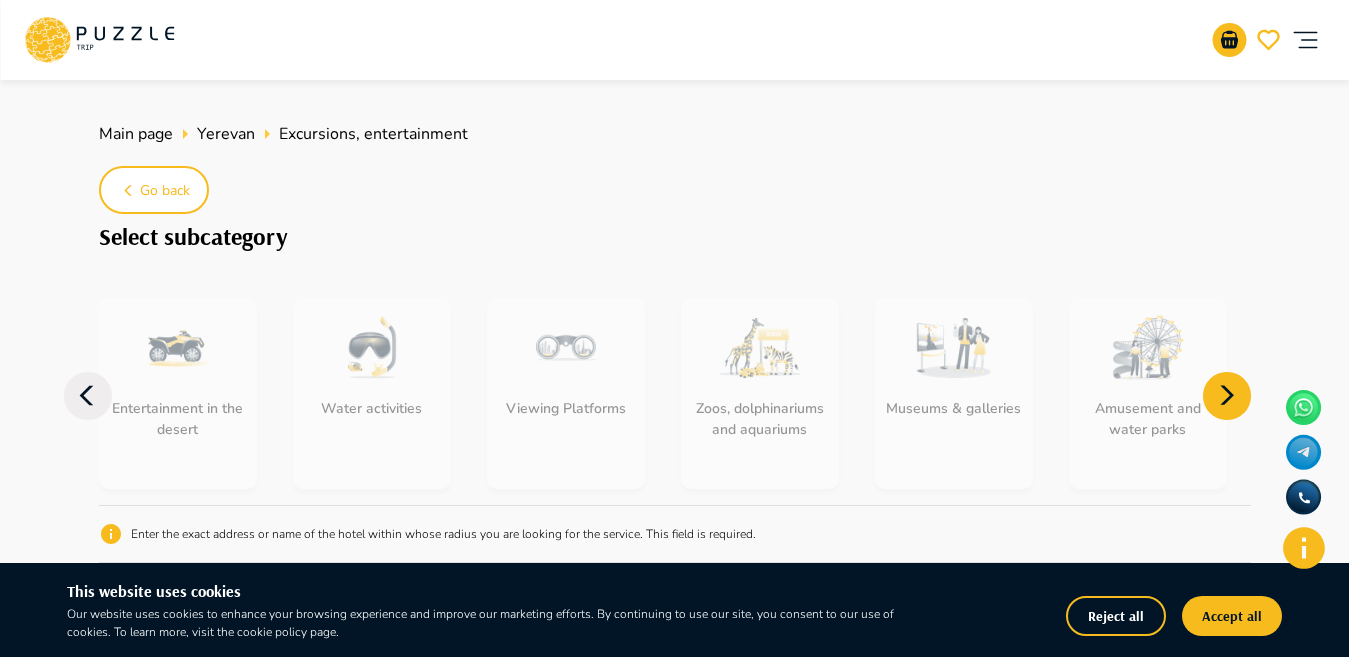 click on "Zoos, dolphinariums and aquariums" at bounding box center [772, 393] 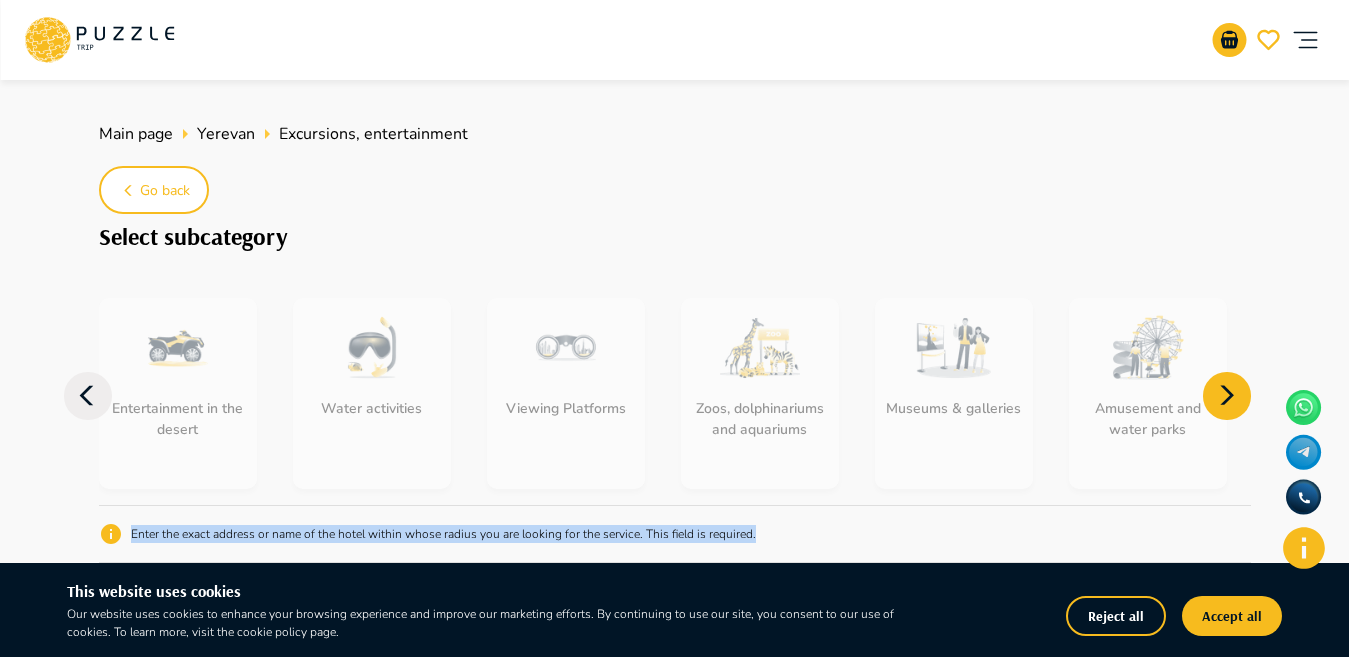 click 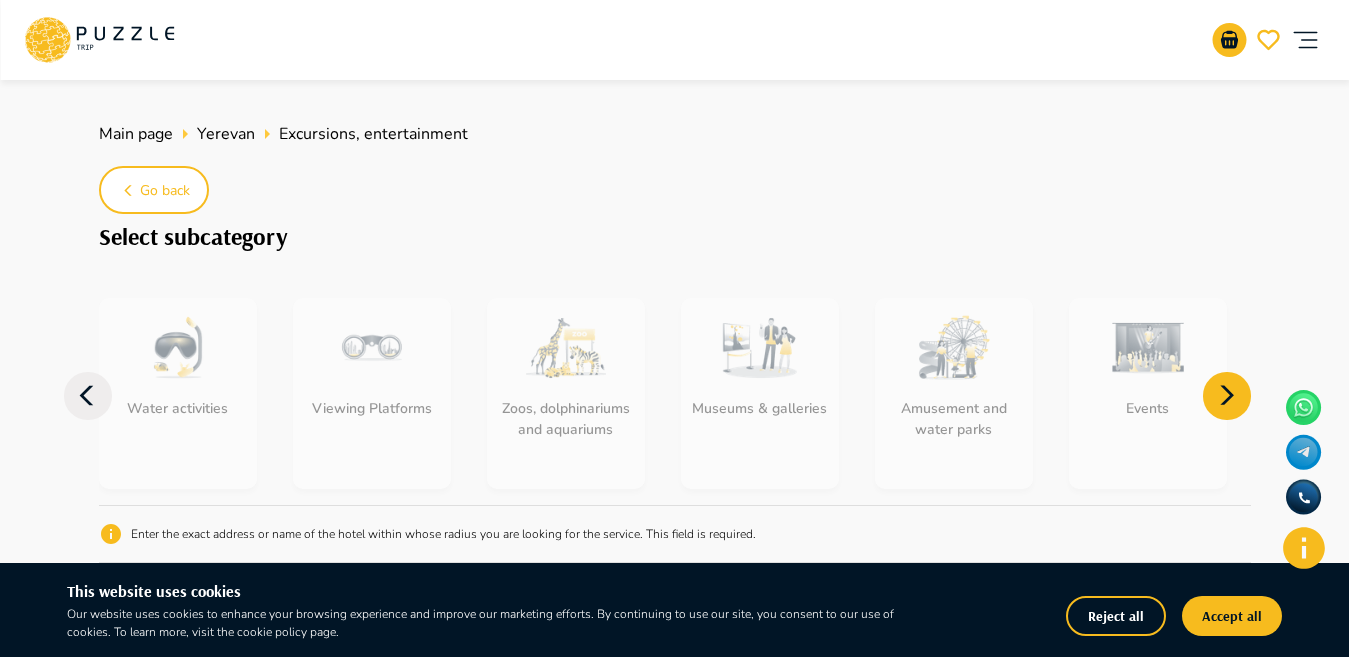 click 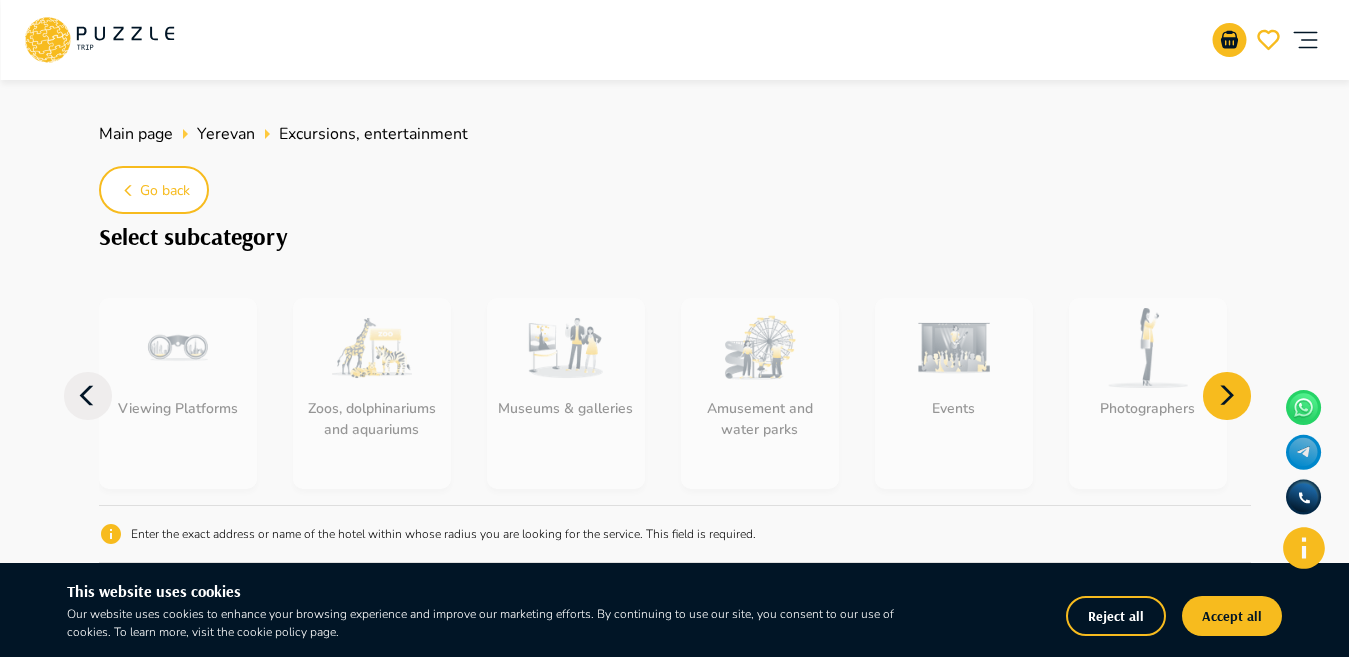 click on "Museums & galleries" at bounding box center [578, 393] 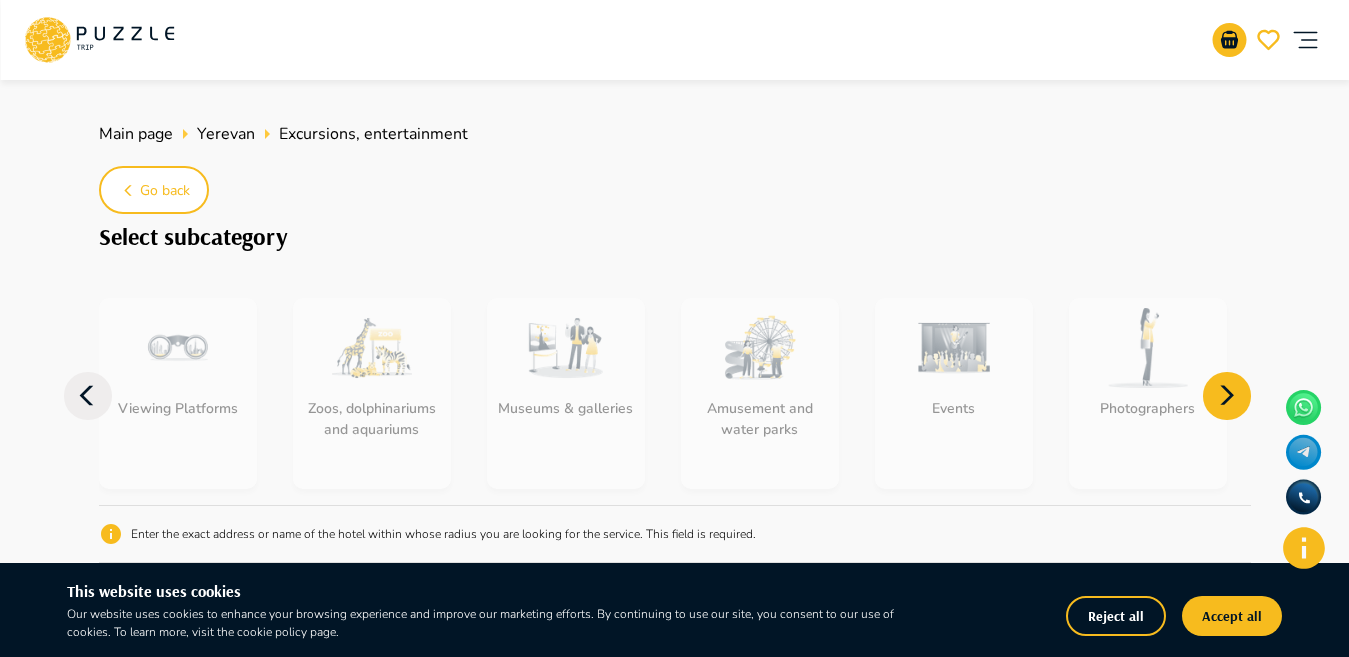 click 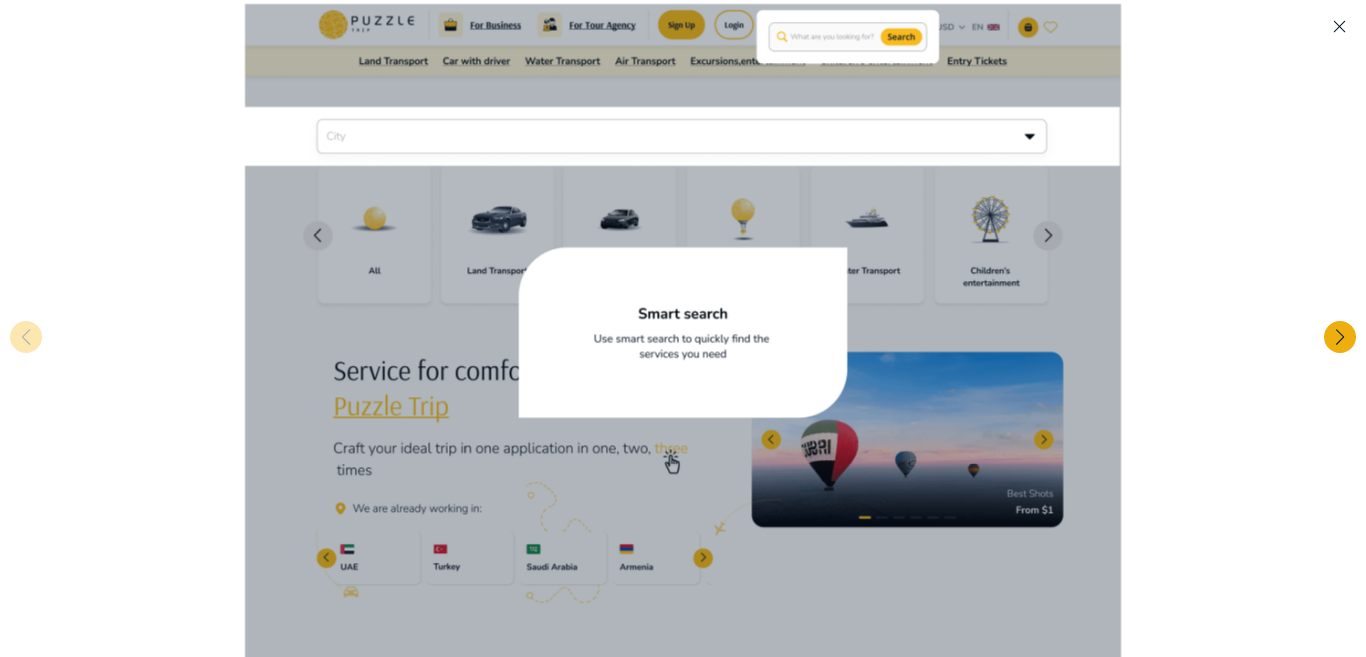 click at bounding box center (1340, 337) 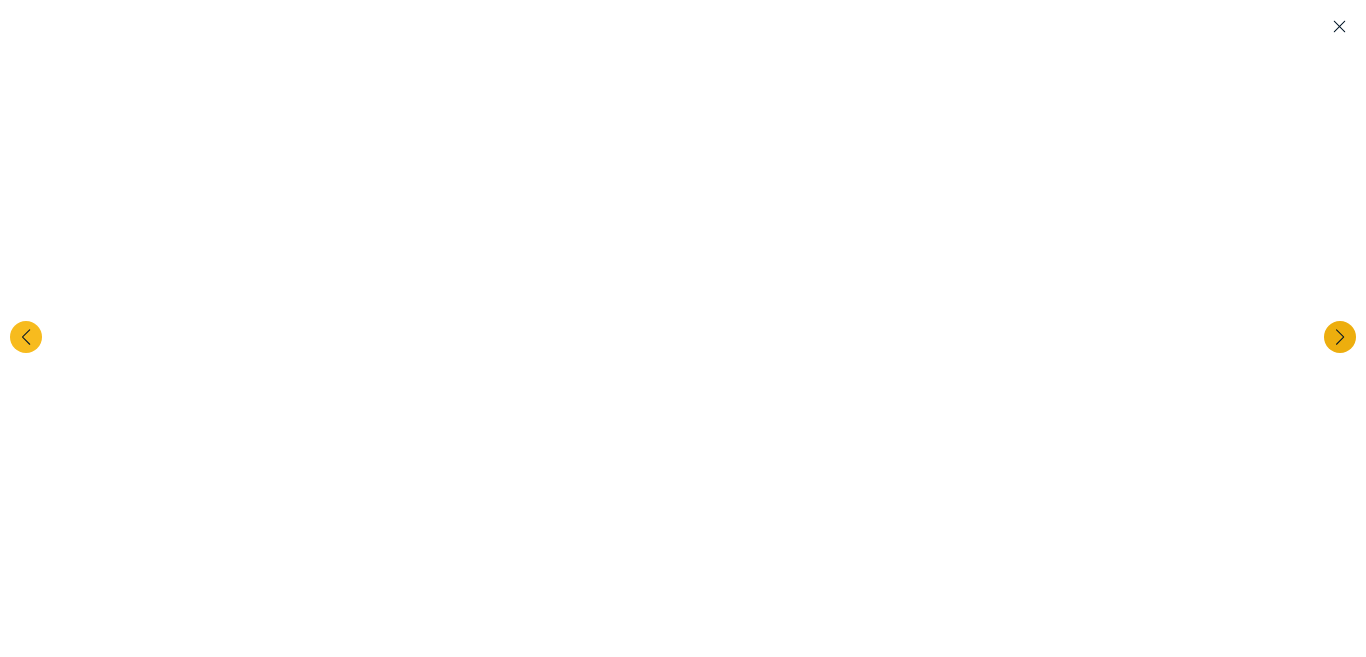click at bounding box center (1340, 337) 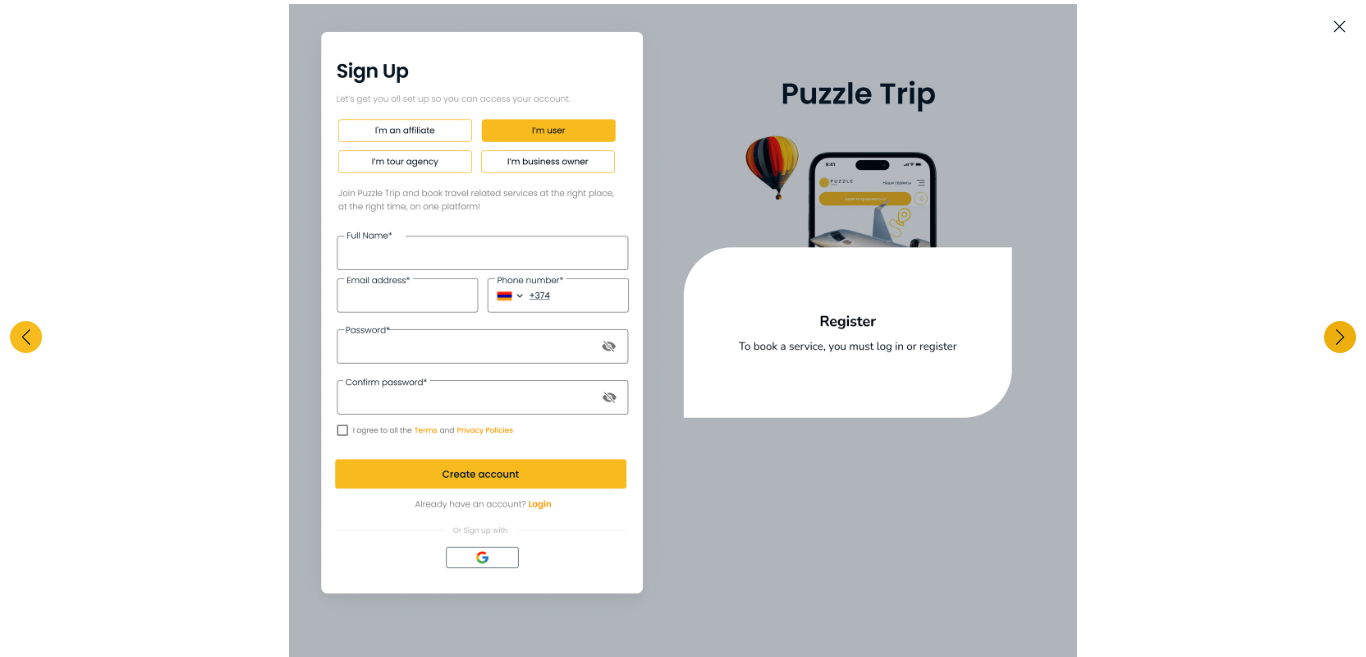 click at bounding box center [1340, 337] 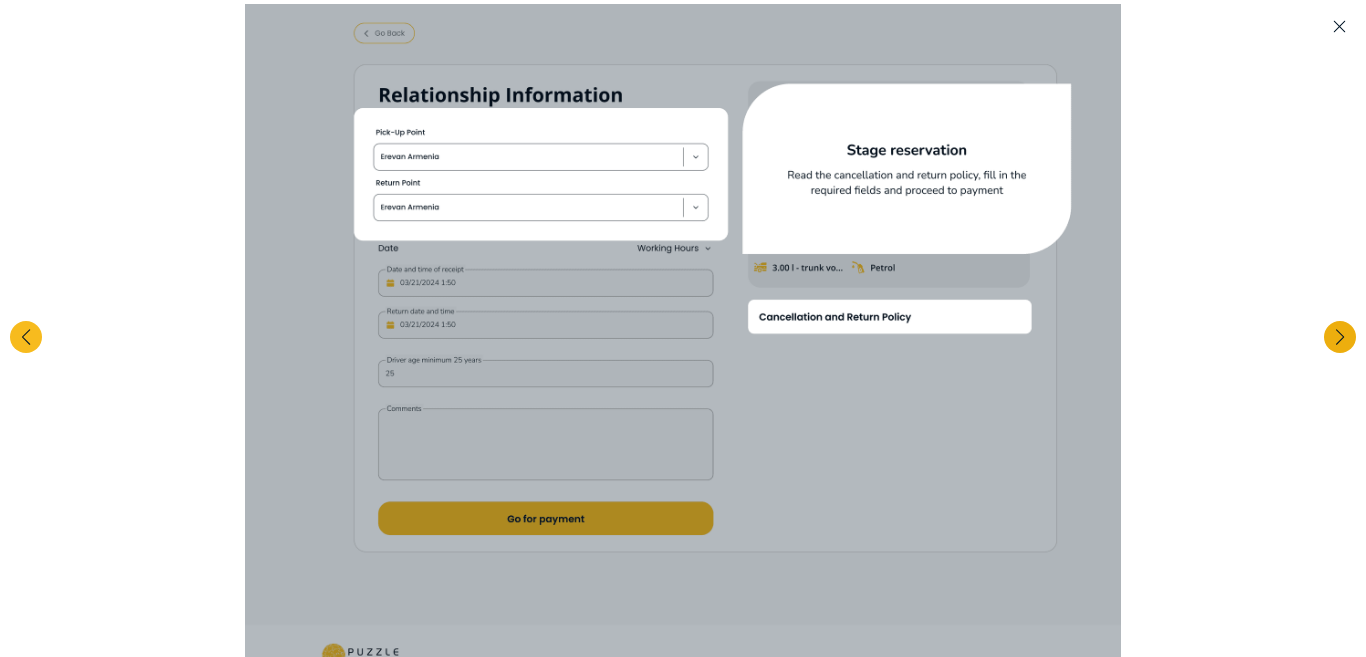 click at bounding box center (1340, 337) 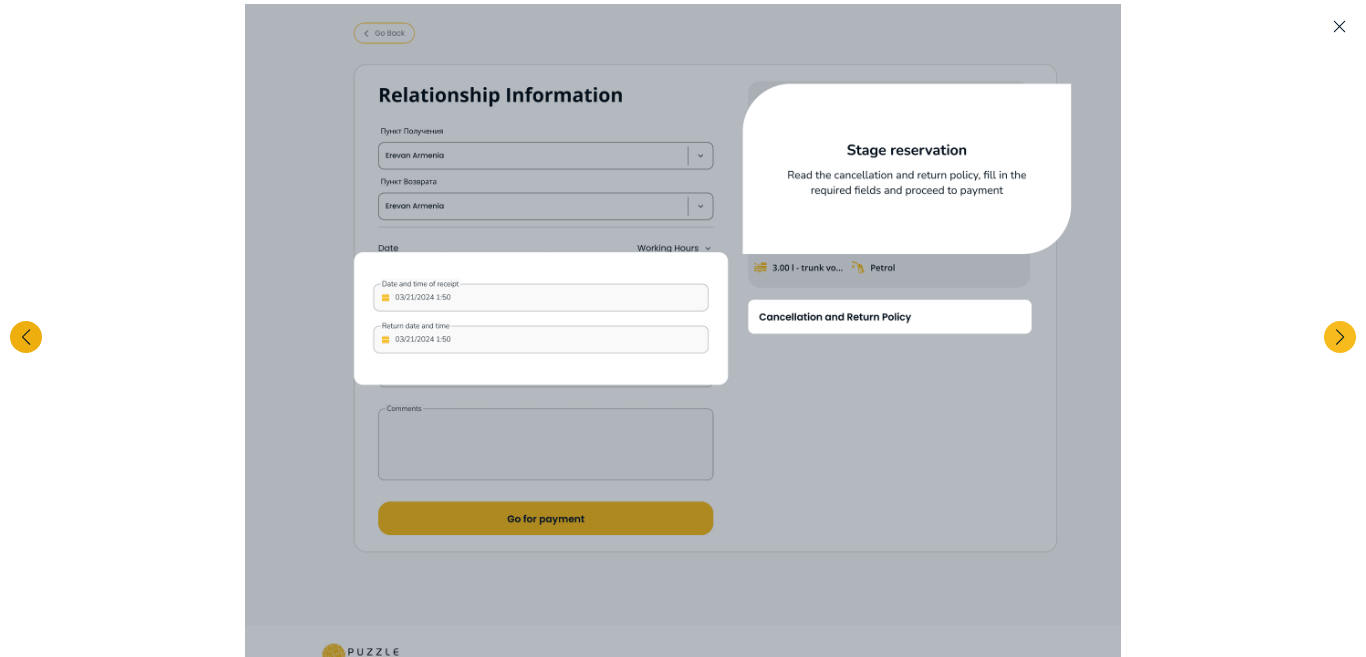 click at bounding box center (26, 337) 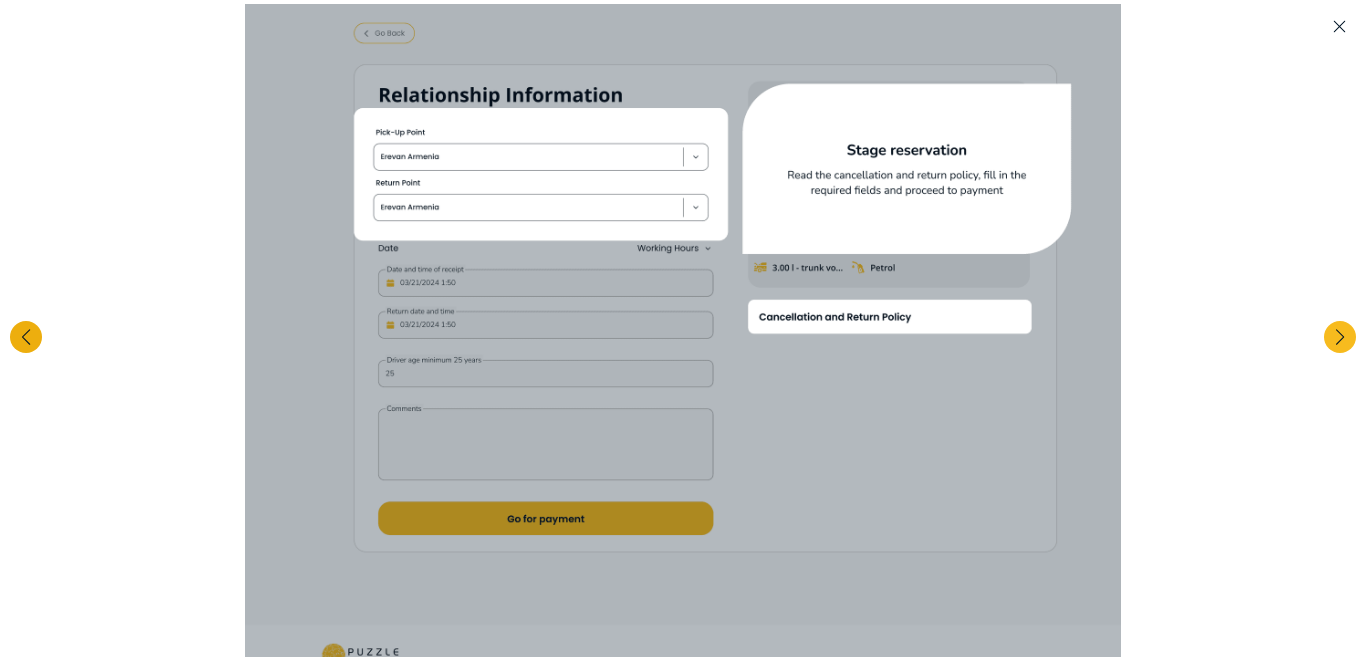 click at bounding box center [26, 337] 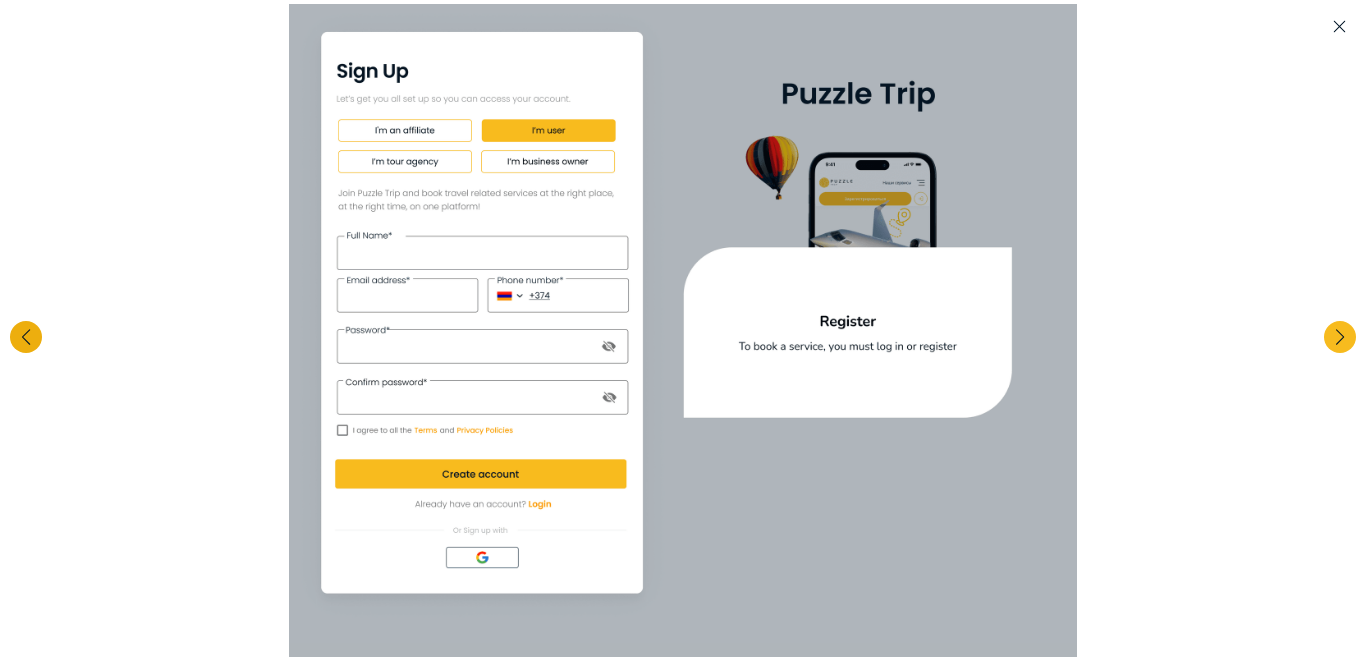 click at bounding box center [26, 337] 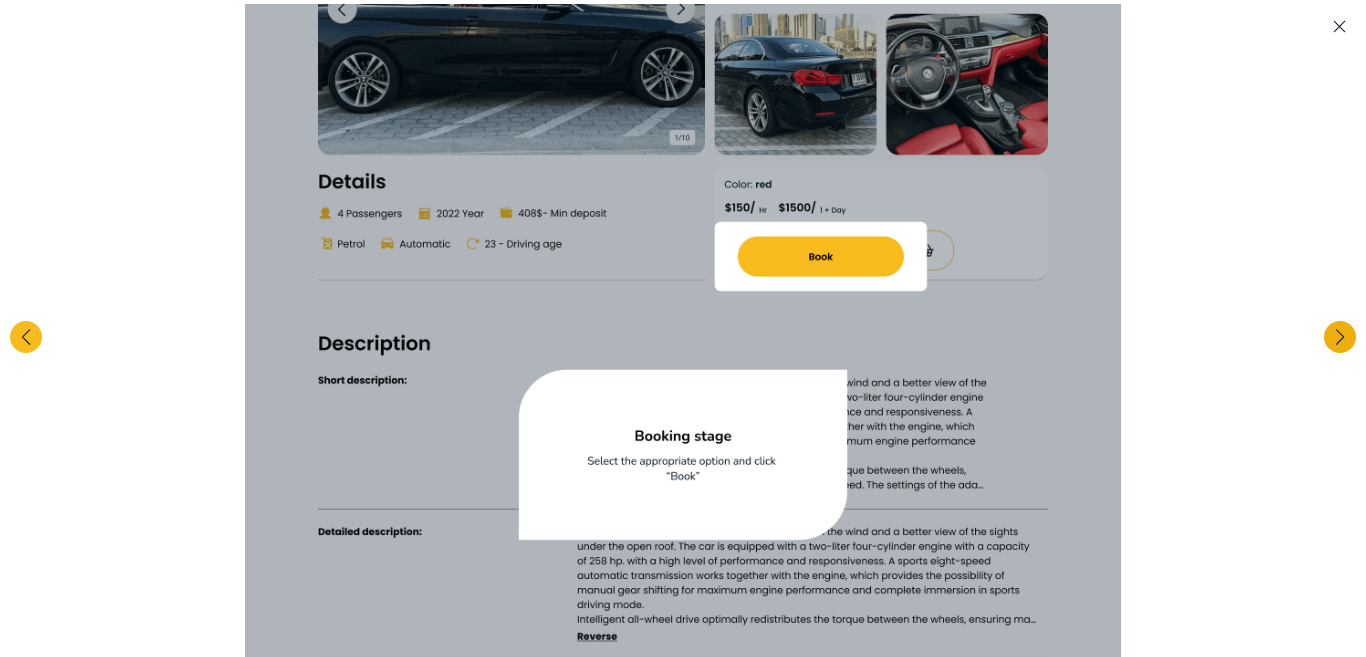 click at bounding box center (1340, 337) 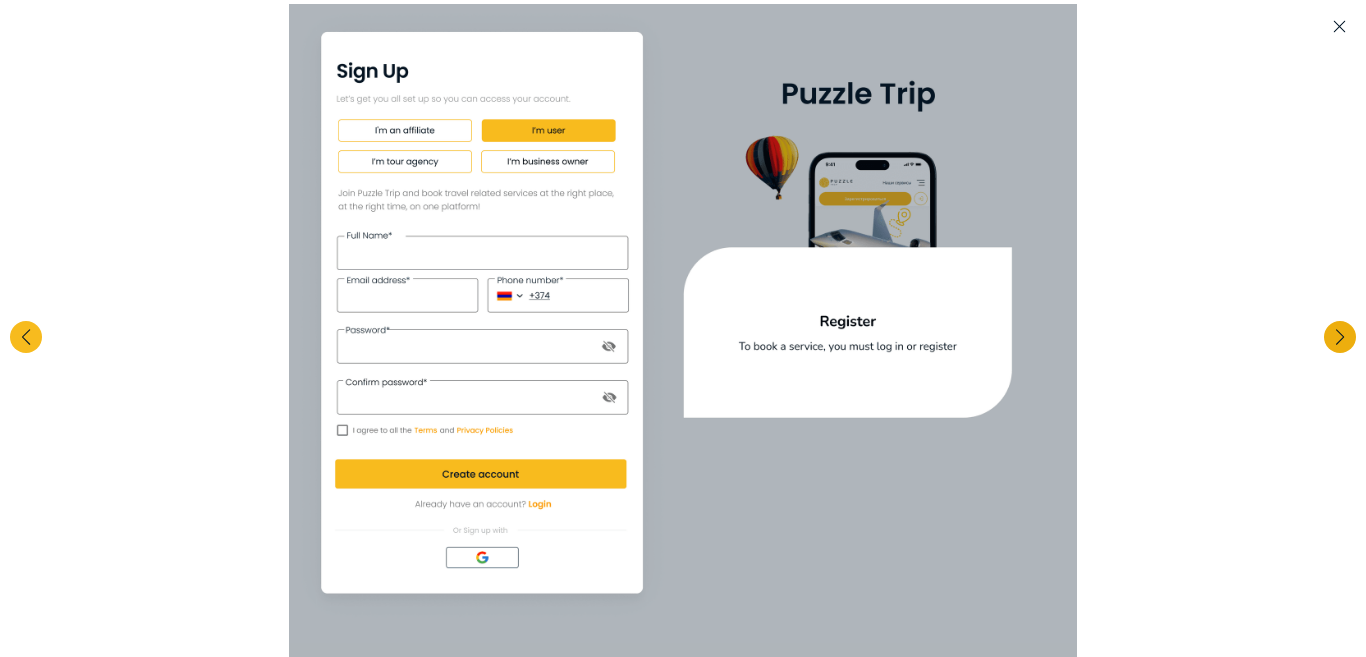 click at bounding box center (1340, 337) 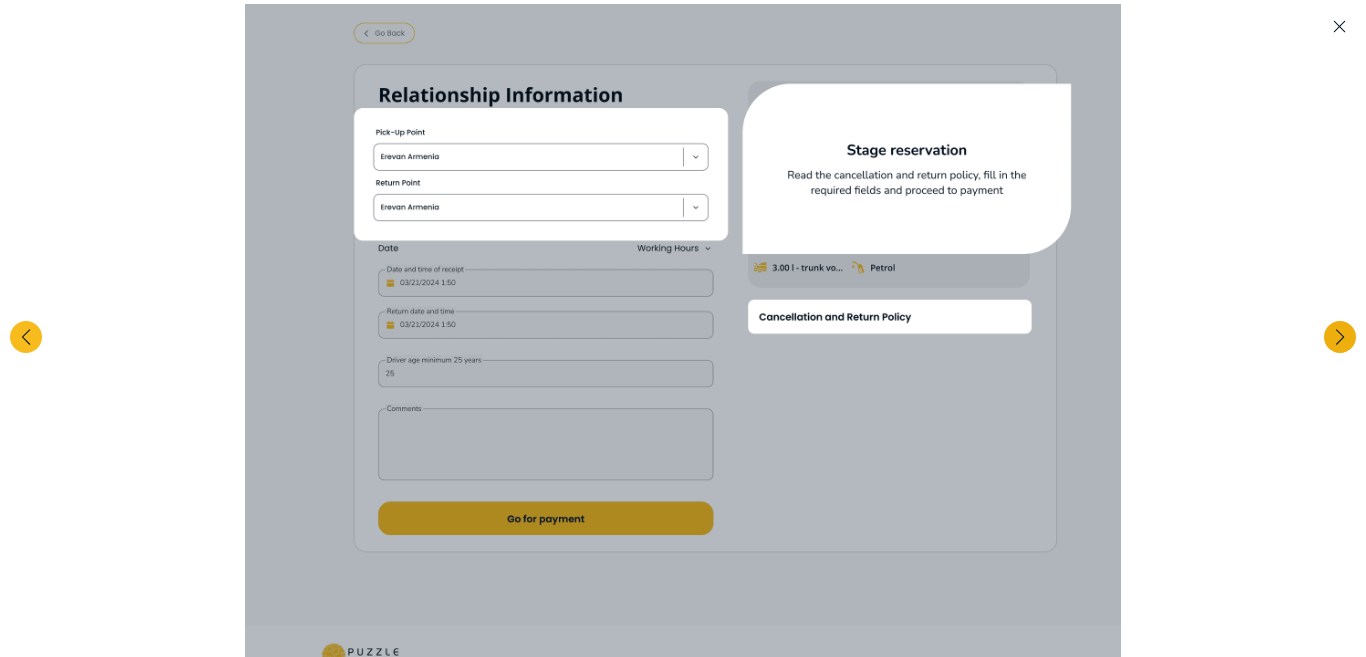 click at bounding box center (1340, 337) 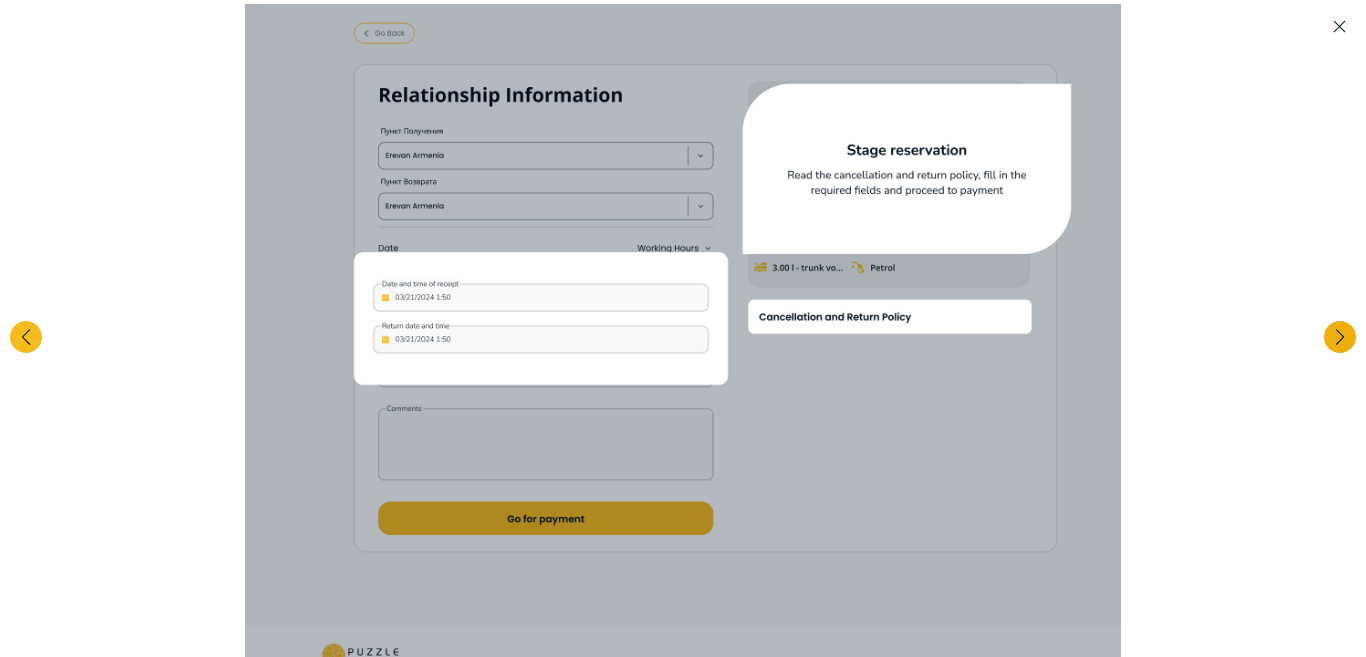 click at bounding box center [1340, 337] 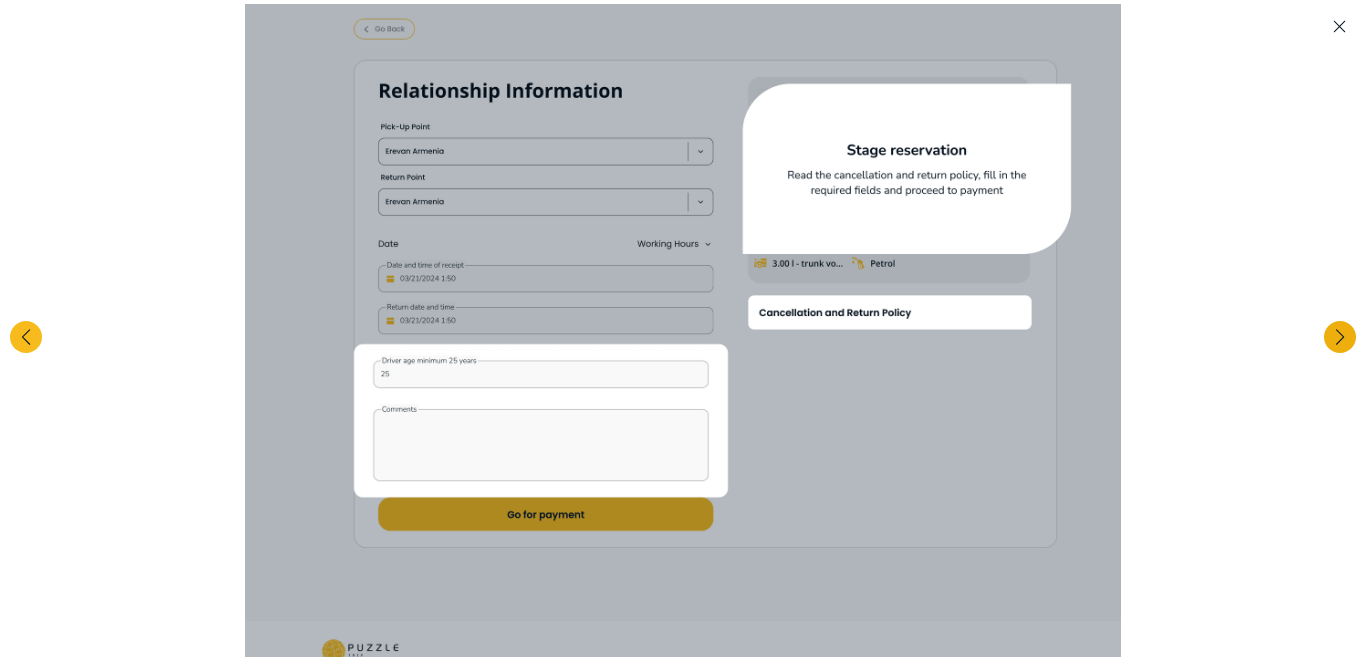 click at bounding box center (1340, 337) 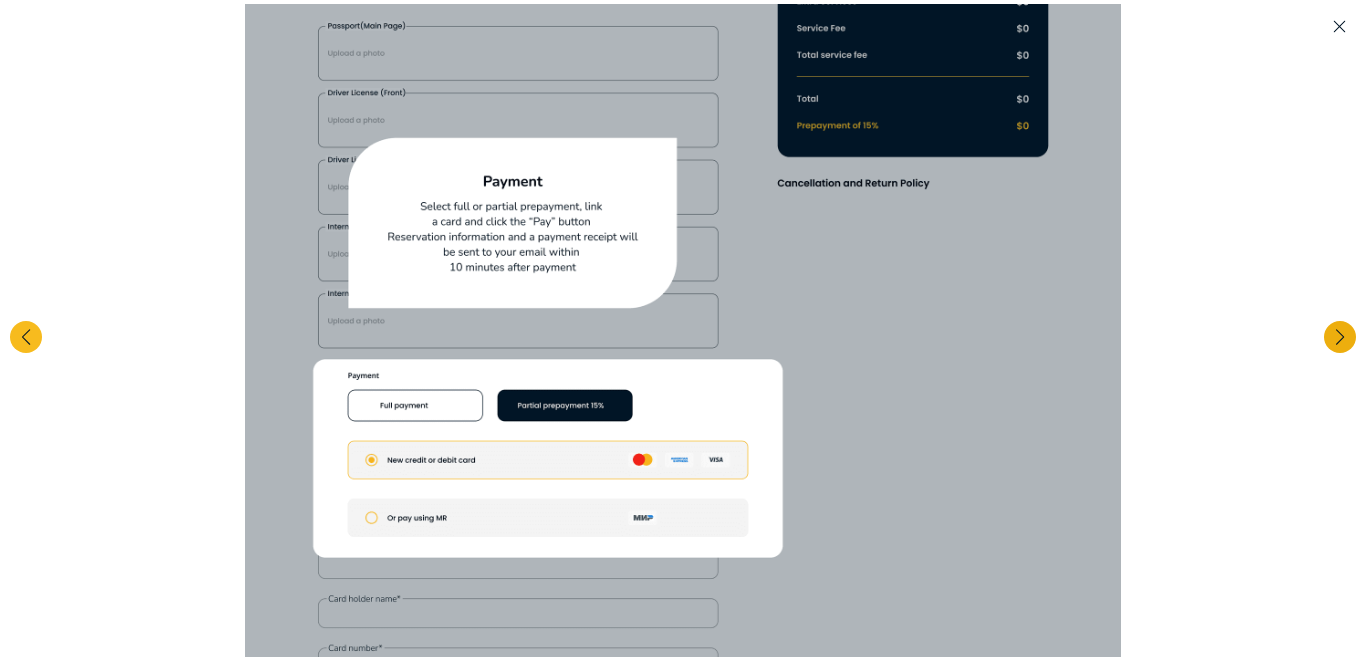 click at bounding box center [1340, 337] 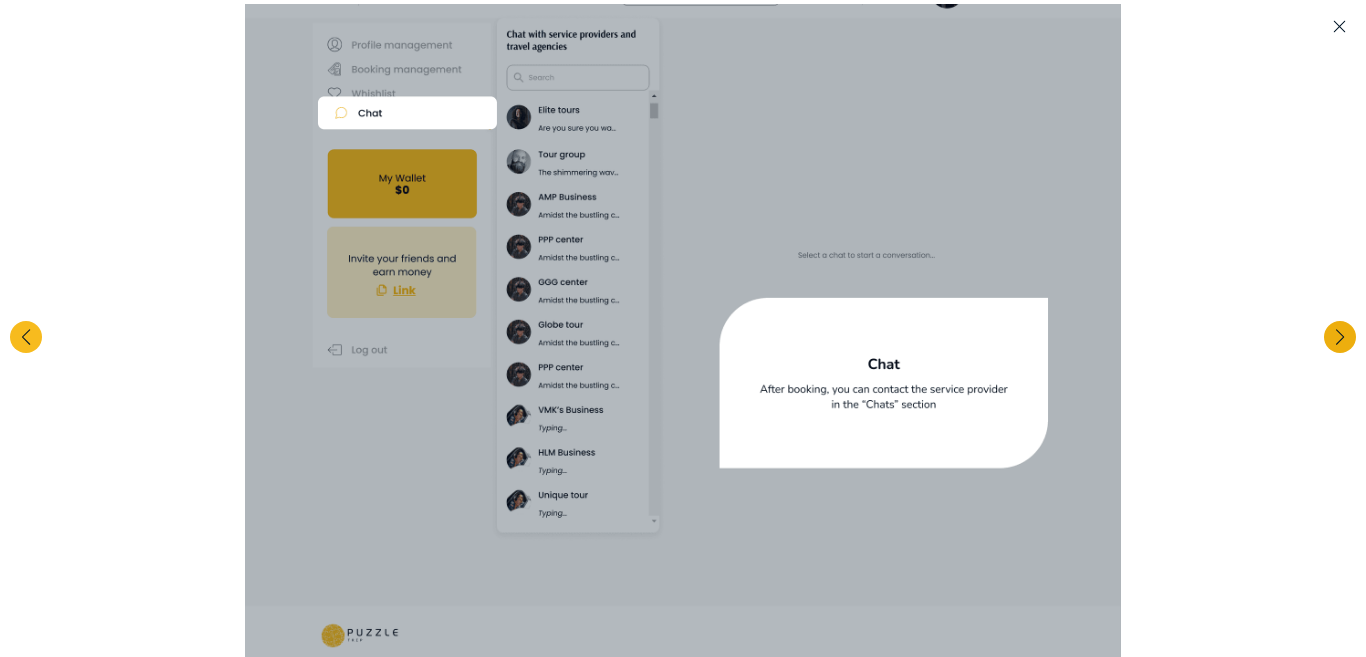 click at bounding box center (1340, 337) 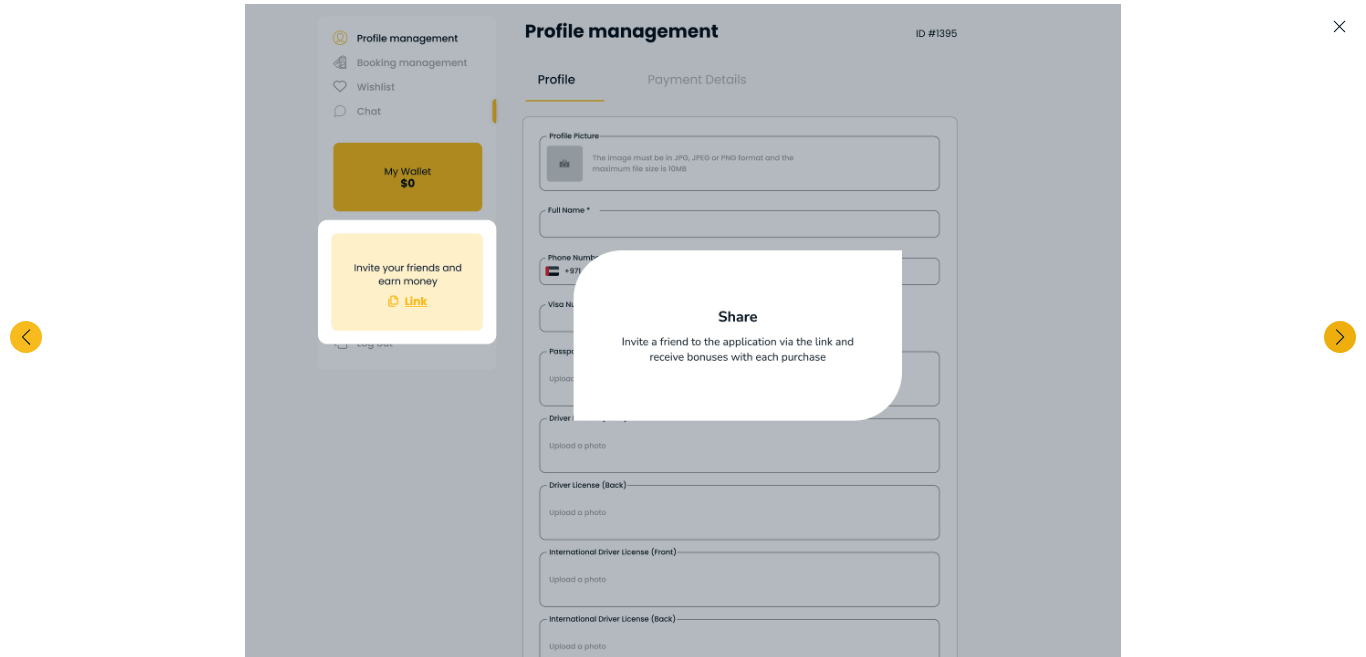 click at bounding box center [1340, 337] 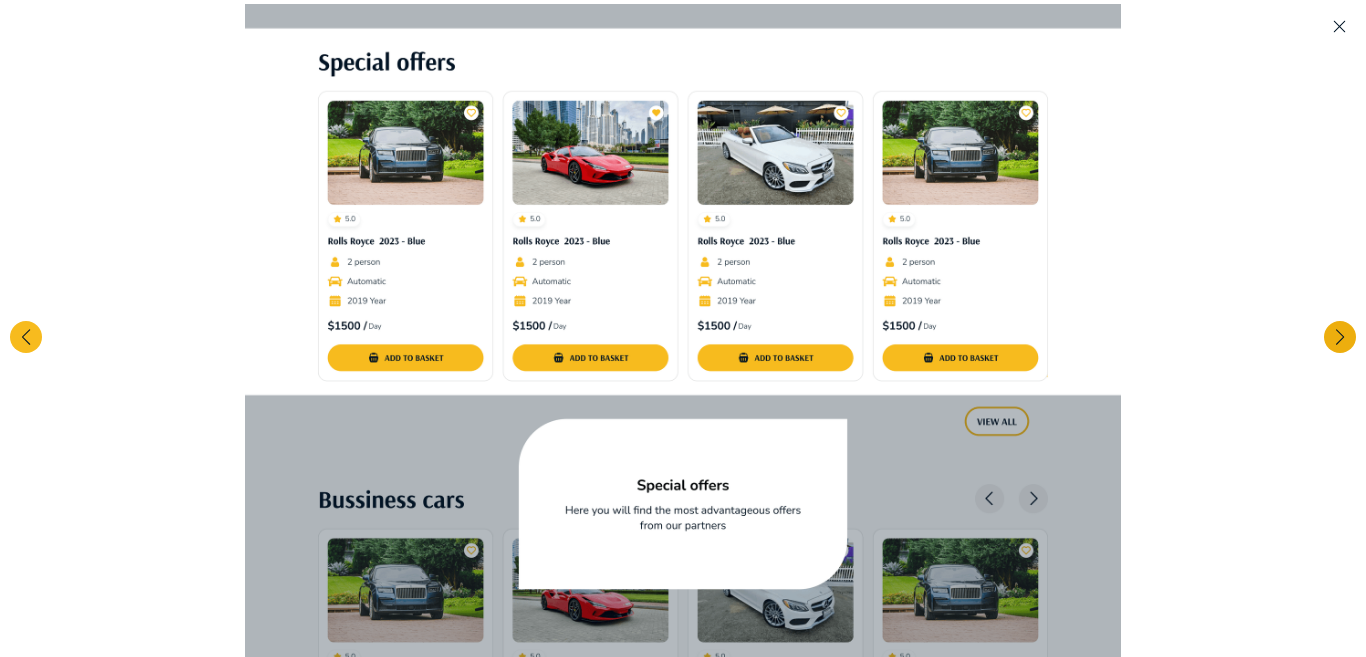 click at bounding box center (1340, 337) 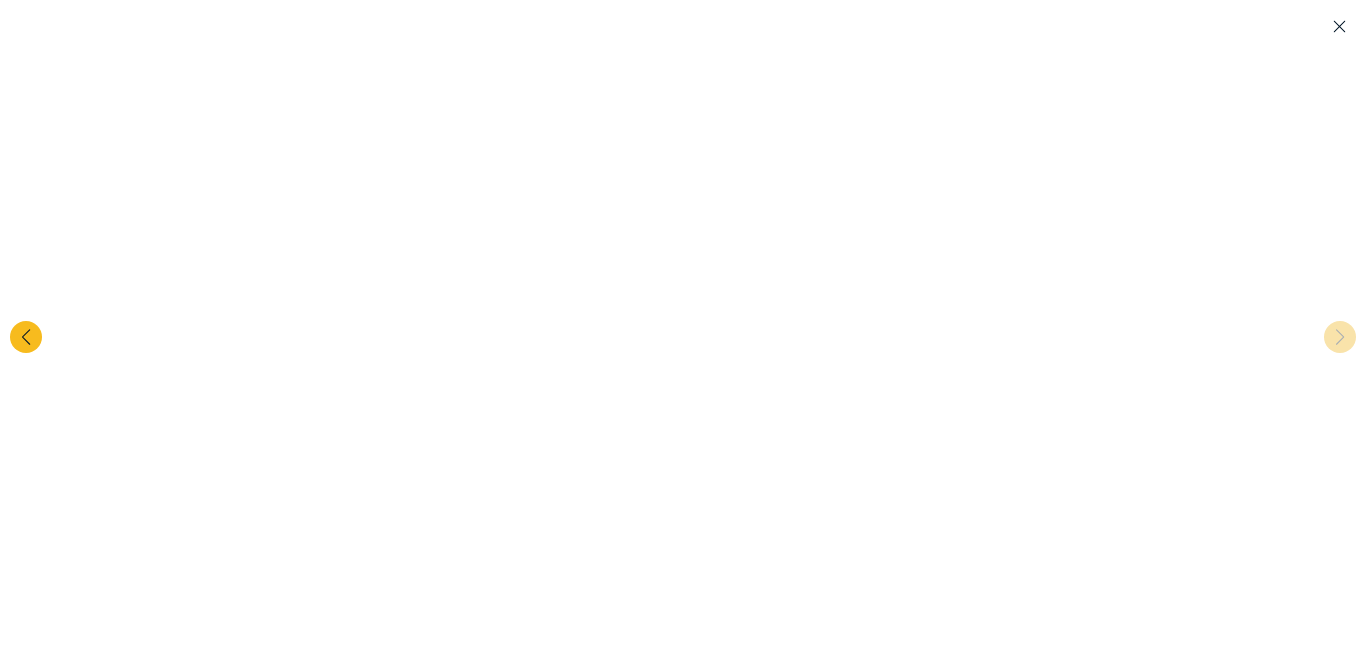 click at bounding box center (683, 332) 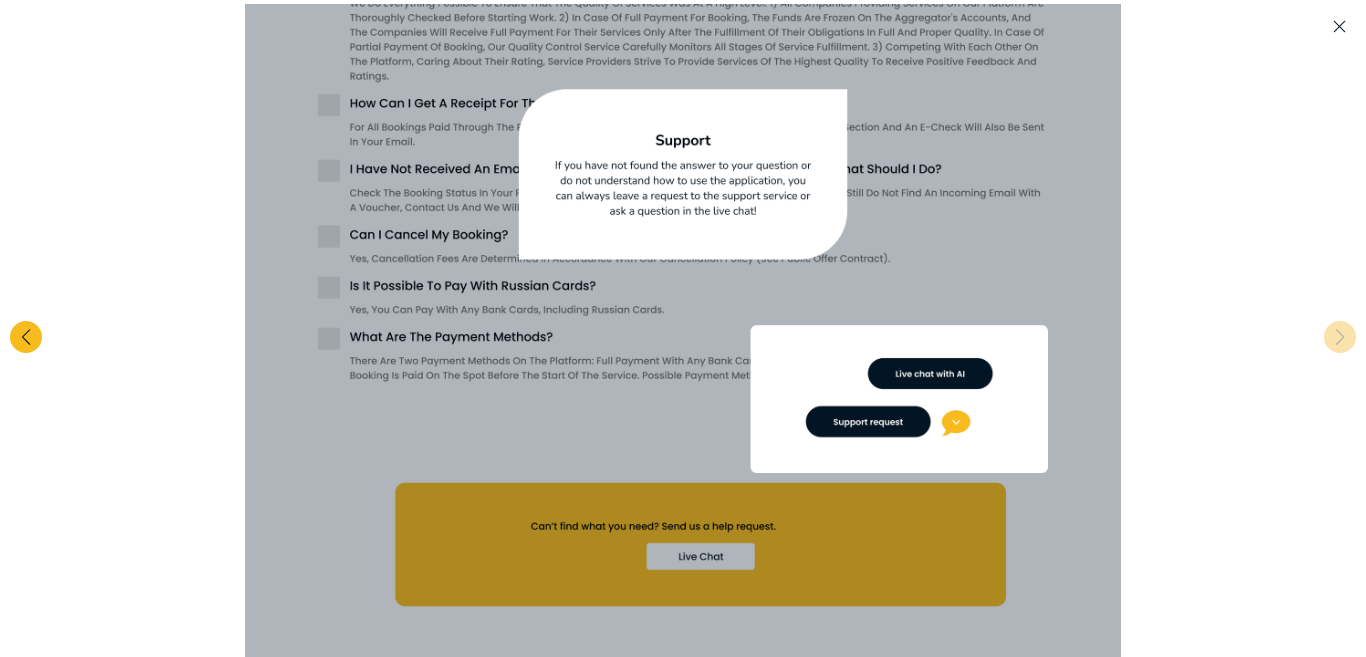 click at bounding box center [683, 332] 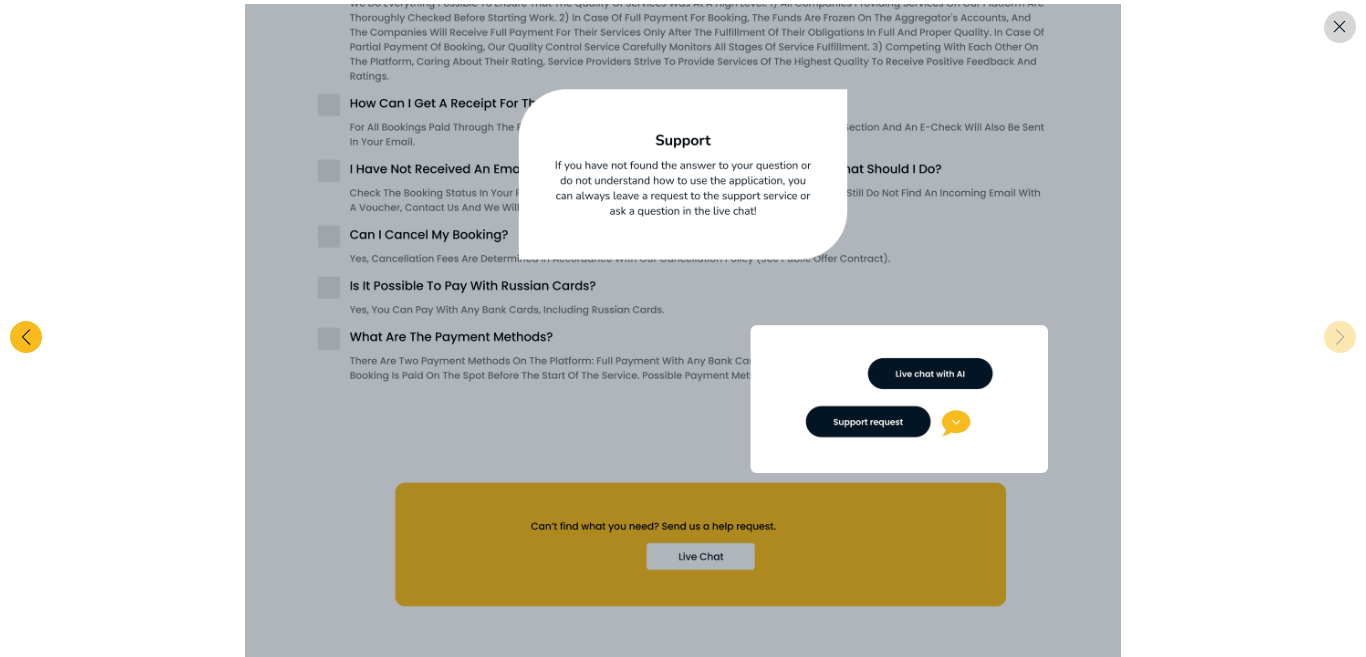click 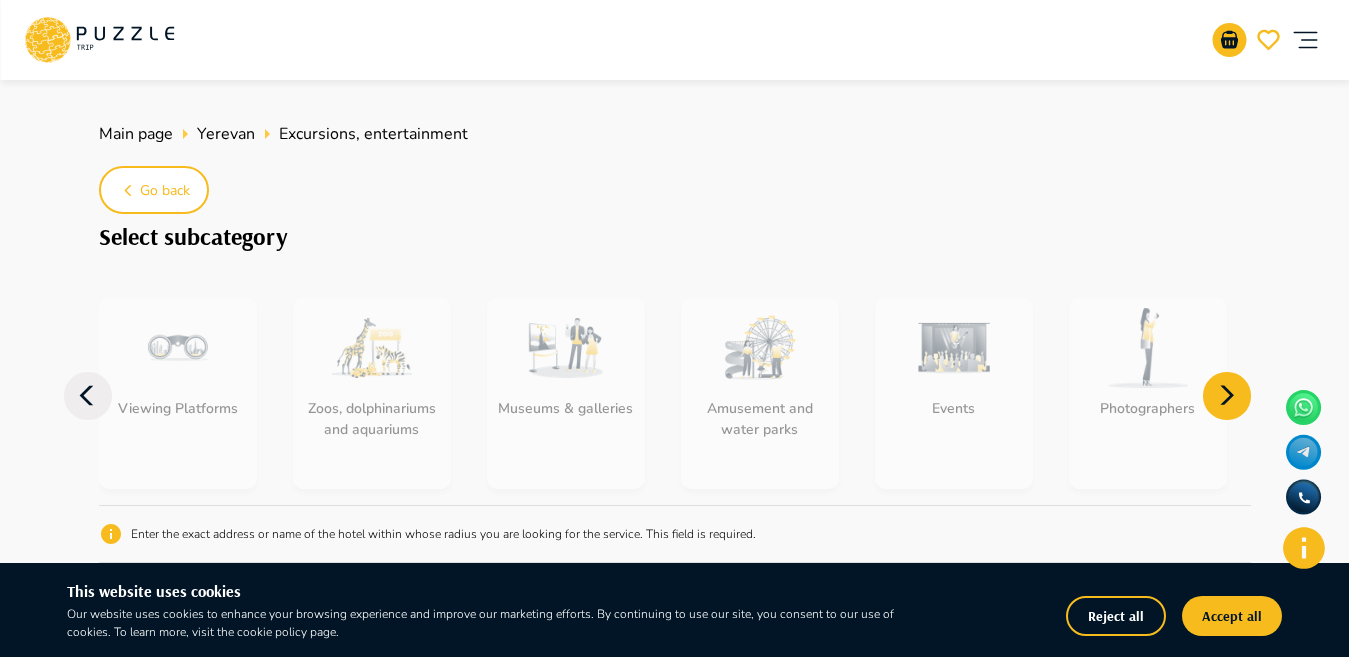 click 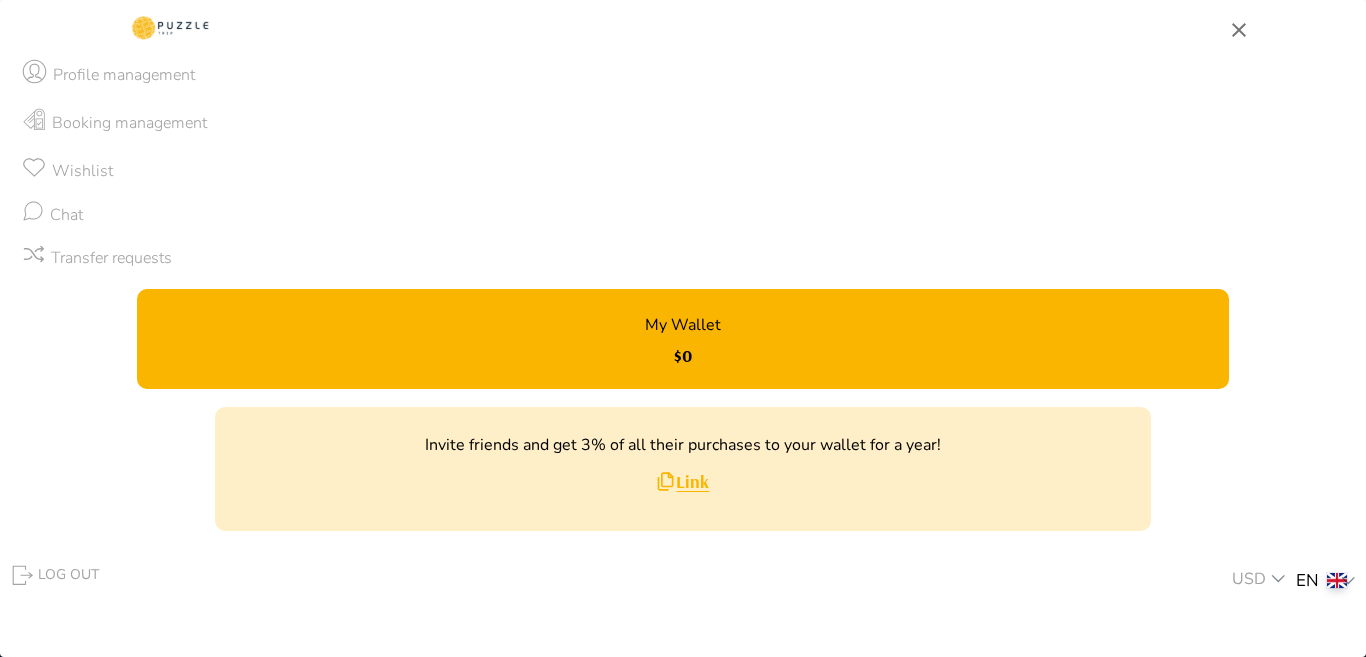 click on "Profile management" at bounding box center [683, 75] 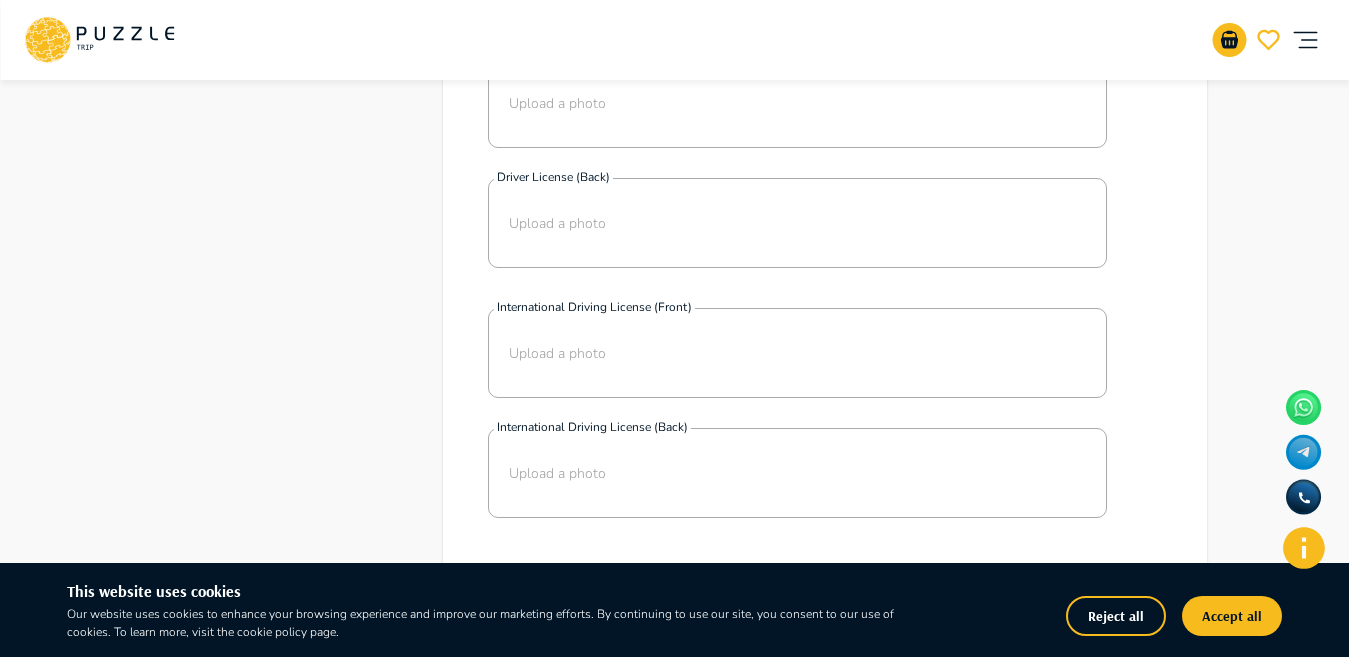 scroll, scrollTop: 764, scrollLeft: 0, axis: vertical 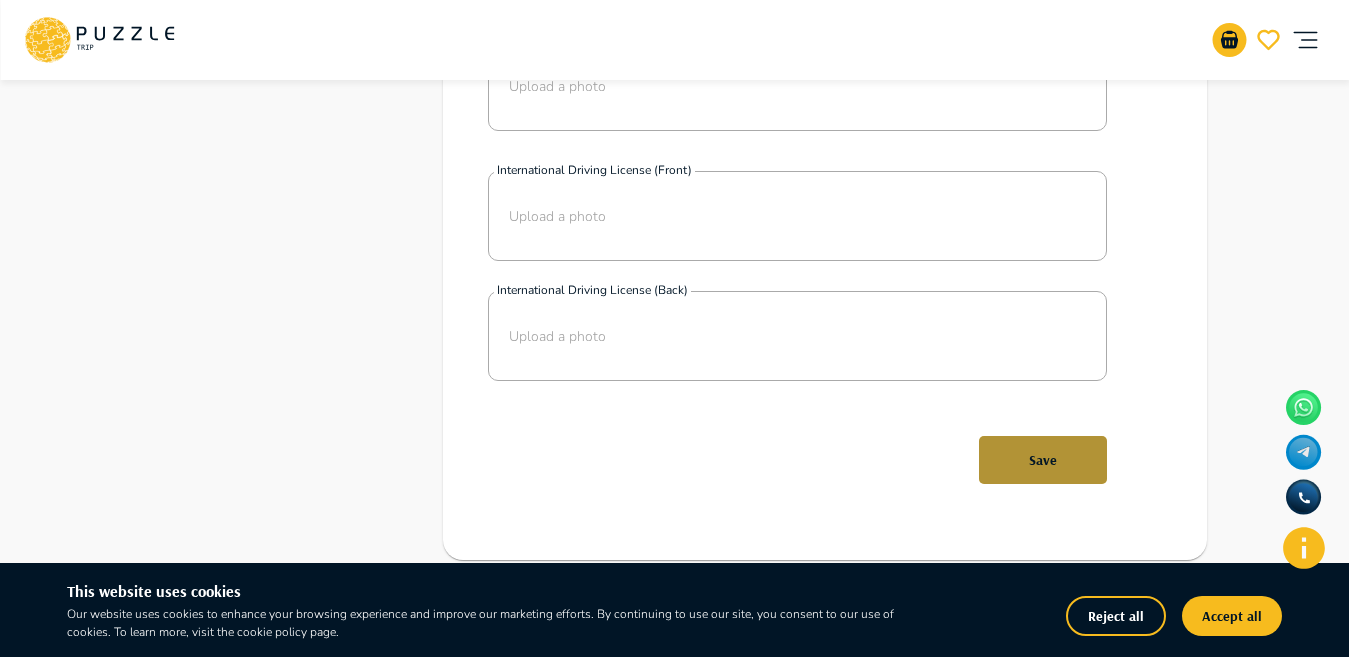 click on "Save" at bounding box center (1043, 460) 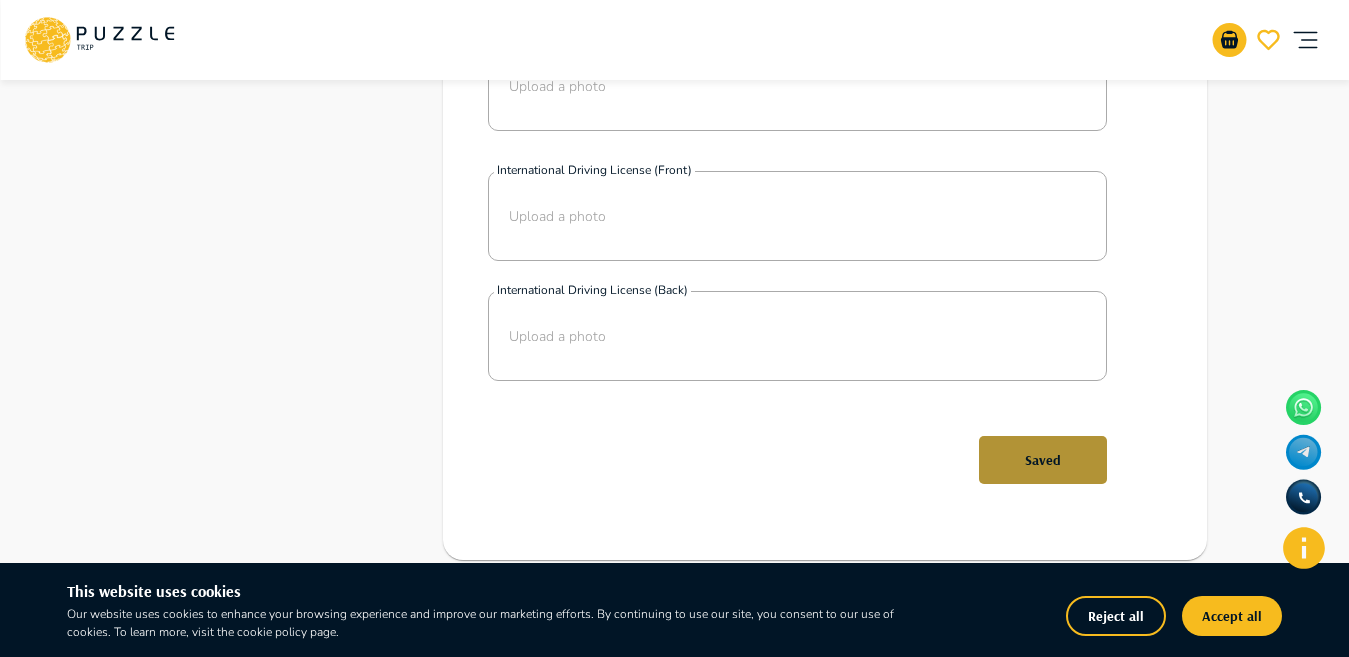 click on "Saved" at bounding box center (1043, 460) 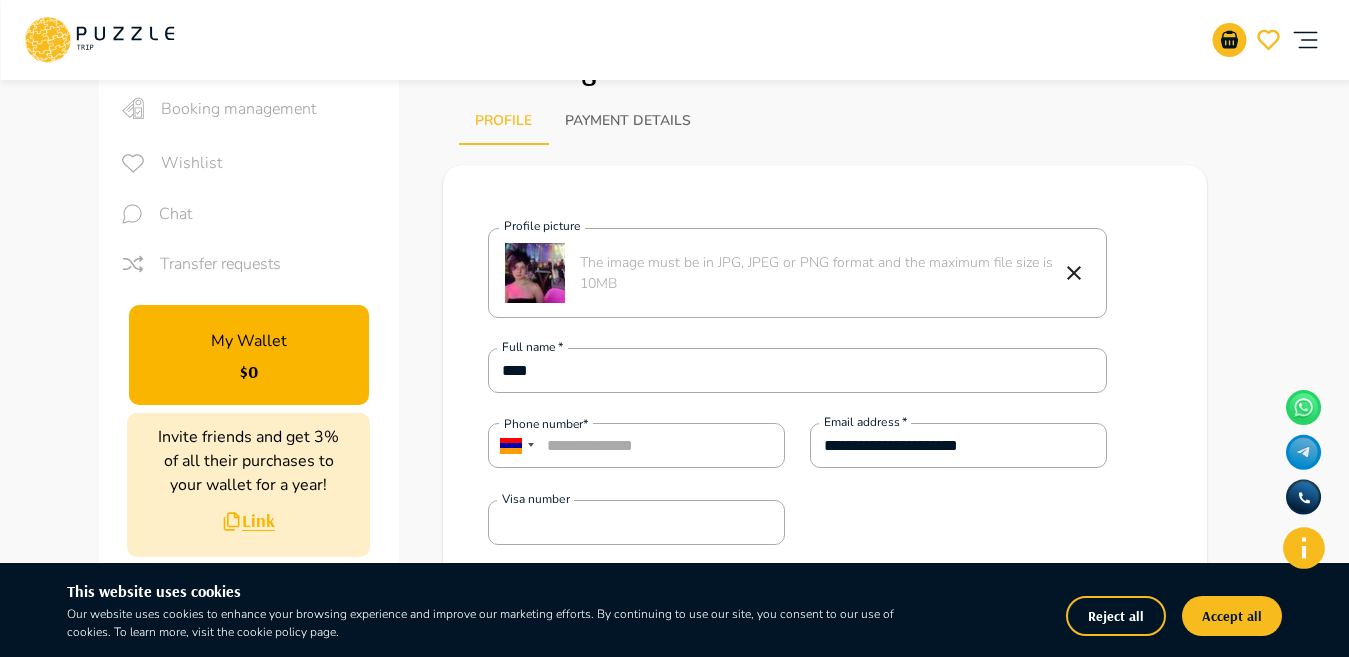 scroll, scrollTop: 115, scrollLeft: 0, axis: vertical 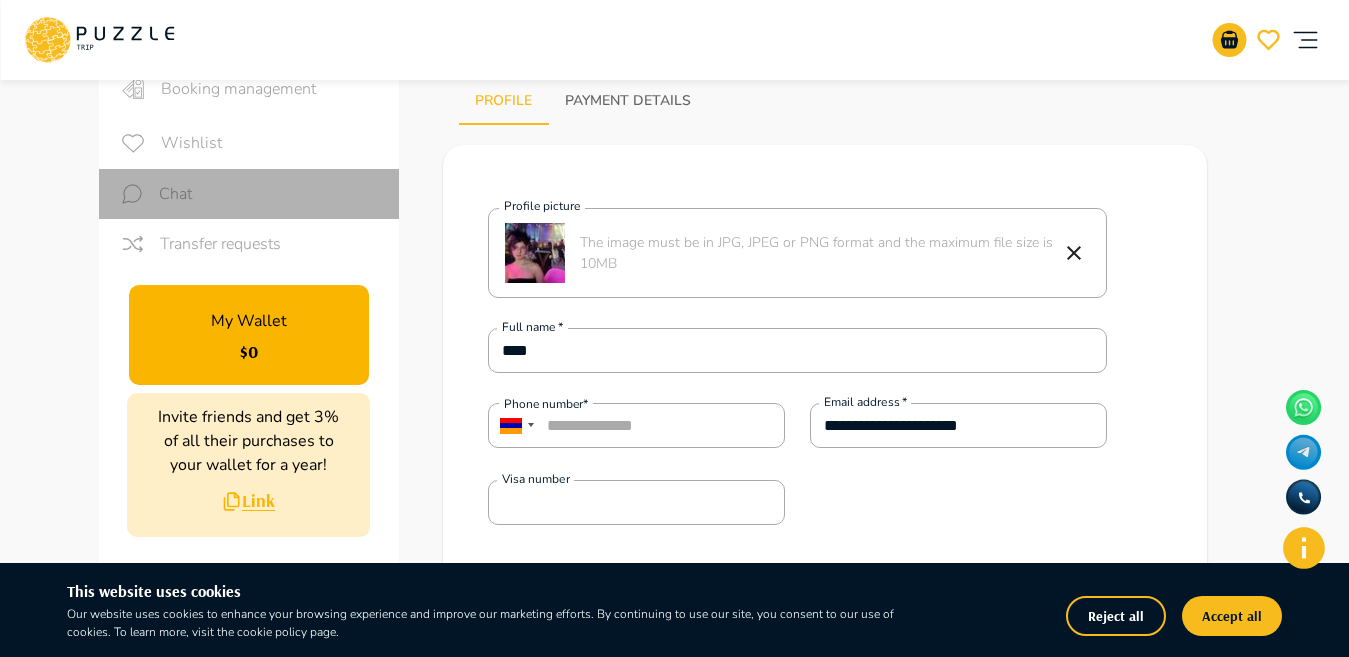 click on "Chat" at bounding box center [249, 194] 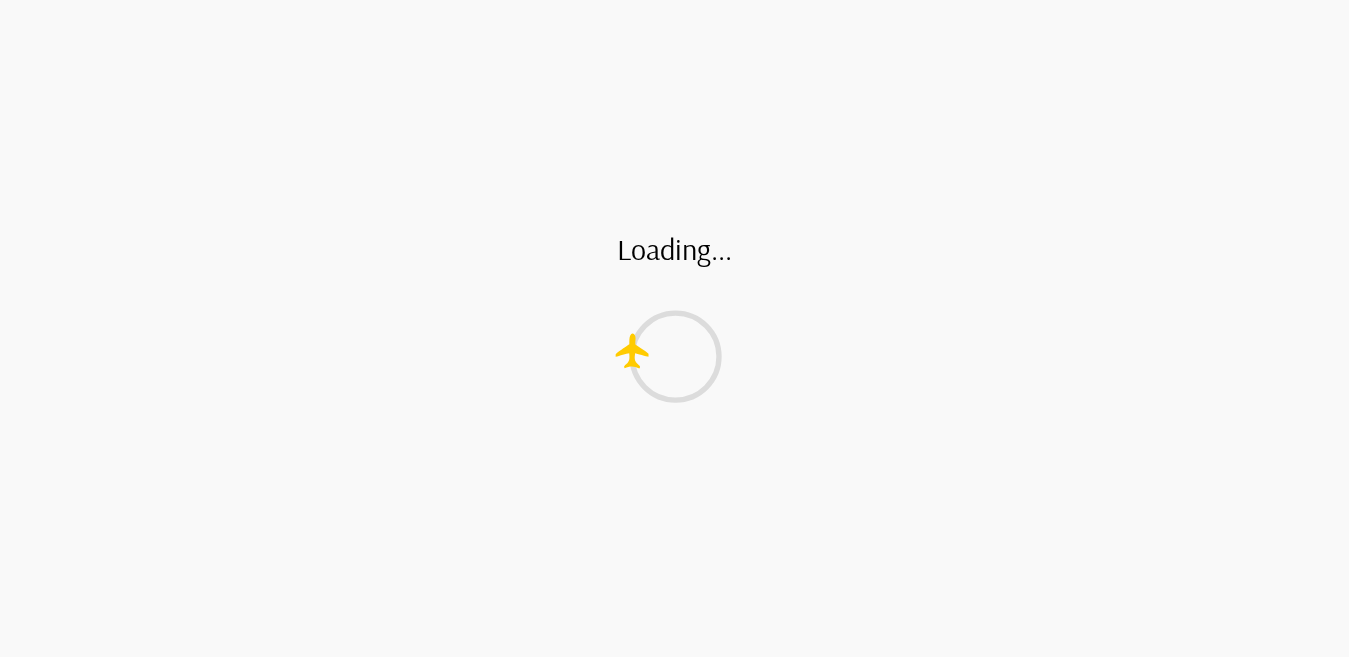 scroll, scrollTop: 0, scrollLeft: 0, axis: both 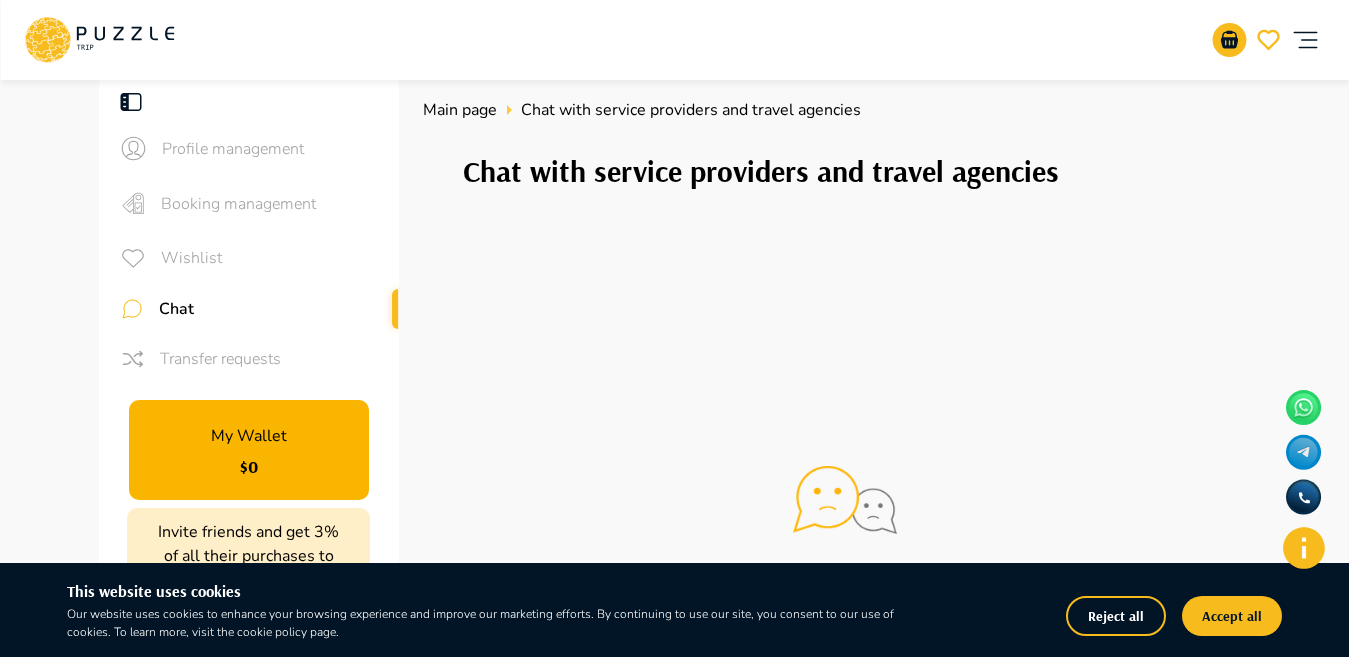 click at bounding box center [845, 500] 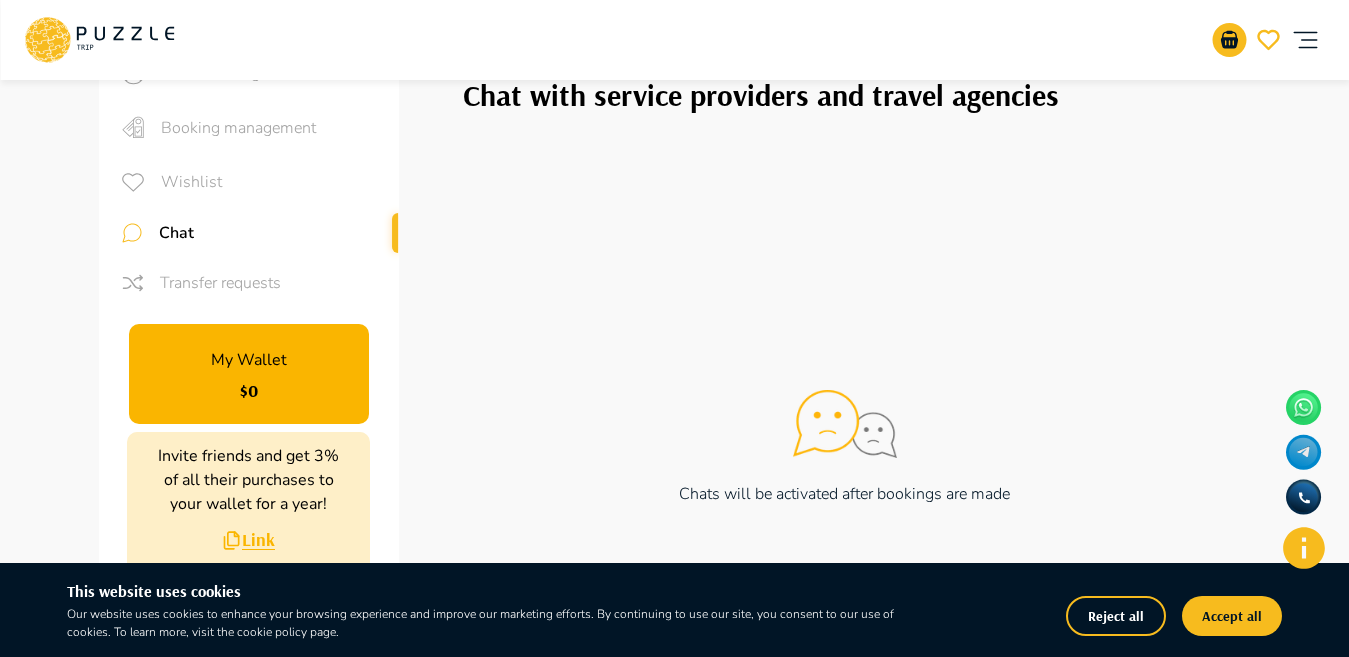 scroll, scrollTop: 0, scrollLeft: 0, axis: both 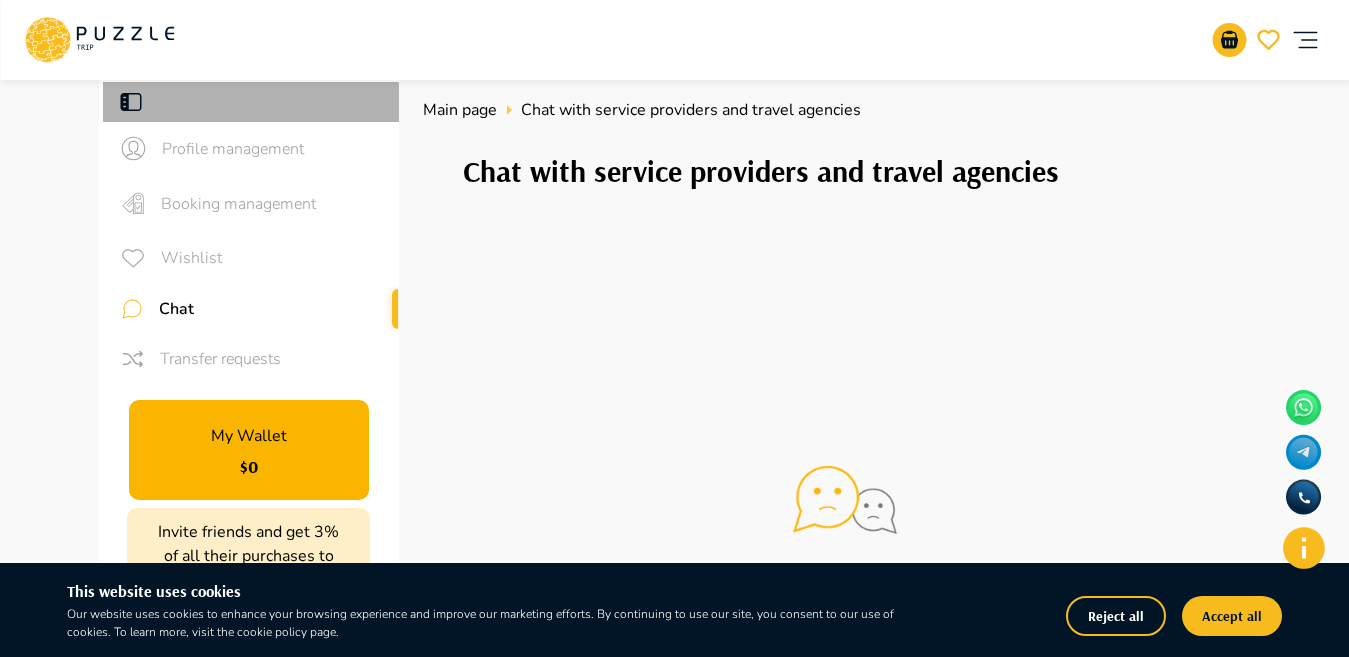 click 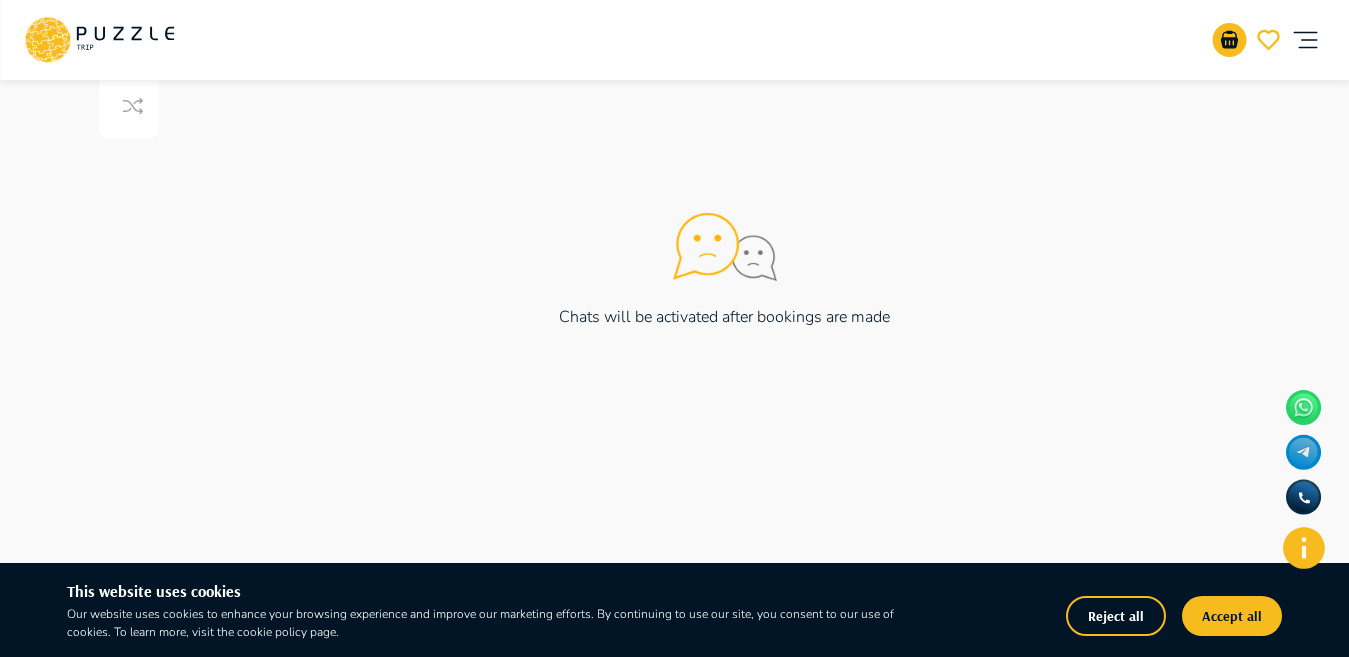 scroll, scrollTop: 0, scrollLeft: 0, axis: both 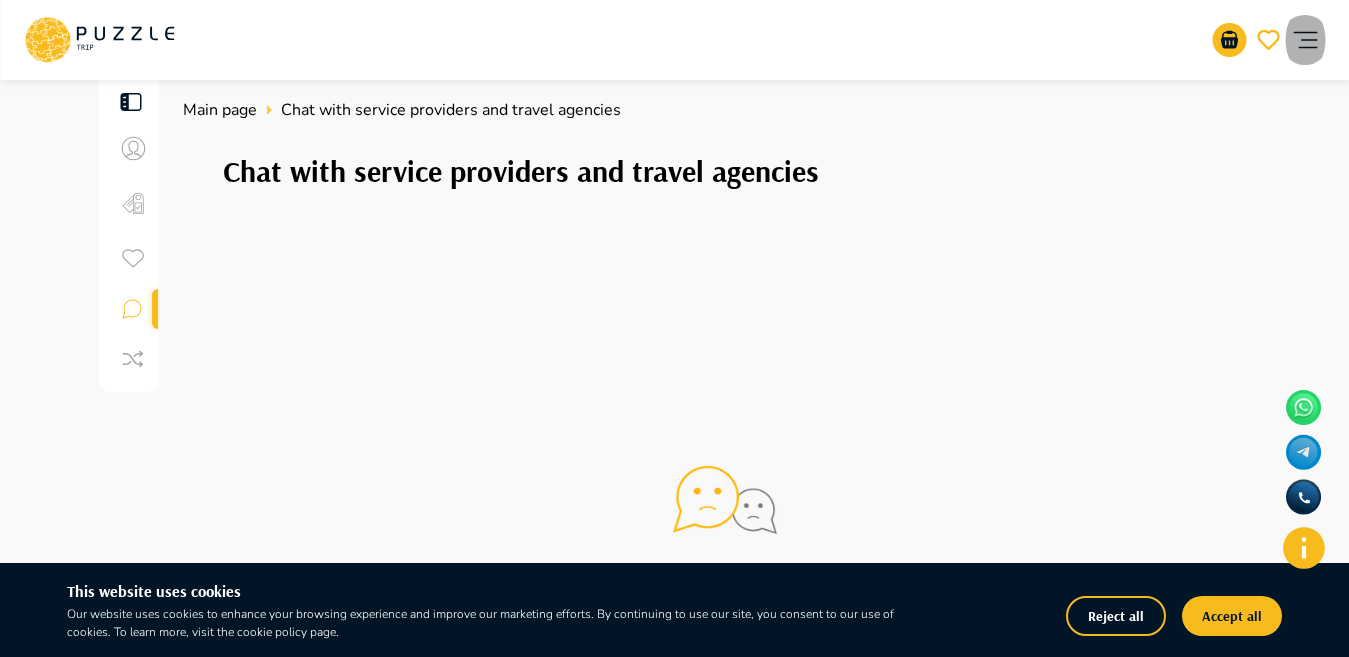 click 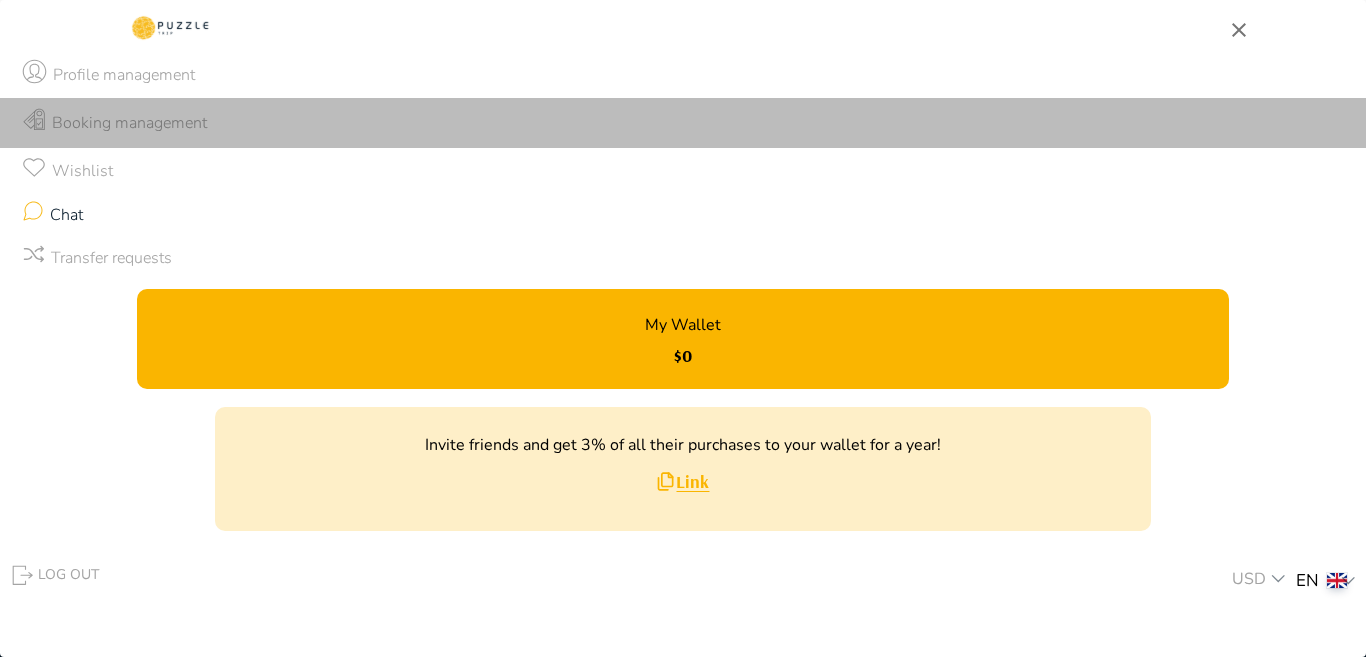 click on "Booking management" at bounding box center [129, 123] 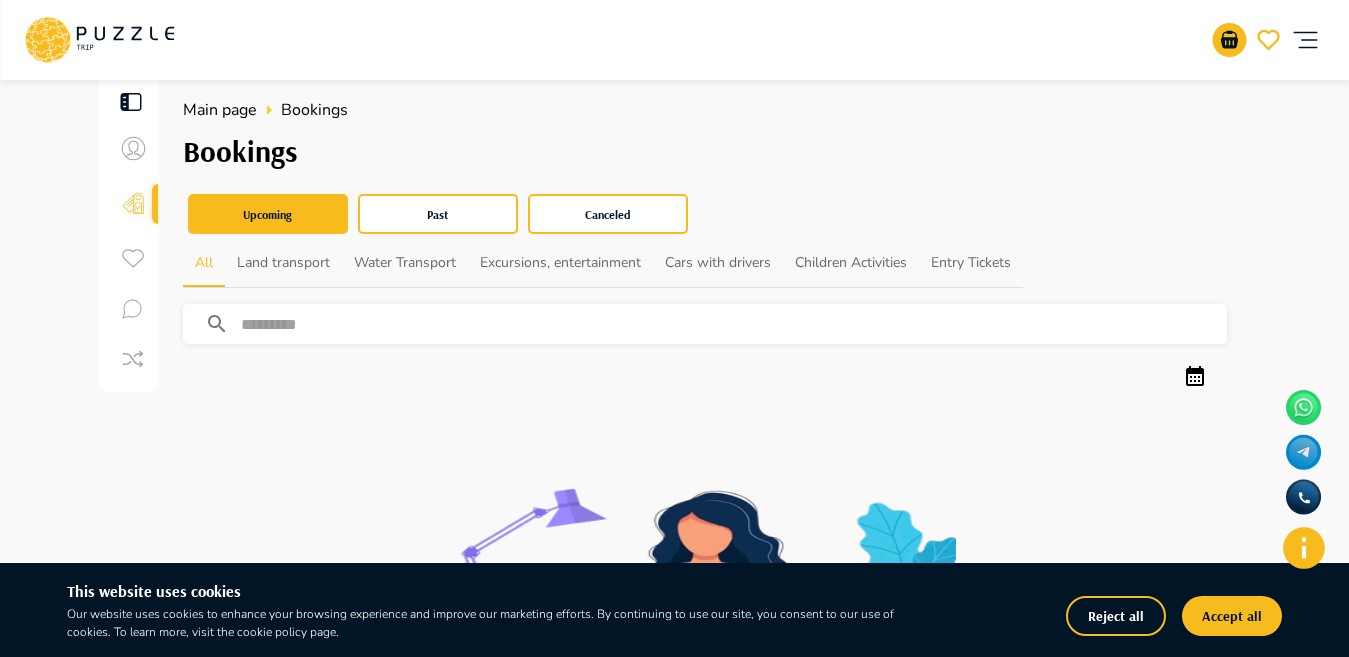click at bounding box center [734, 324] 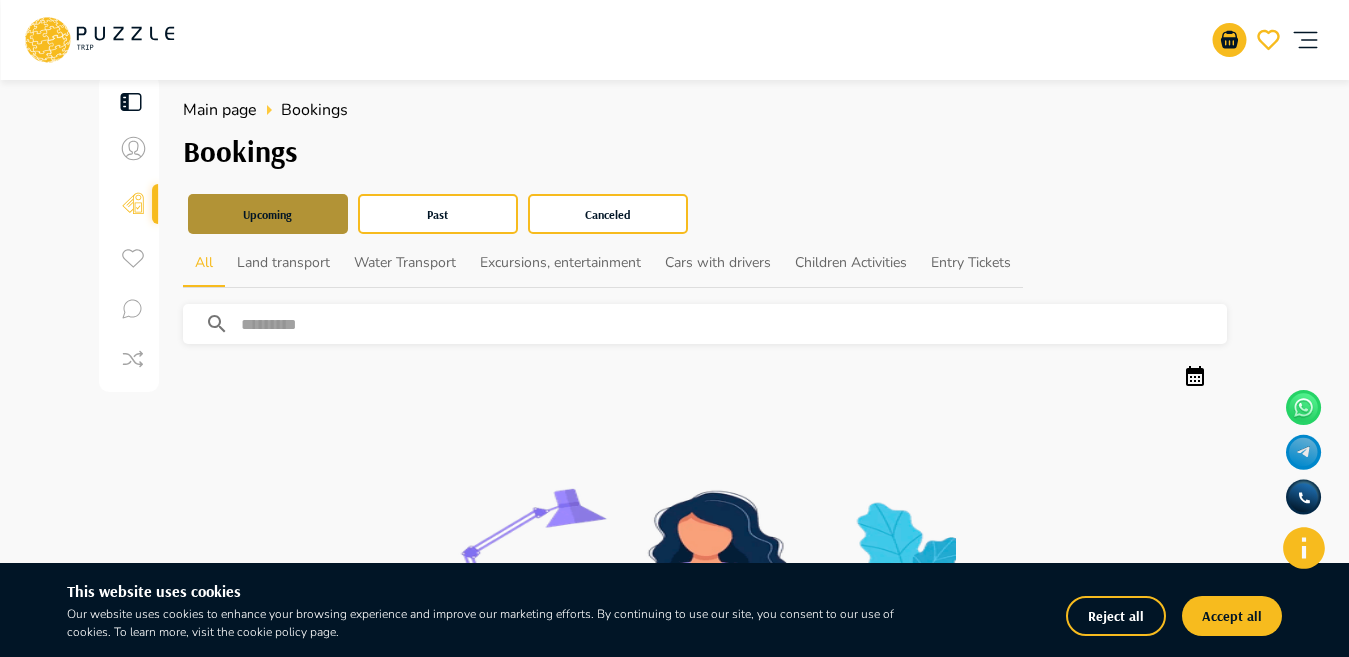 click on "Upcoming" at bounding box center (268, 214) 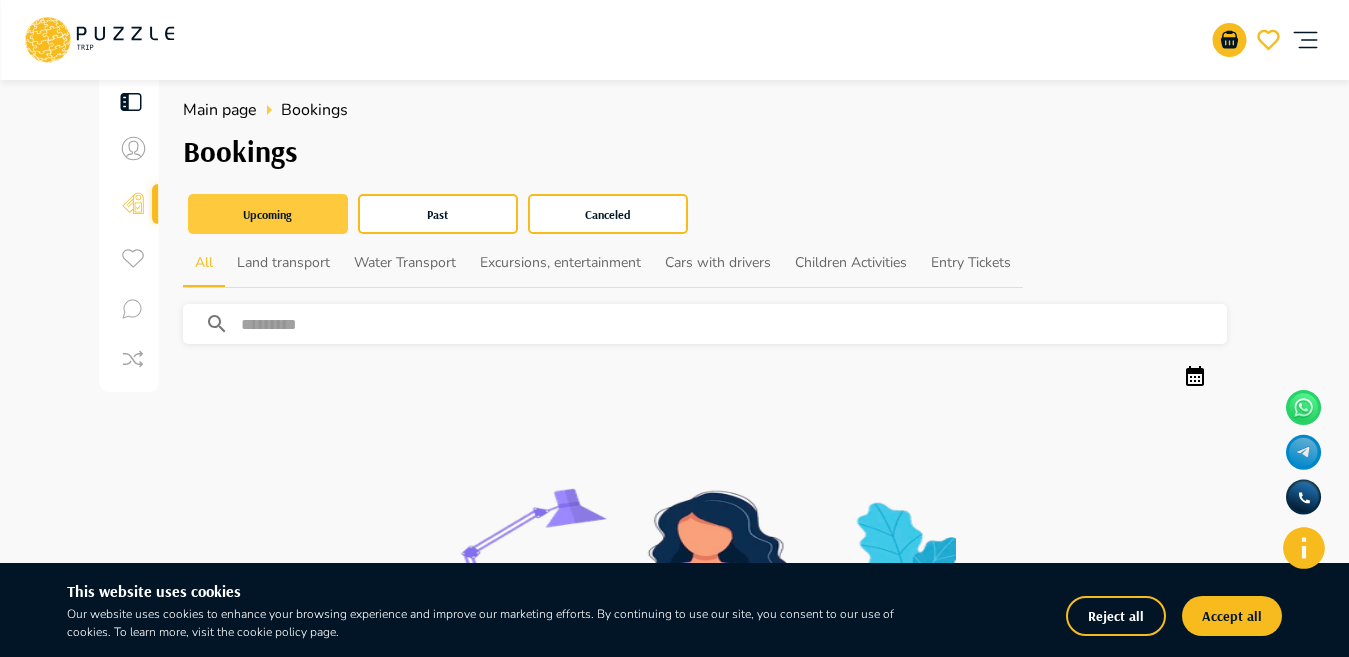 click on "Upcoming" at bounding box center [268, 214] 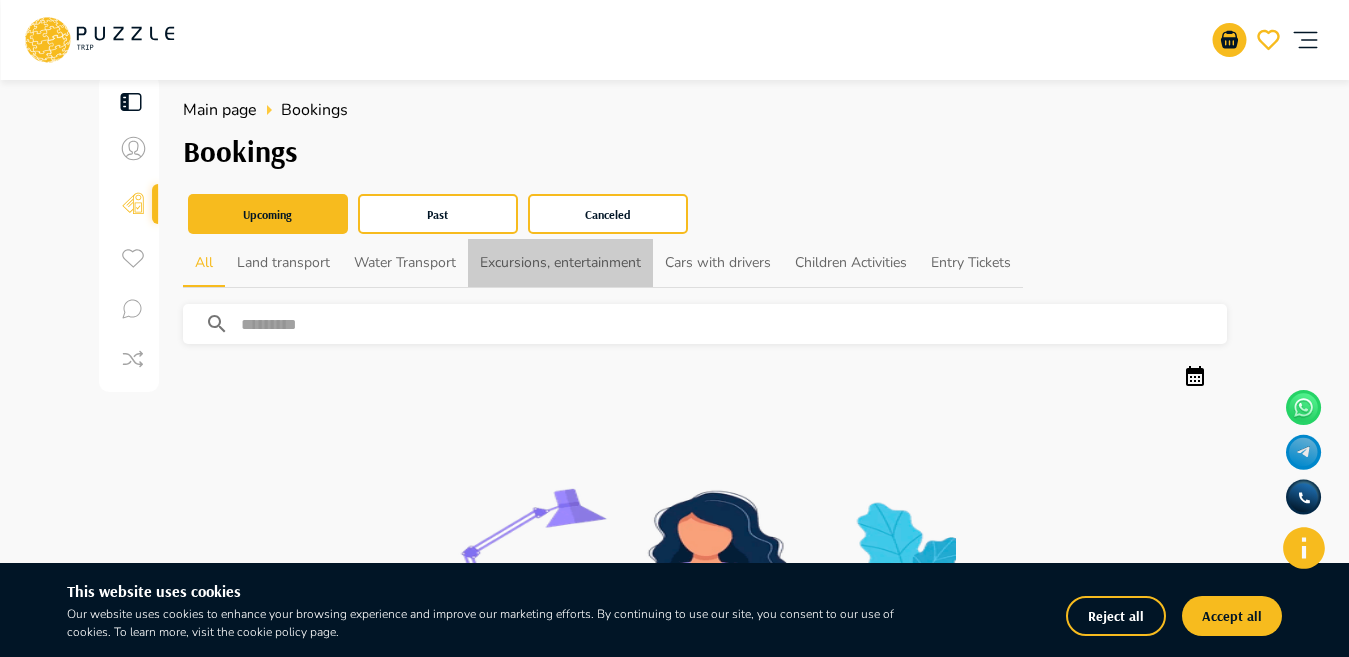 click on "Excursions, entertainment" at bounding box center [560, 263] 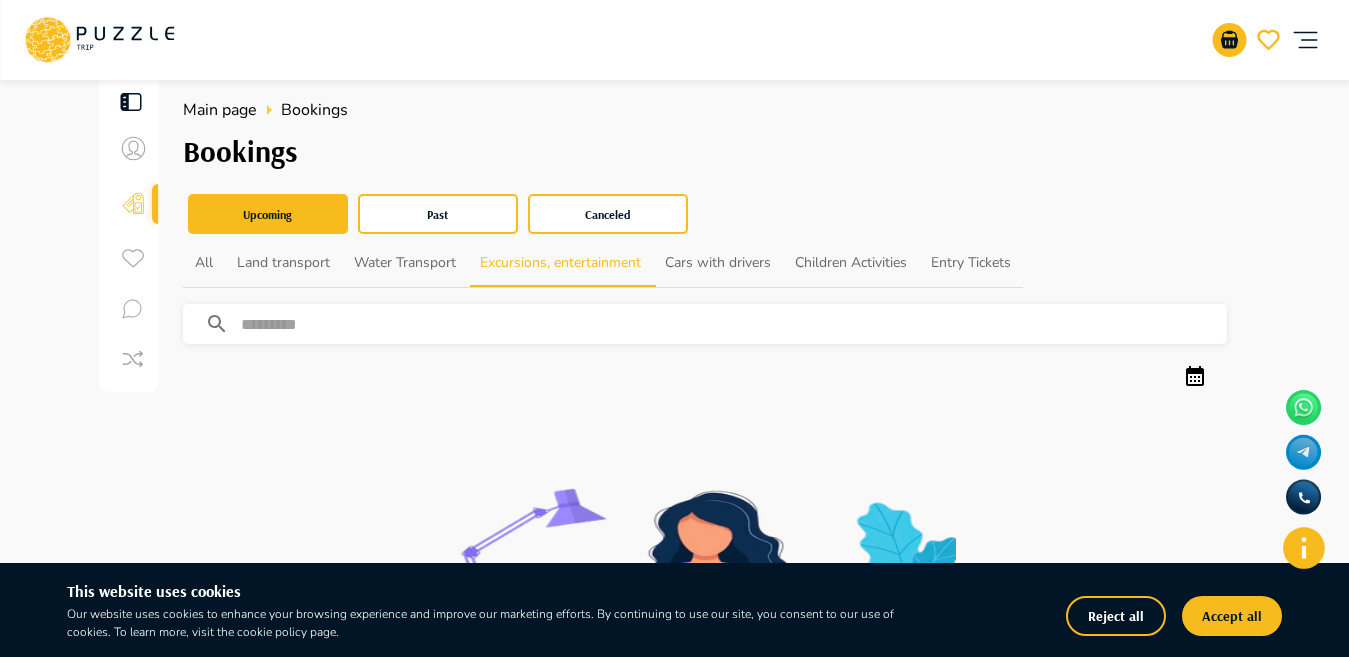 click at bounding box center (734, 324) 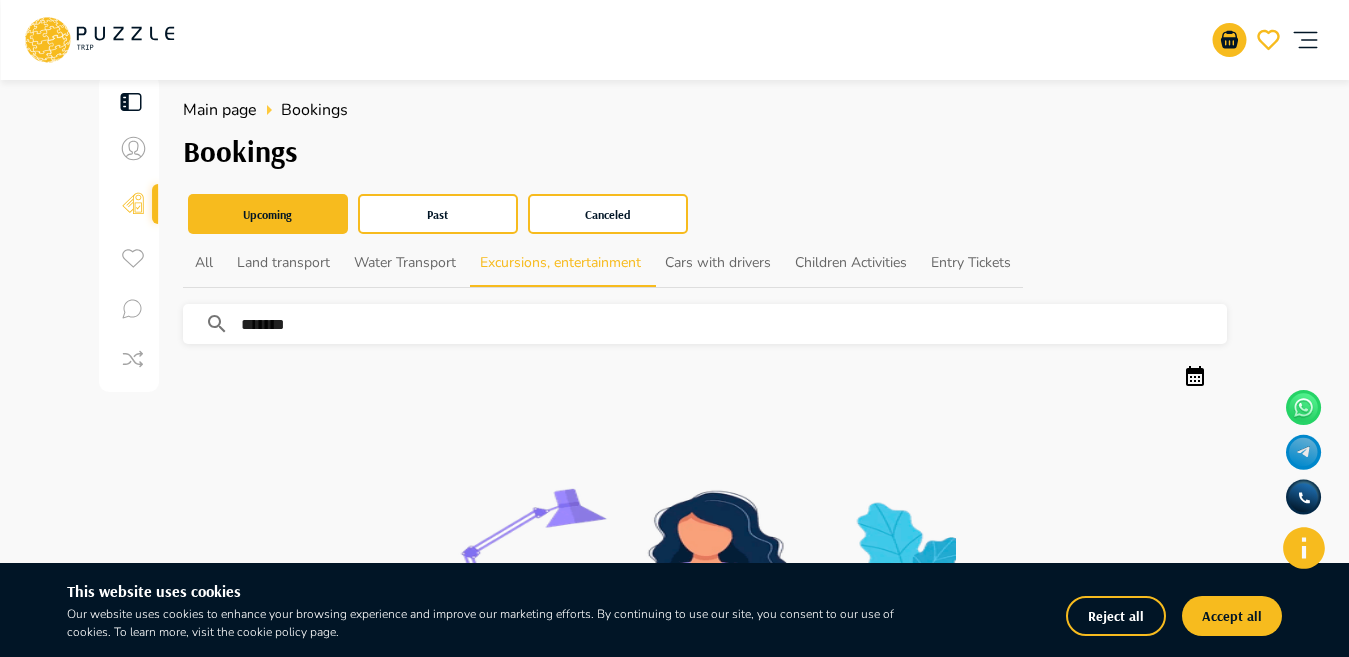 type on "*******" 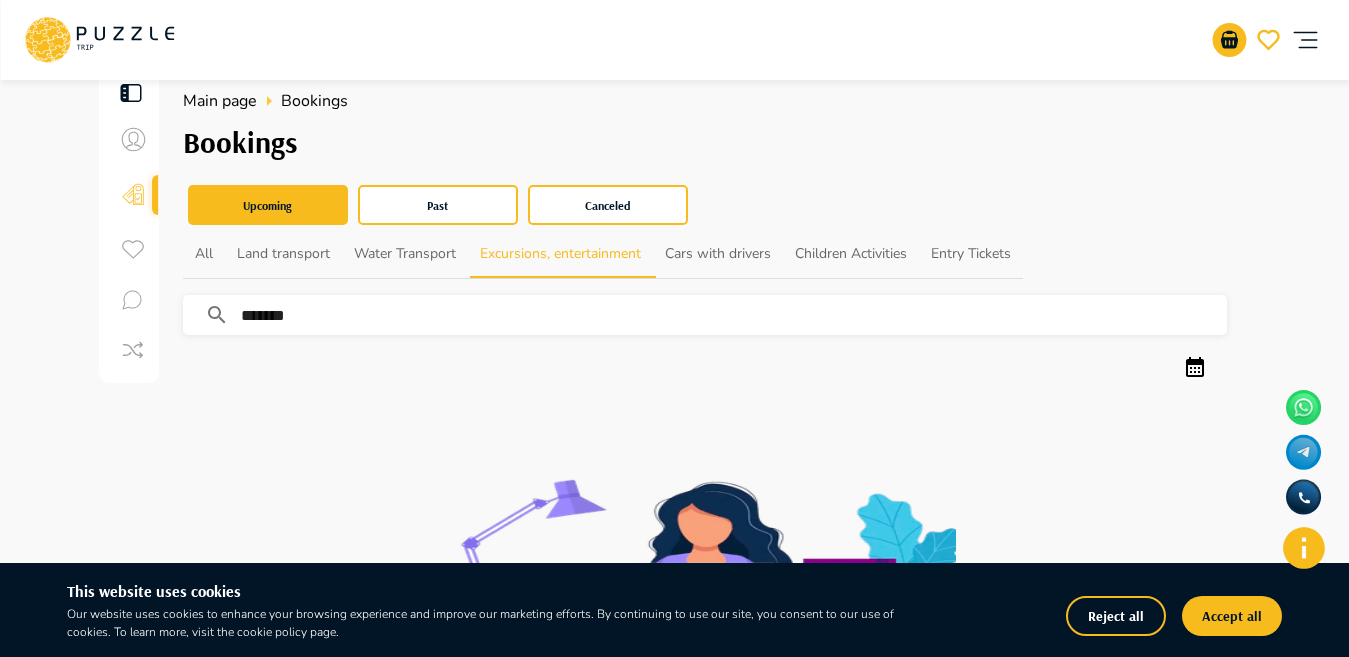 scroll, scrollTop: 0, scrollLeft: 0, axis: both 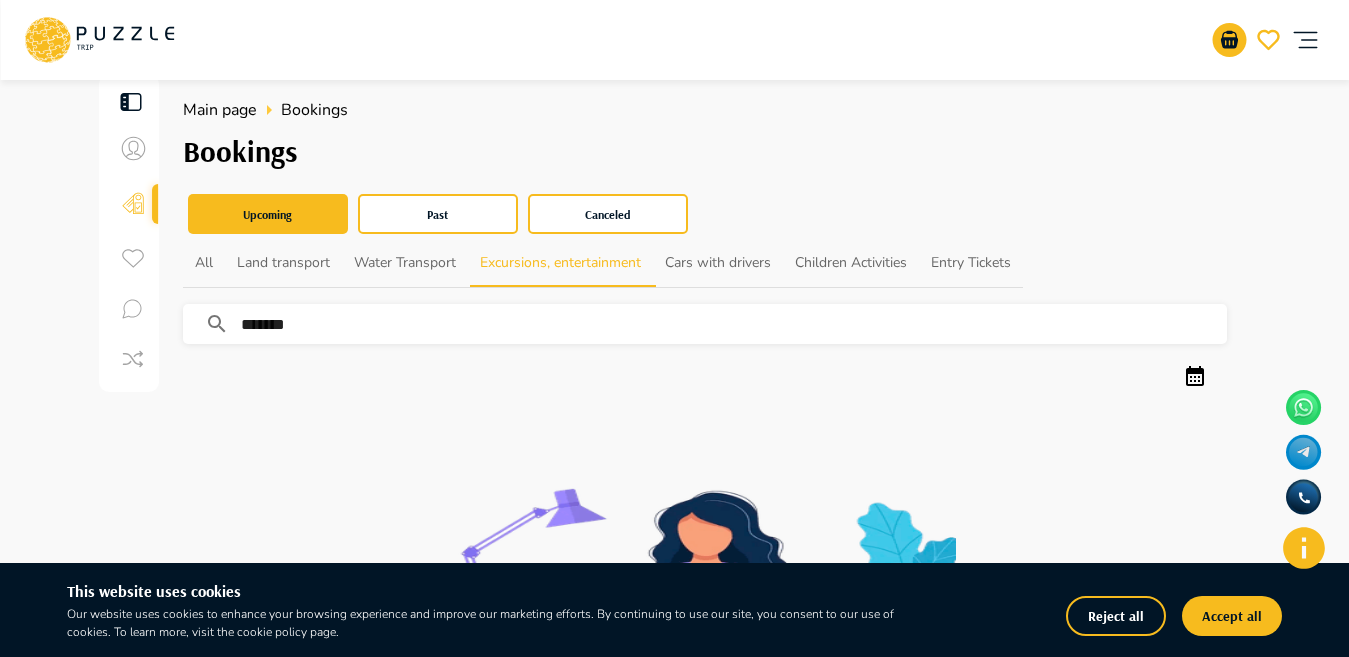 click on "*******" at bounding box center [734, 324] 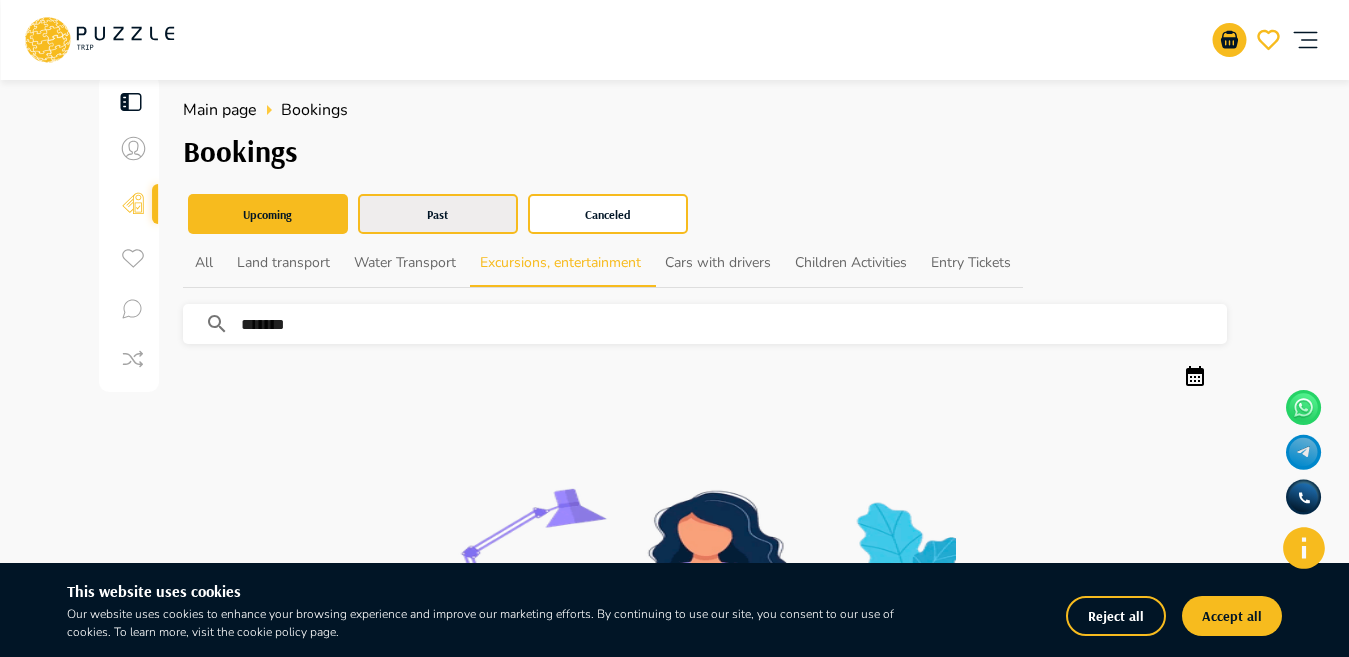 click on "Past" at bounding box center [438, 214] 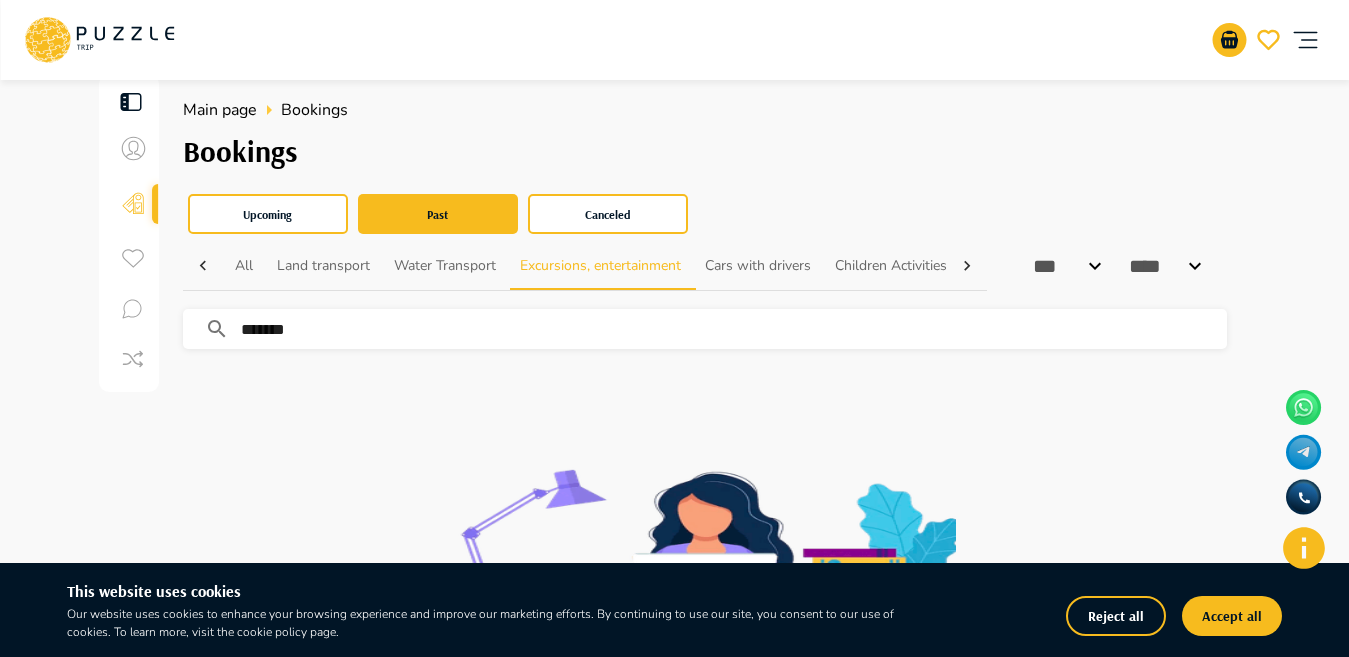 drag, startPoint x: 328, startPoint y: 328, endPoint x: 264, endPoint y: 326, distance: 64.03124 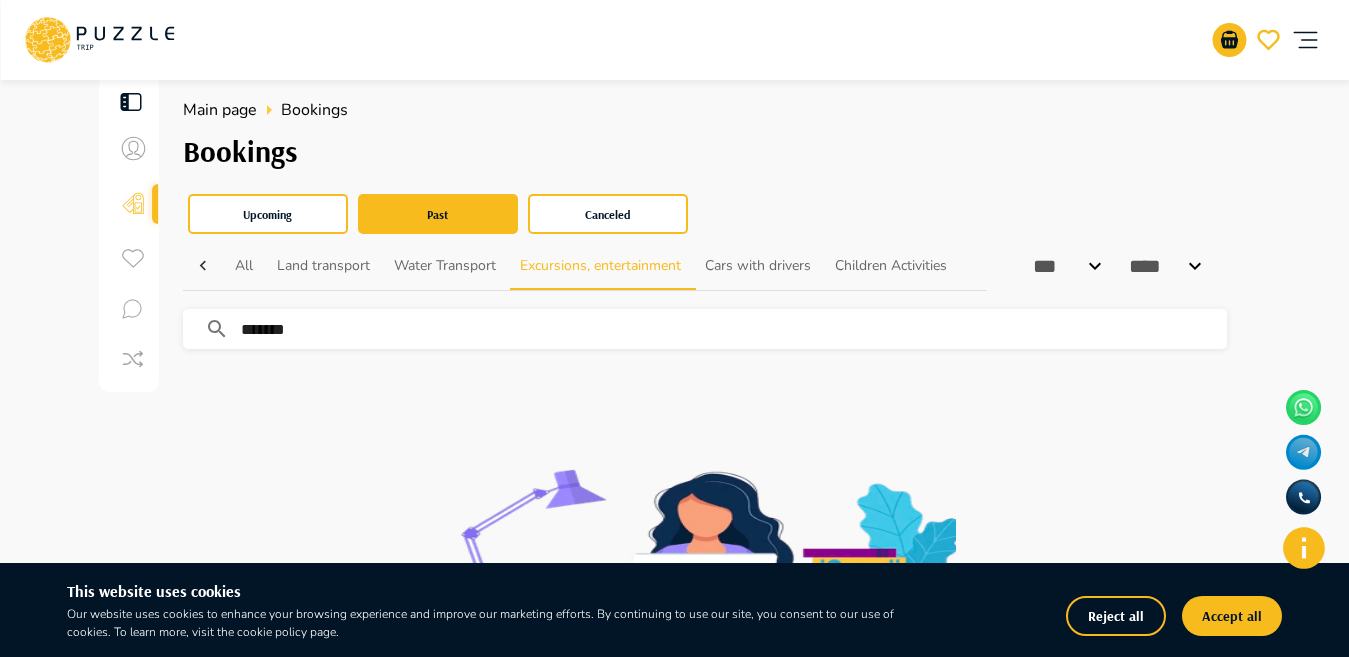 scroll, scrollTop: 0, scrollLeft: 124, axis: horizontal 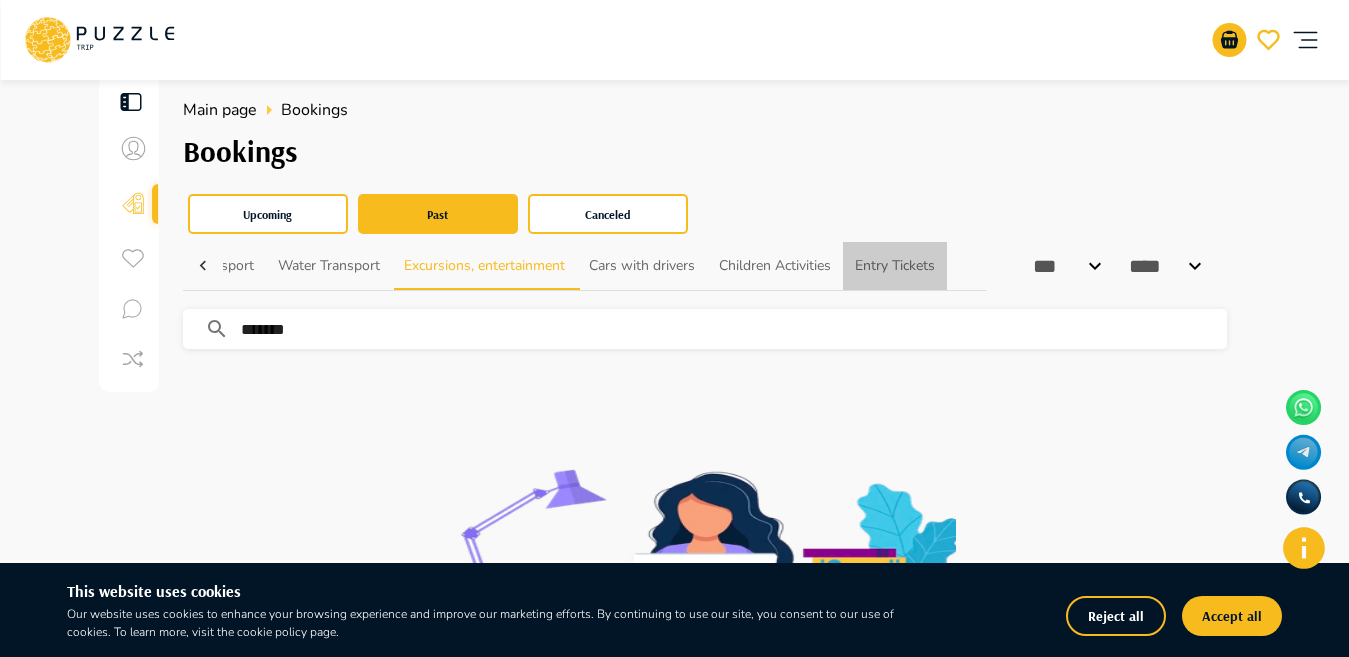 click on "Entry Tickets" at bounding box center [895, 266] 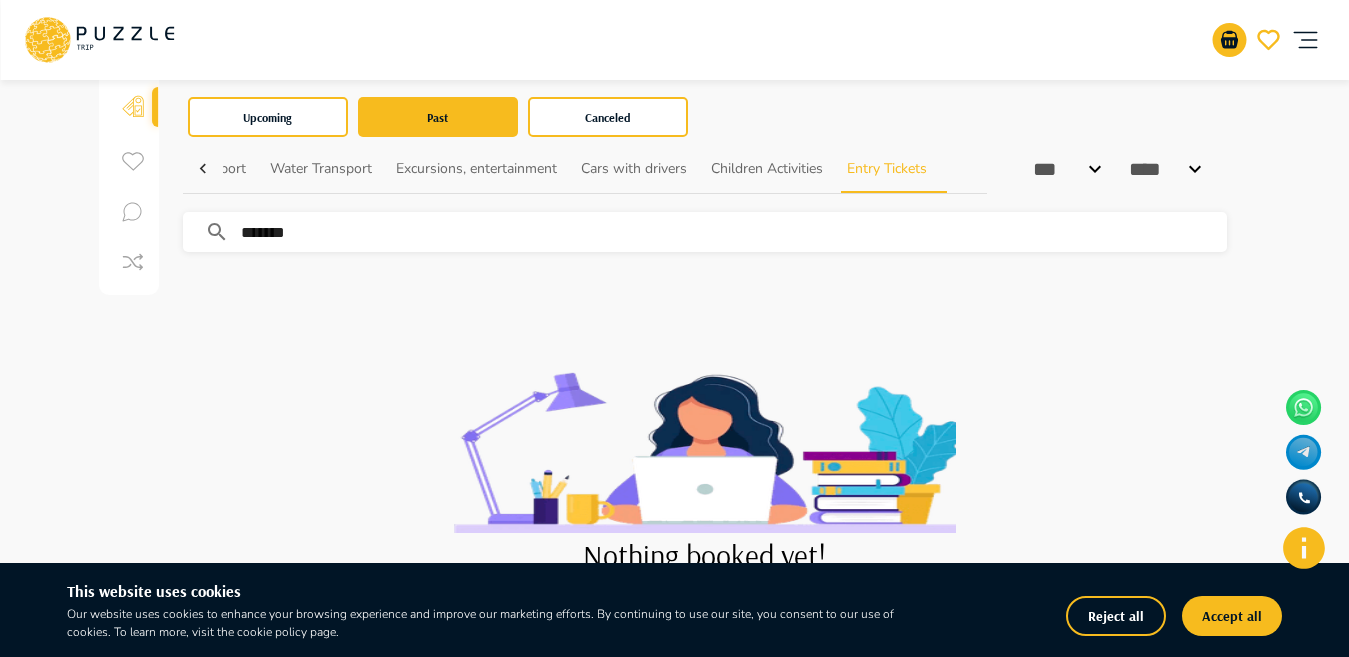 scroll, scrollTop: 0, scrollLeft: 0, axis: both 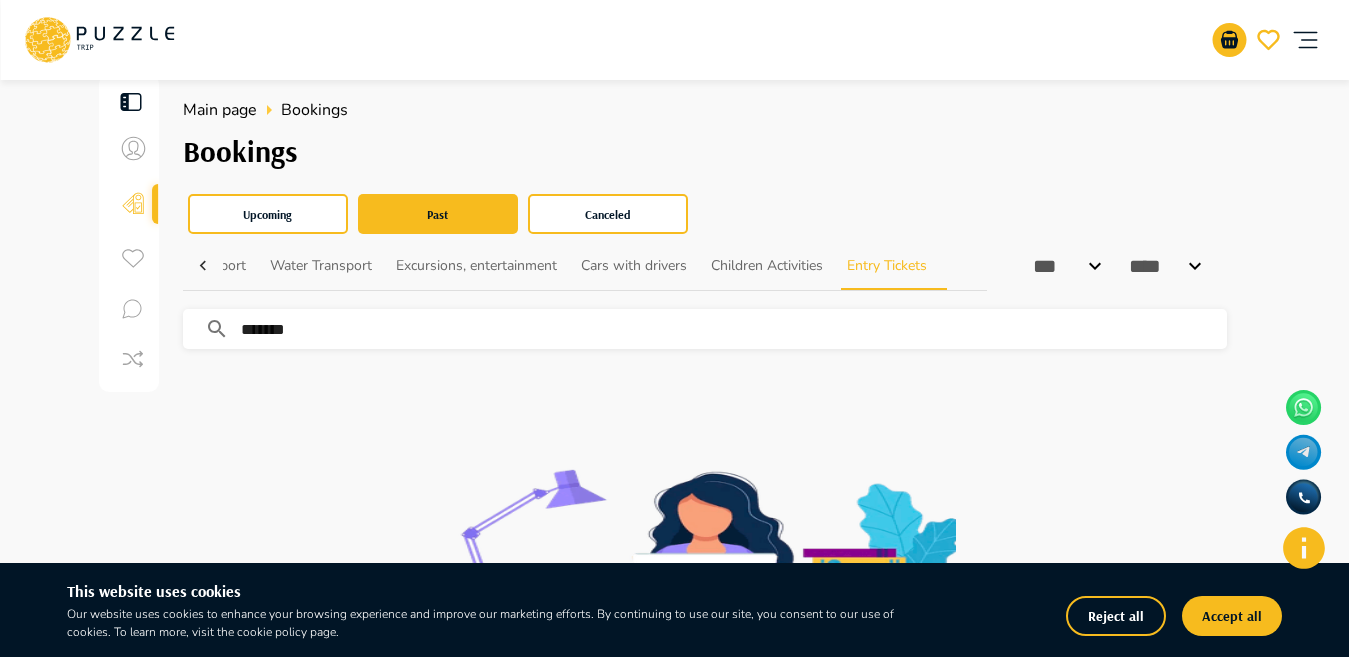 click on "*******" at bounding box center [734, 329] 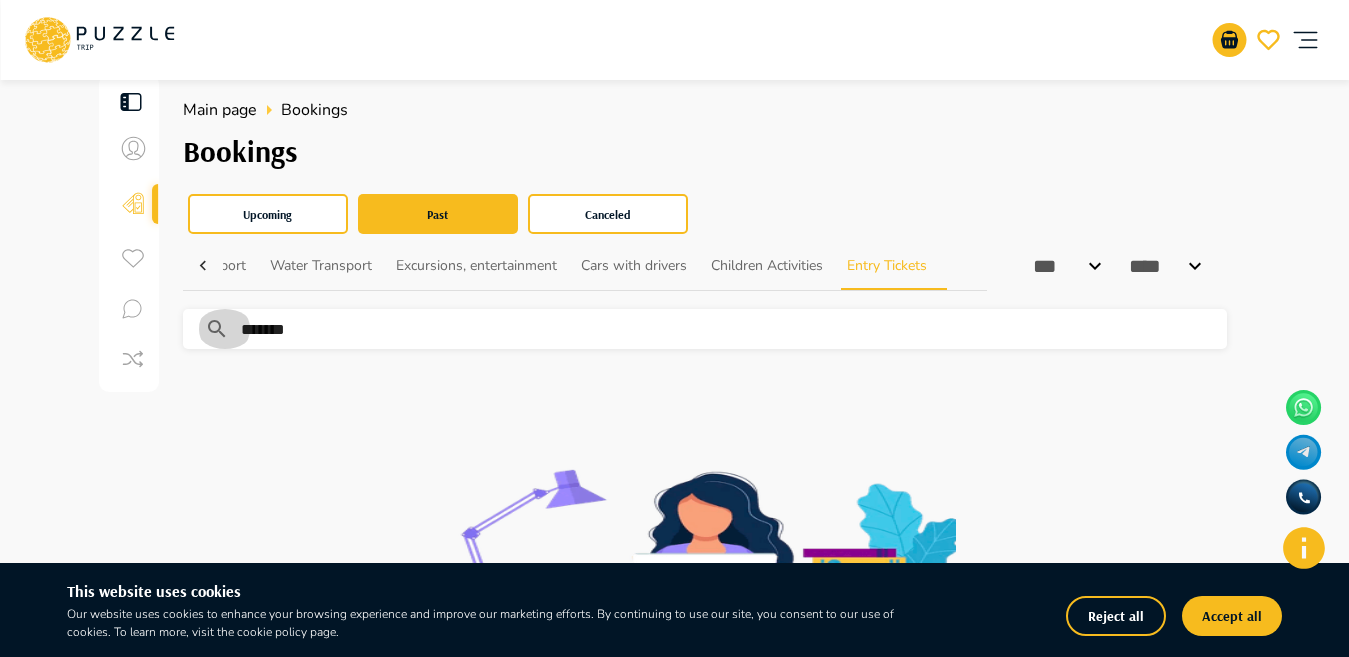 drag, startPoint x: 224, startPoint y: 334, endPoint x: 191, endPoint y: 334, distance: 33 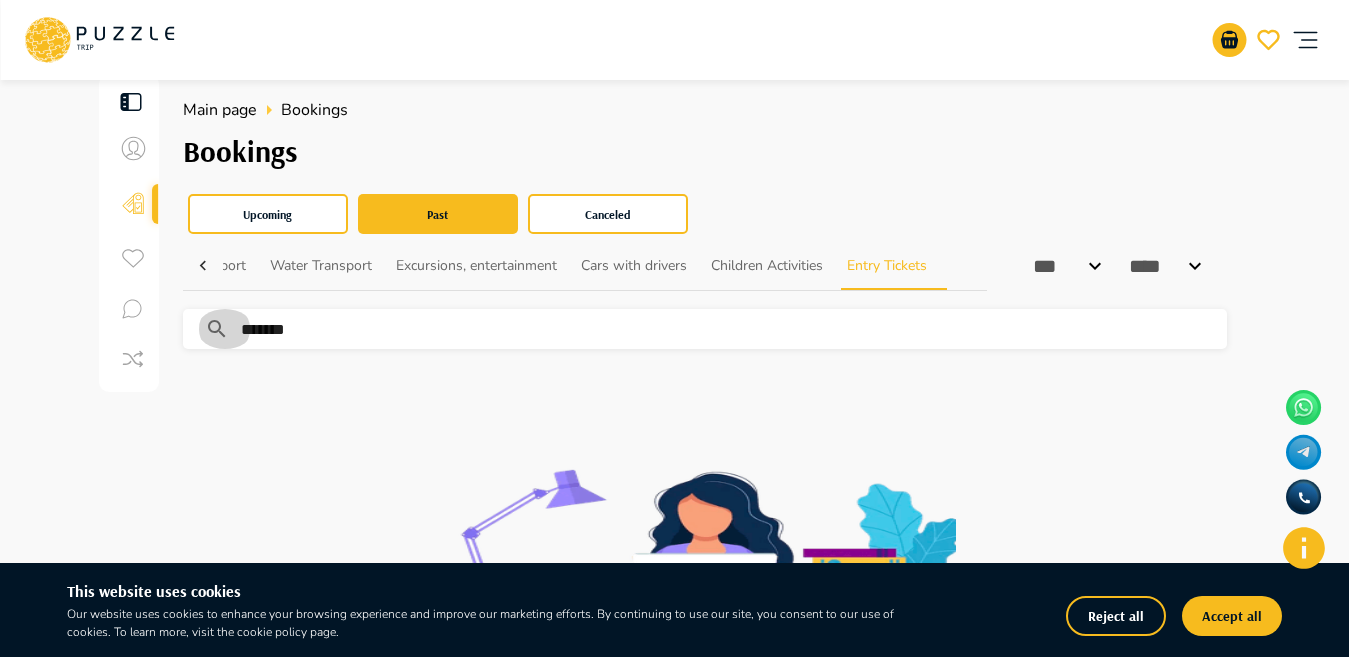 click on "******* ​" at bounding box center (705, 329) 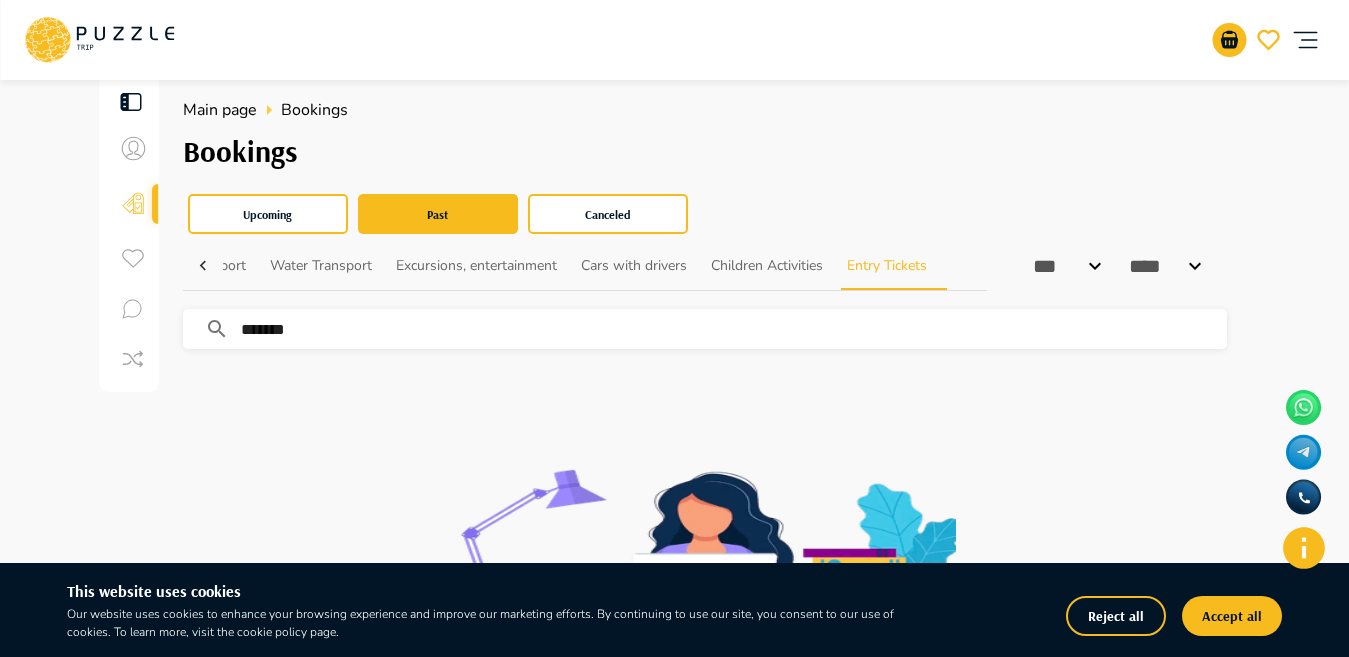 click on "*******" at bounding box center (734, 329) 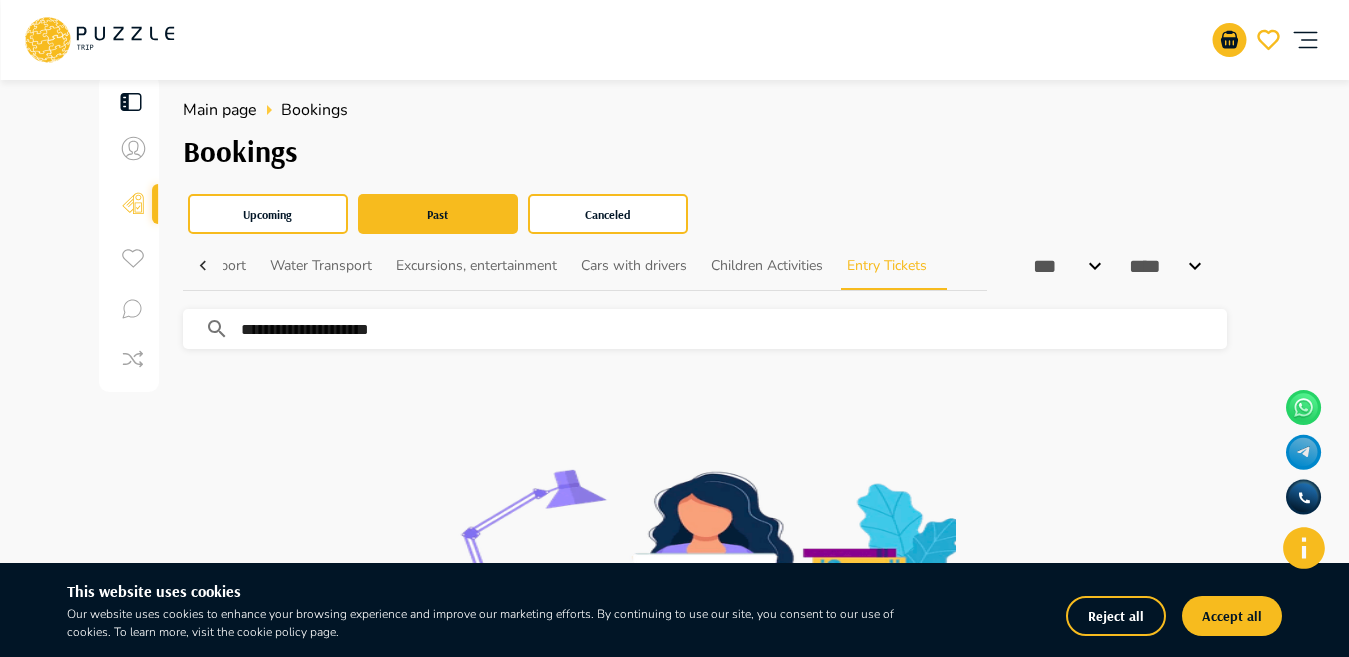 type on "**********" 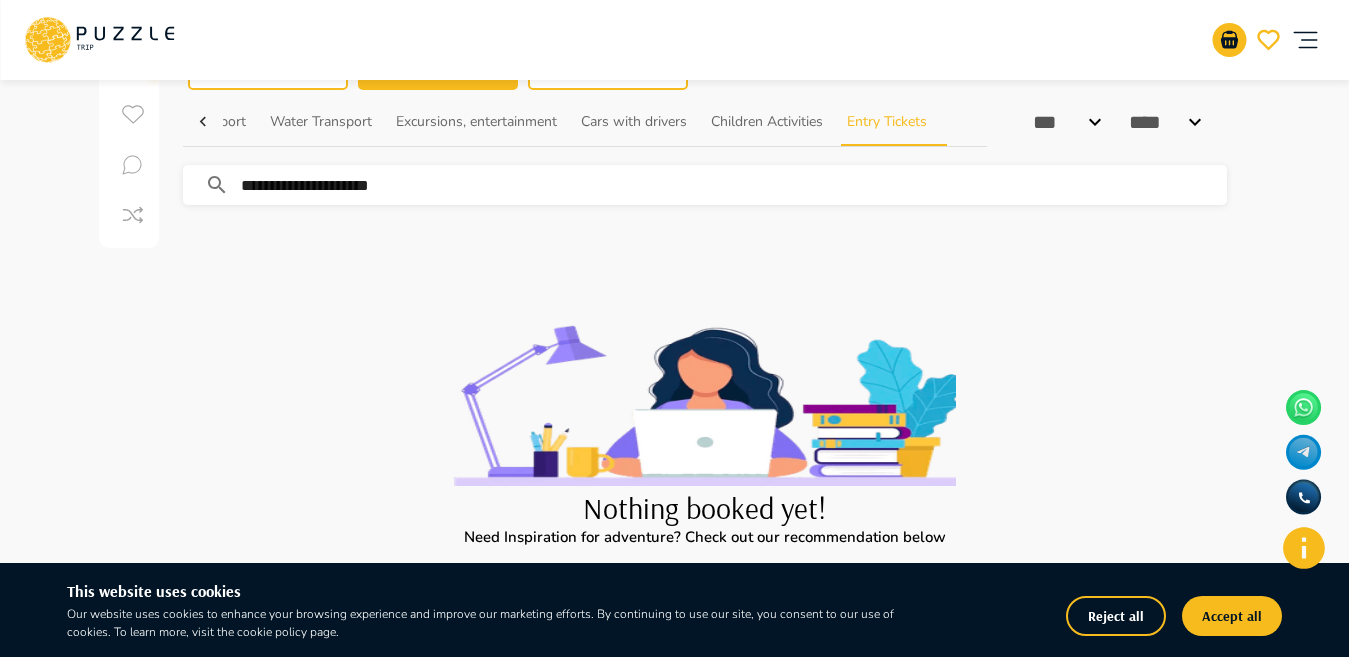 scroll, scrollTop: 0, scrollLeft: 0, axis: both 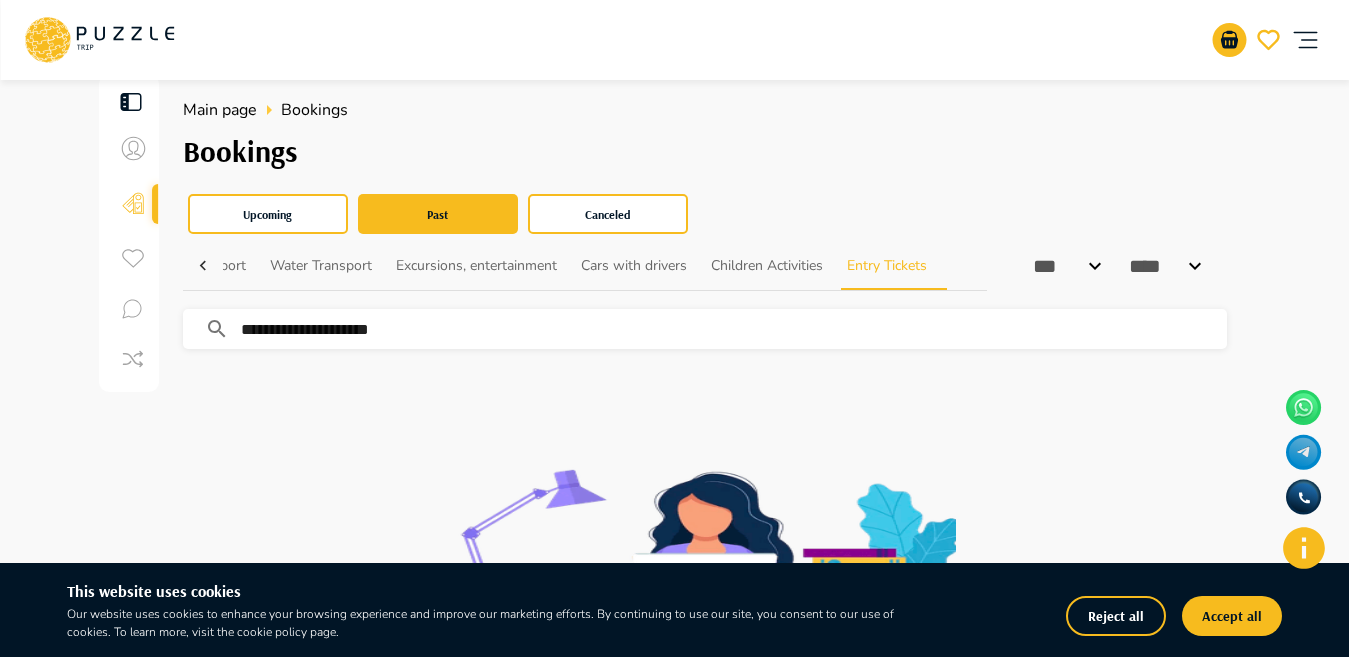 drag, startPoint x: 467, startPoint y: 309, endPoint x: 236, endPoint y: 288, distance: 231.95258 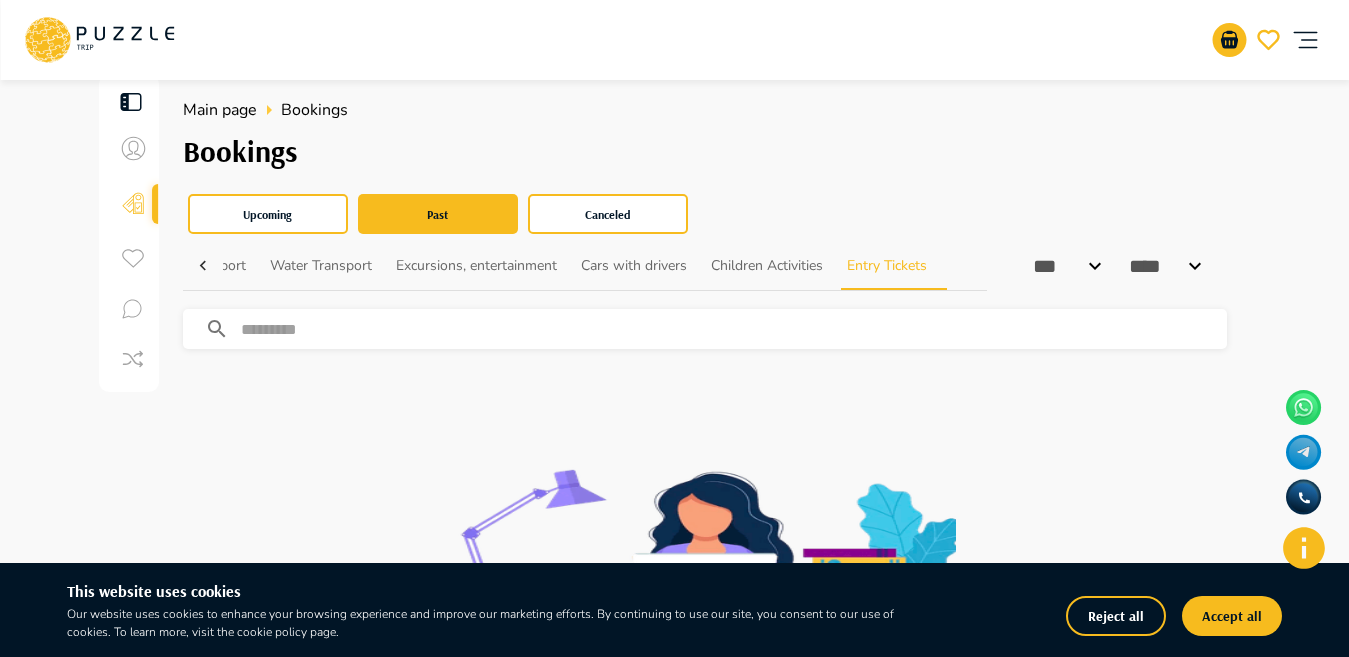 type 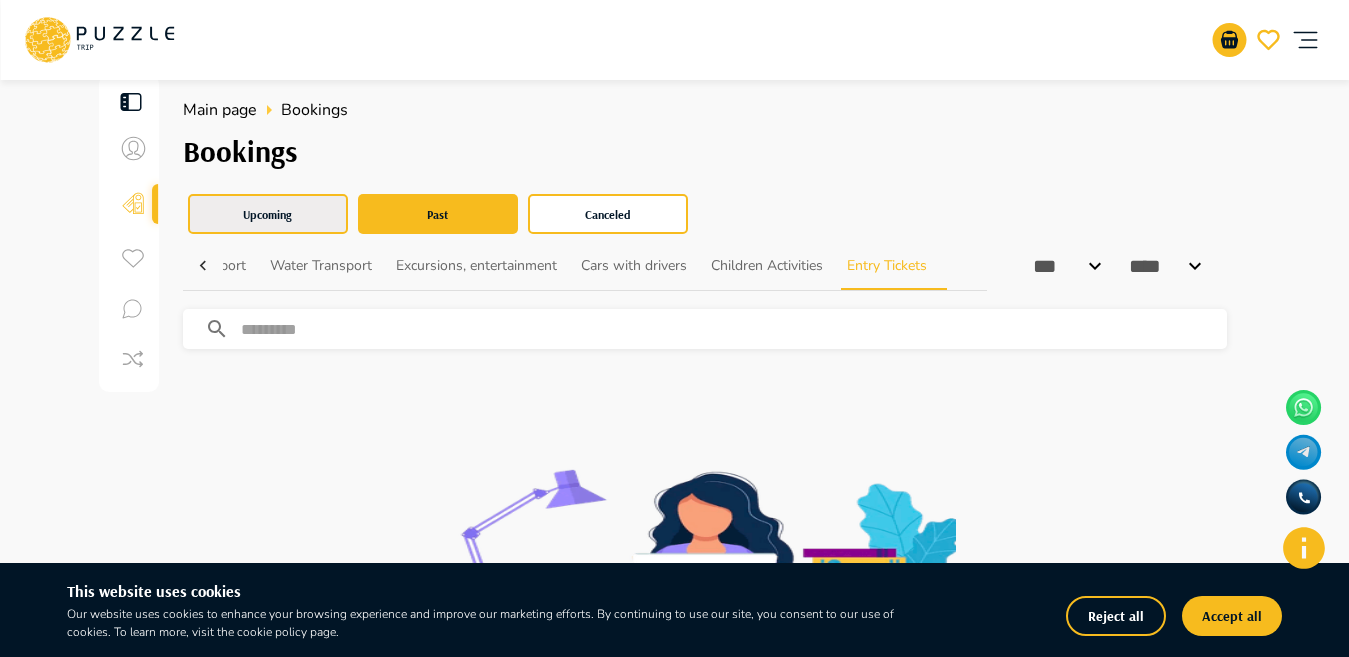 click on "Upcoming" at bounding box center [268, 214] 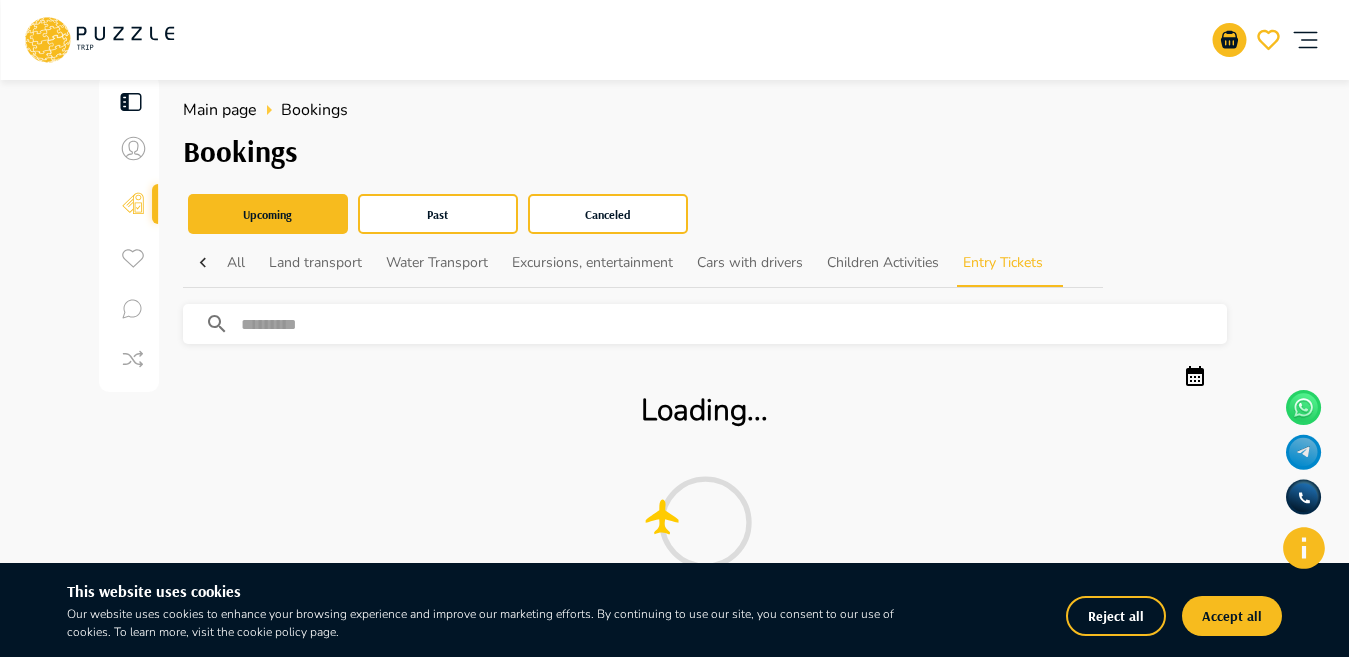 scroll, scrollTop: 0, scrollLeft: 0, axis: both 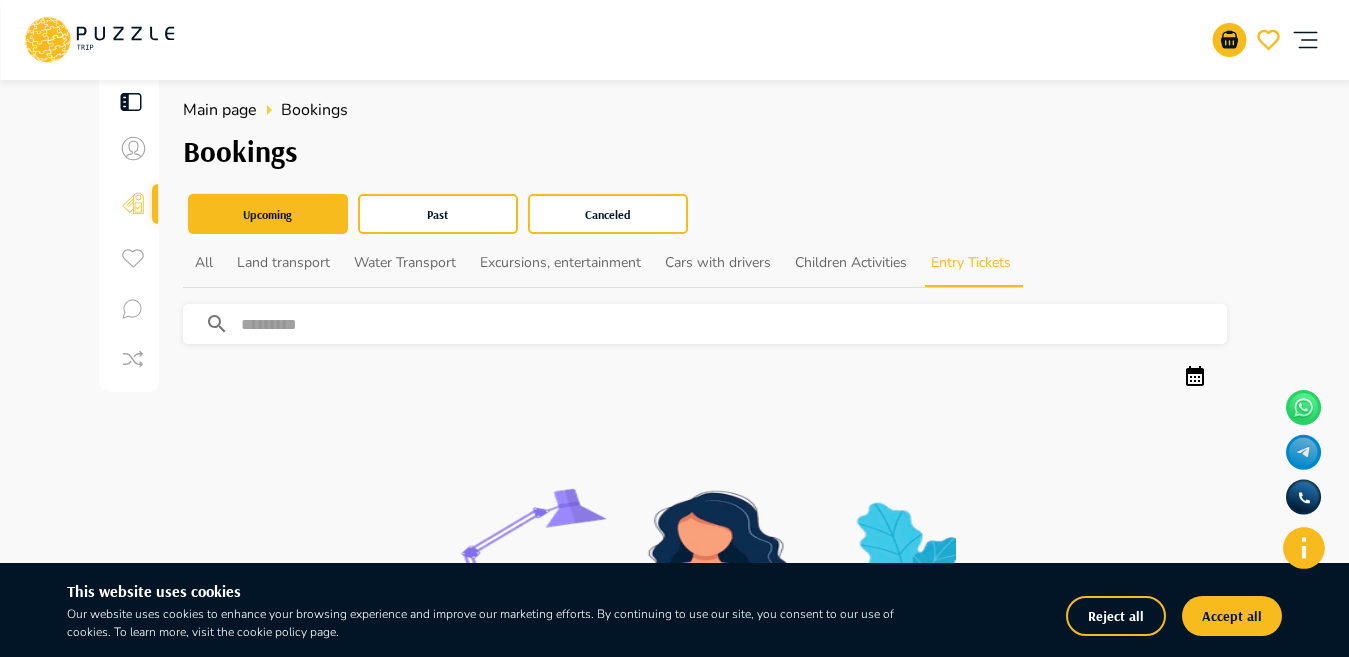 click at bounding box center (705, 376) 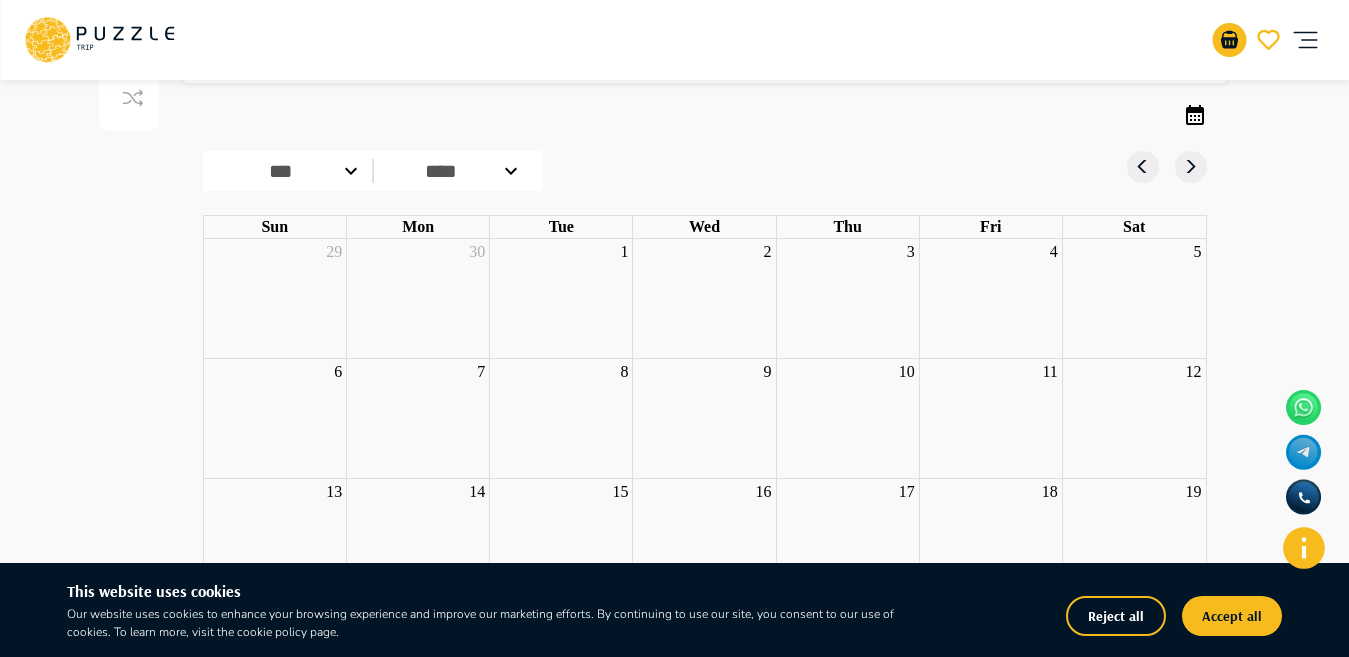scroll, scrollTop: 257, scrollLeft: 0, axis: vertical 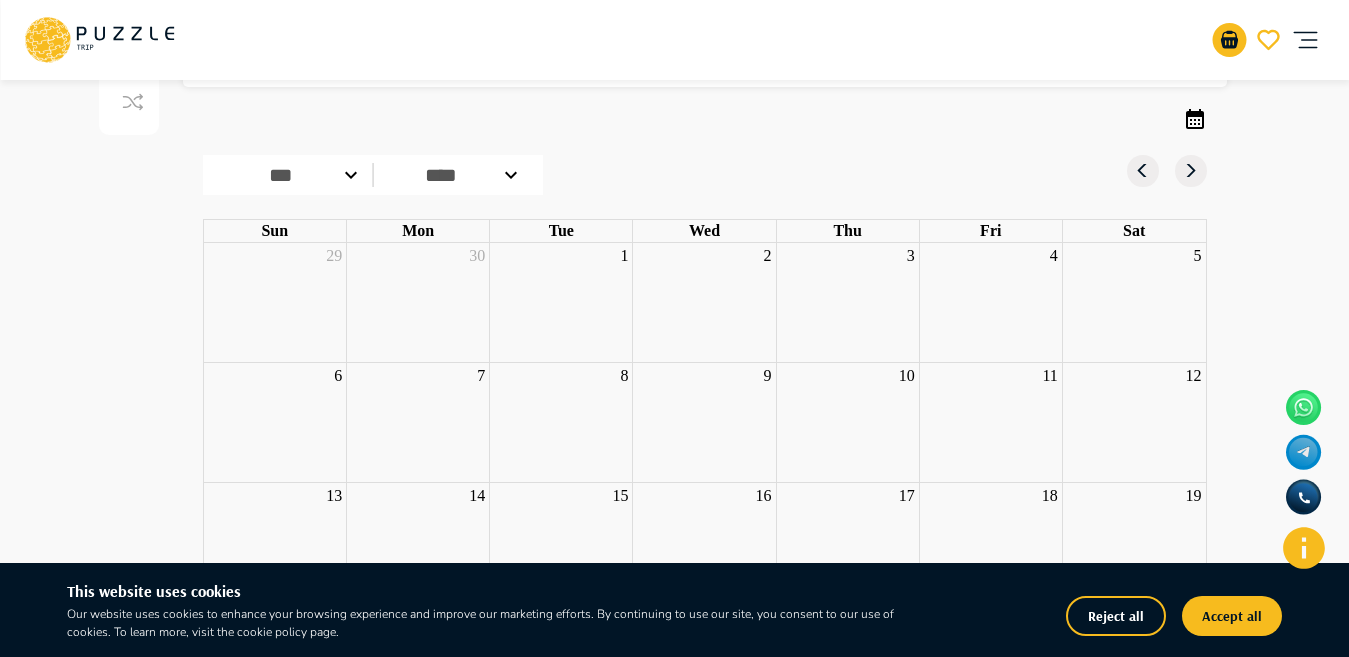 click on "***" at bounding box center (281, 175) 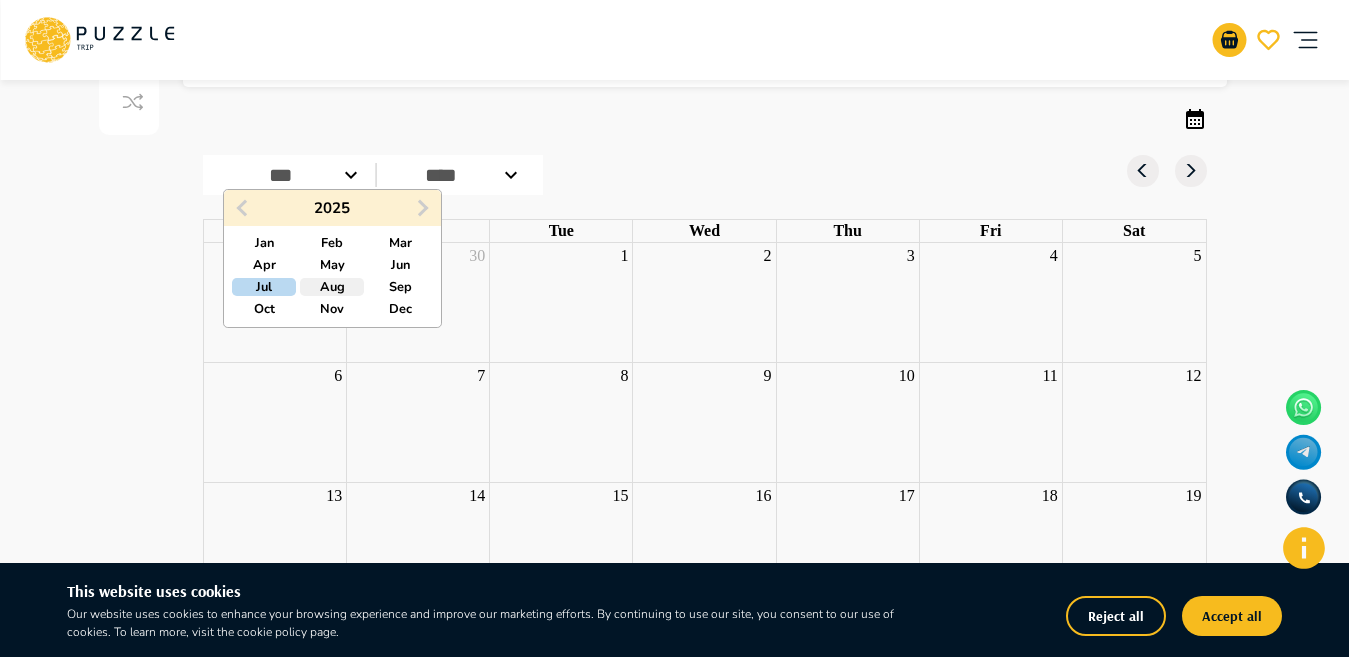 click on "Aug" at bounding box center (332, 287) 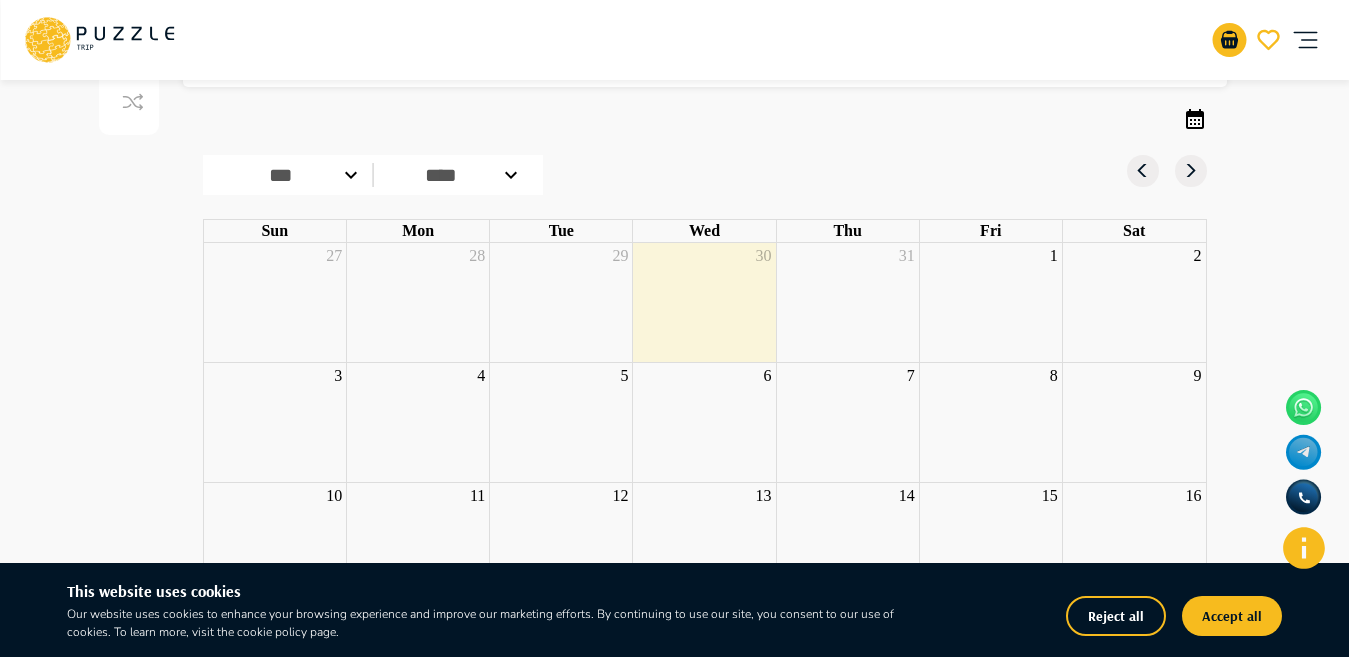 click 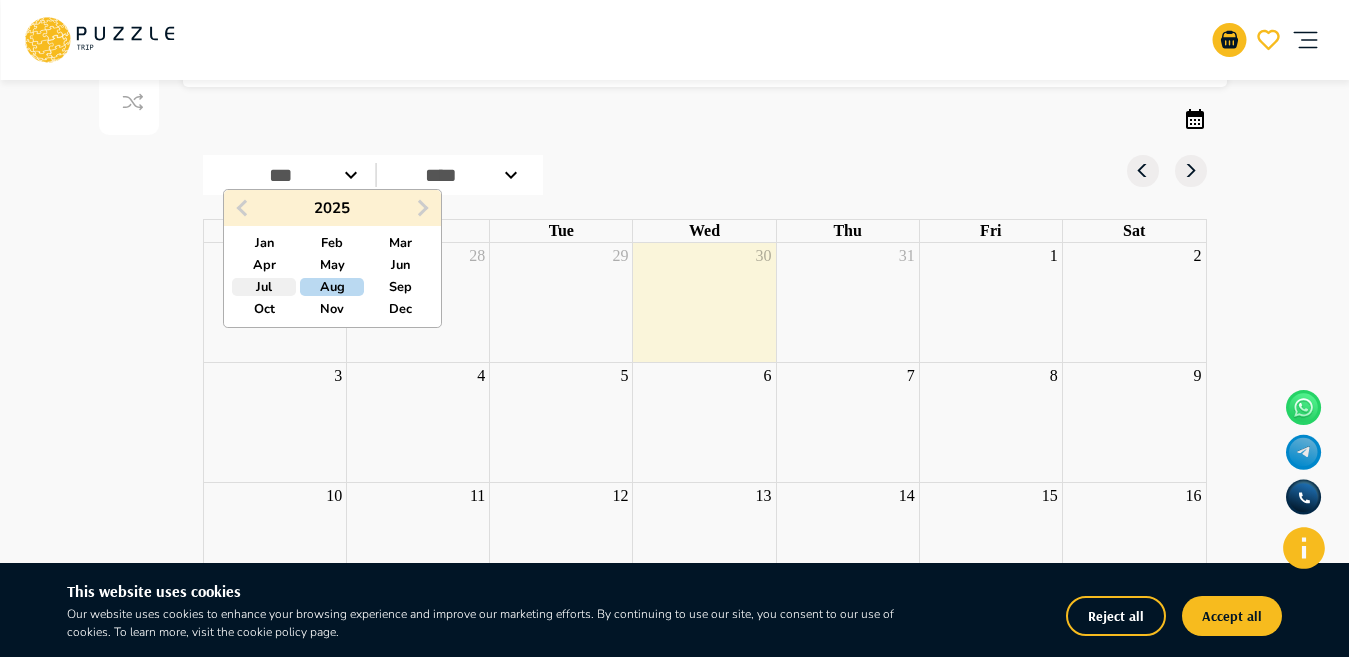 click on "Jul" at bounding box center [264, 287] 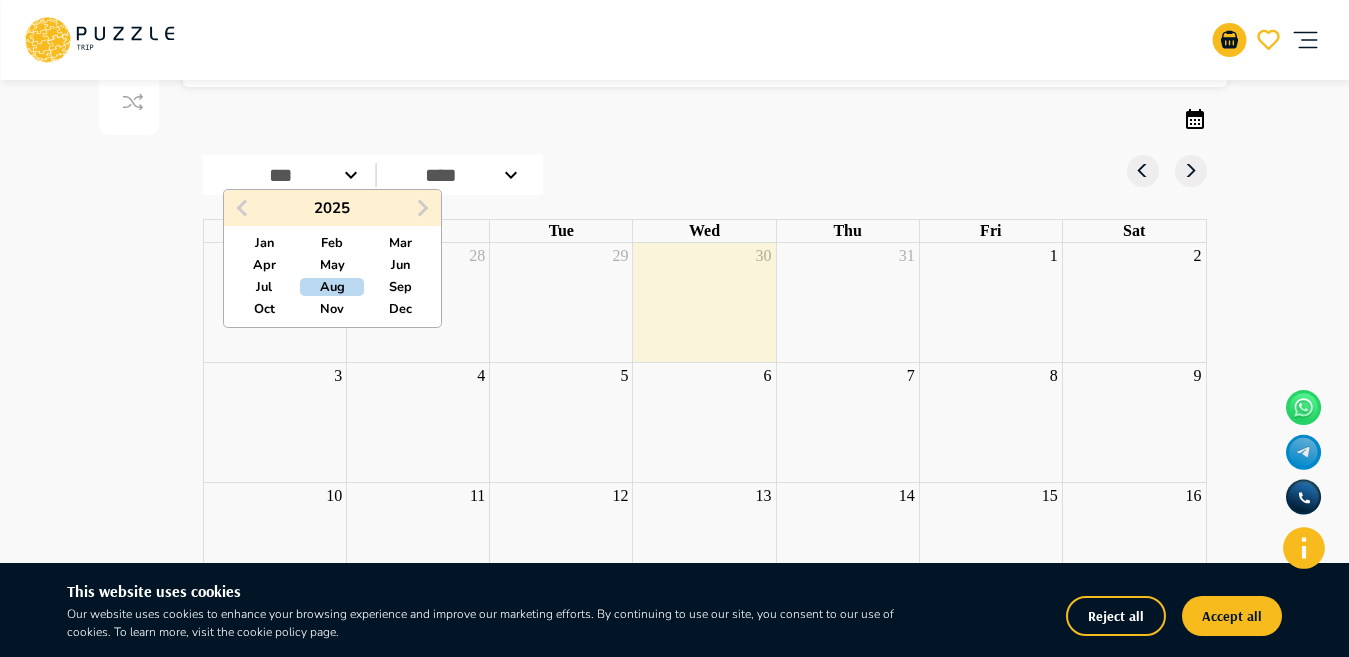 type on "***" 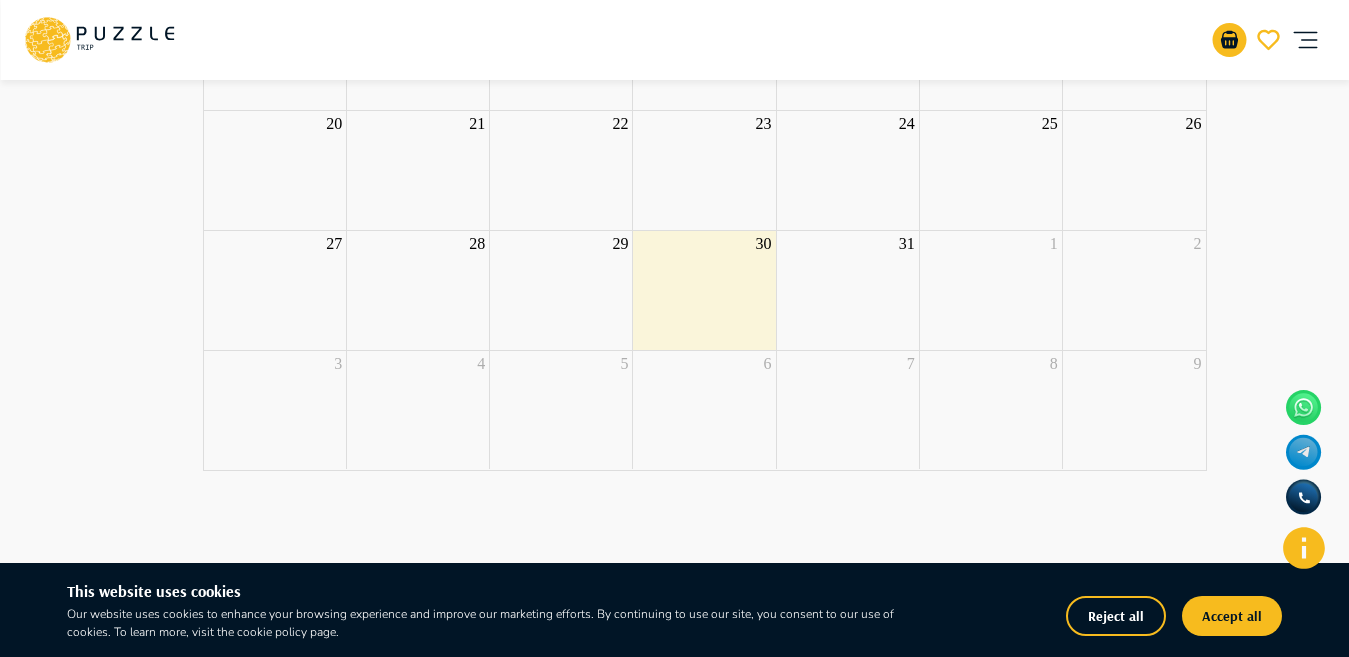 scroll, scrollTop: 662, scrollLeft: 0, axis: vertical 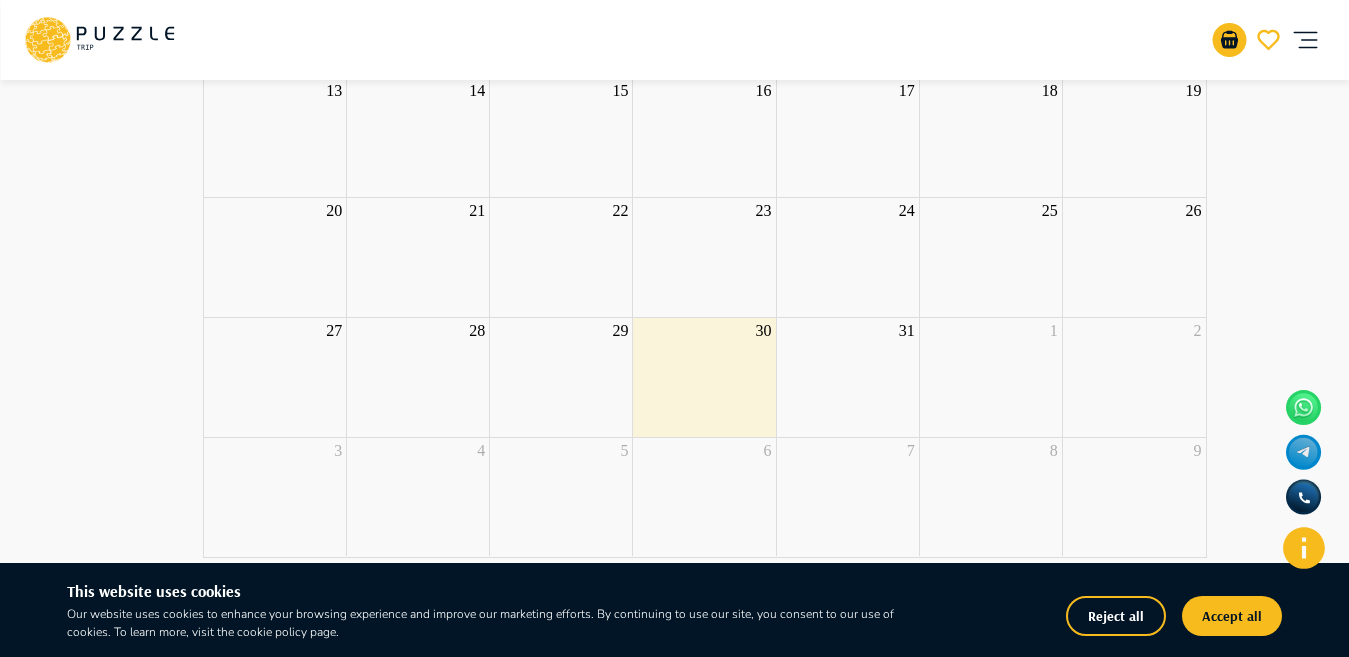 click on "30" at bounding box center [704, 377] 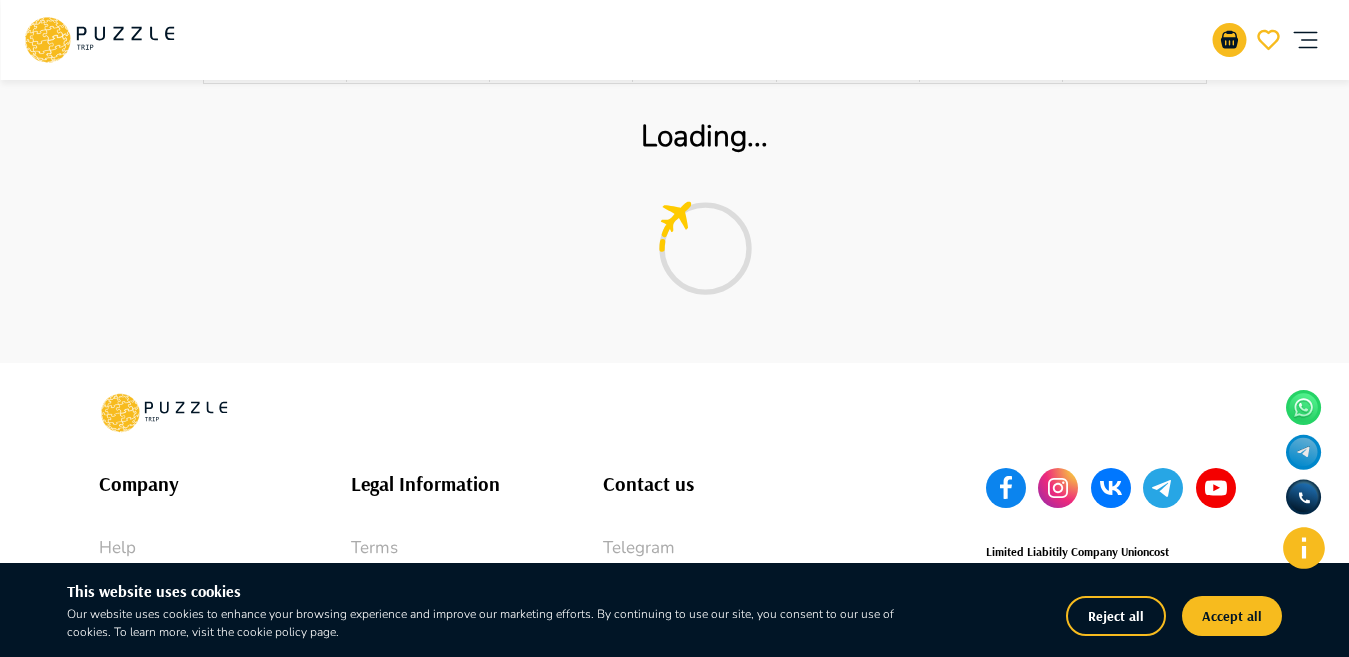 scroll, scrollTop: 1258, scrollLeft: 0, axis: vertical 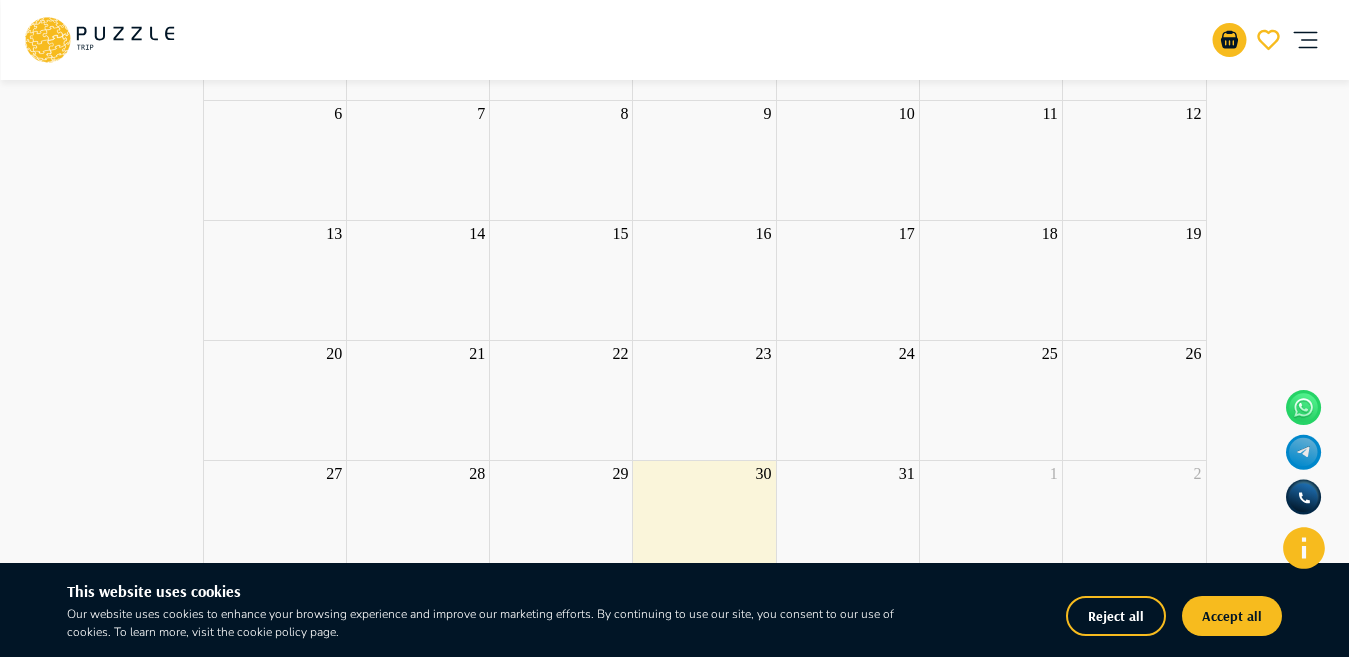 click on "23" at bounding box center (704, 400) 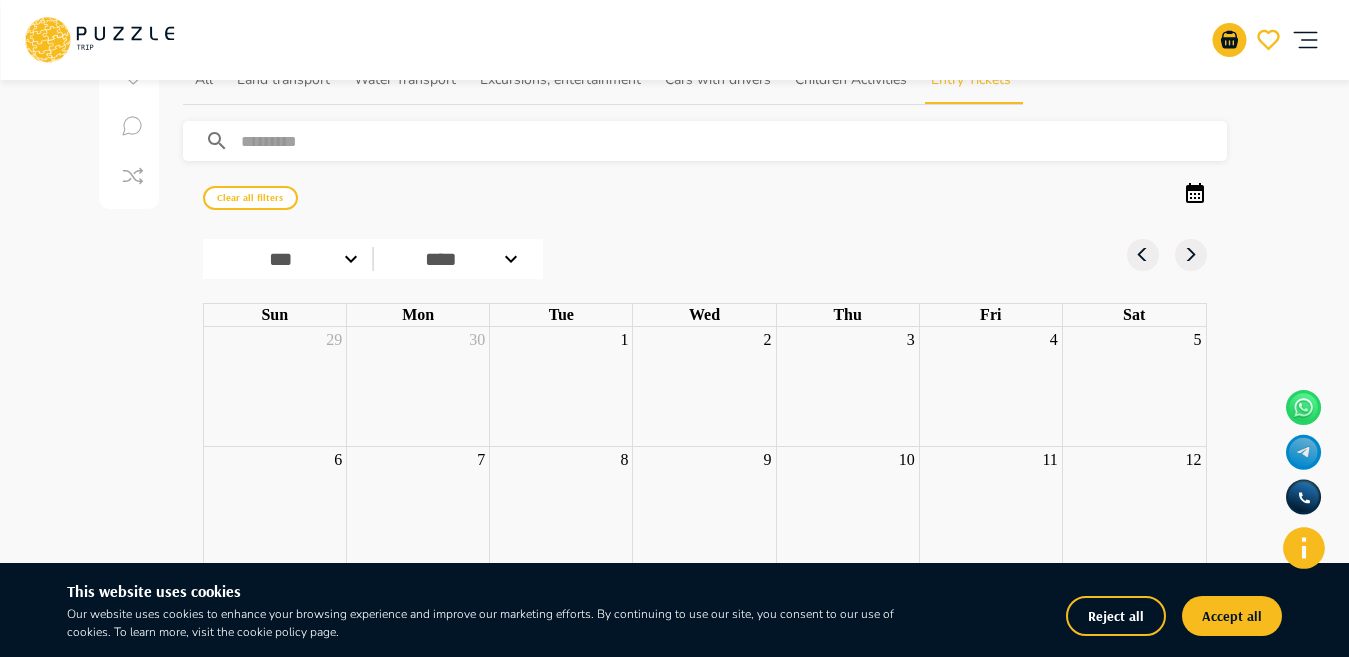 scroll, scrollTop: 65, scrollLeft: 0, axis: vertical 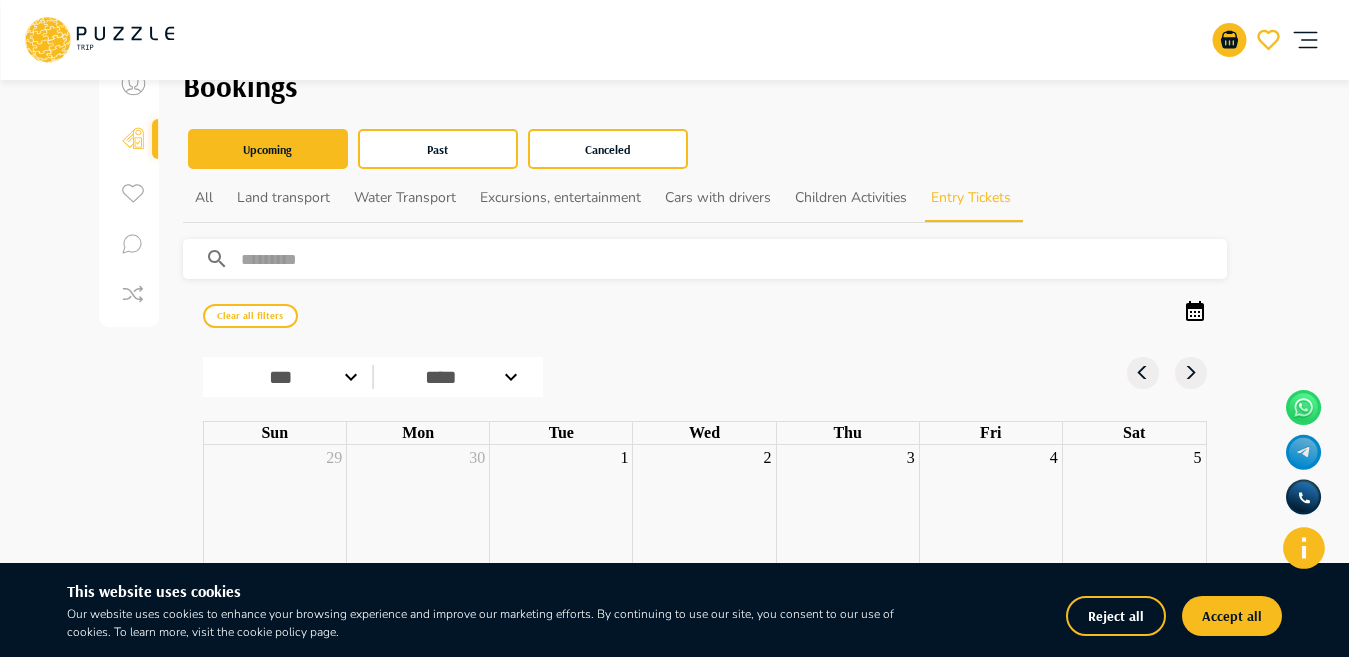 click at bounding box center [734, 259] 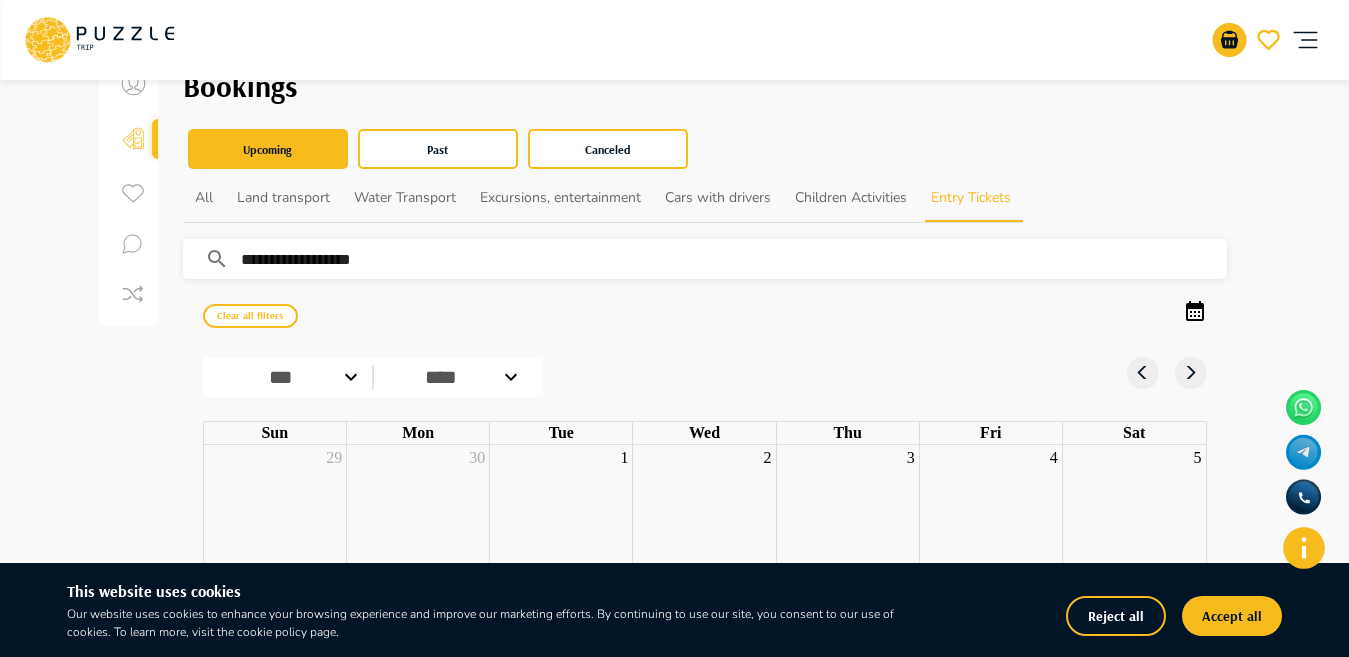type on "**********" 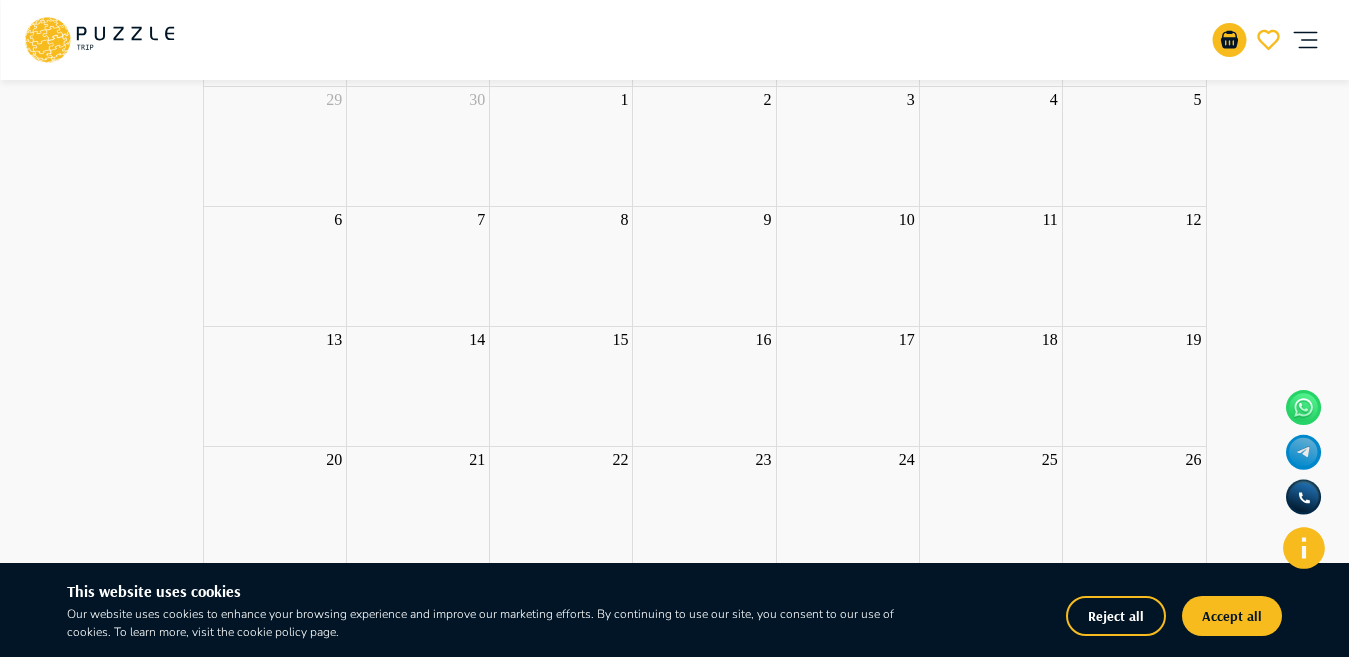 scroll, scrollTop: 384, scrollLeft: 0, axis: vertical 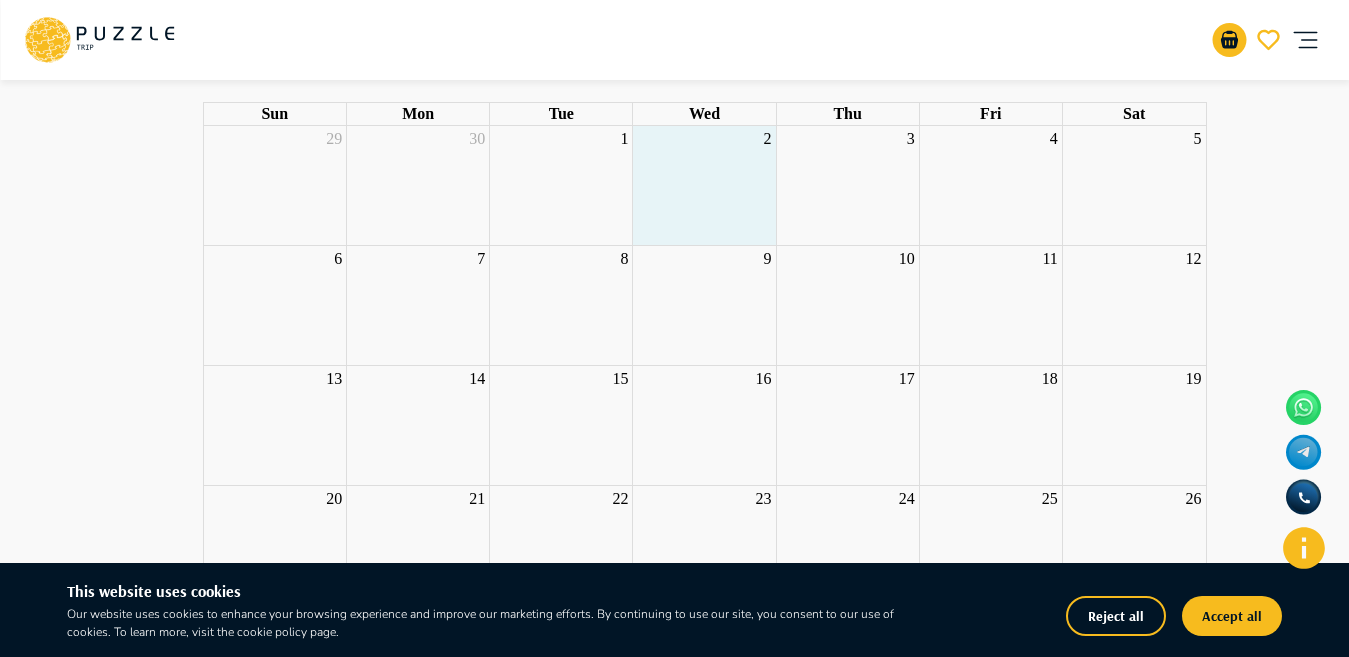 click on "2" at bounding box center (704, 185) 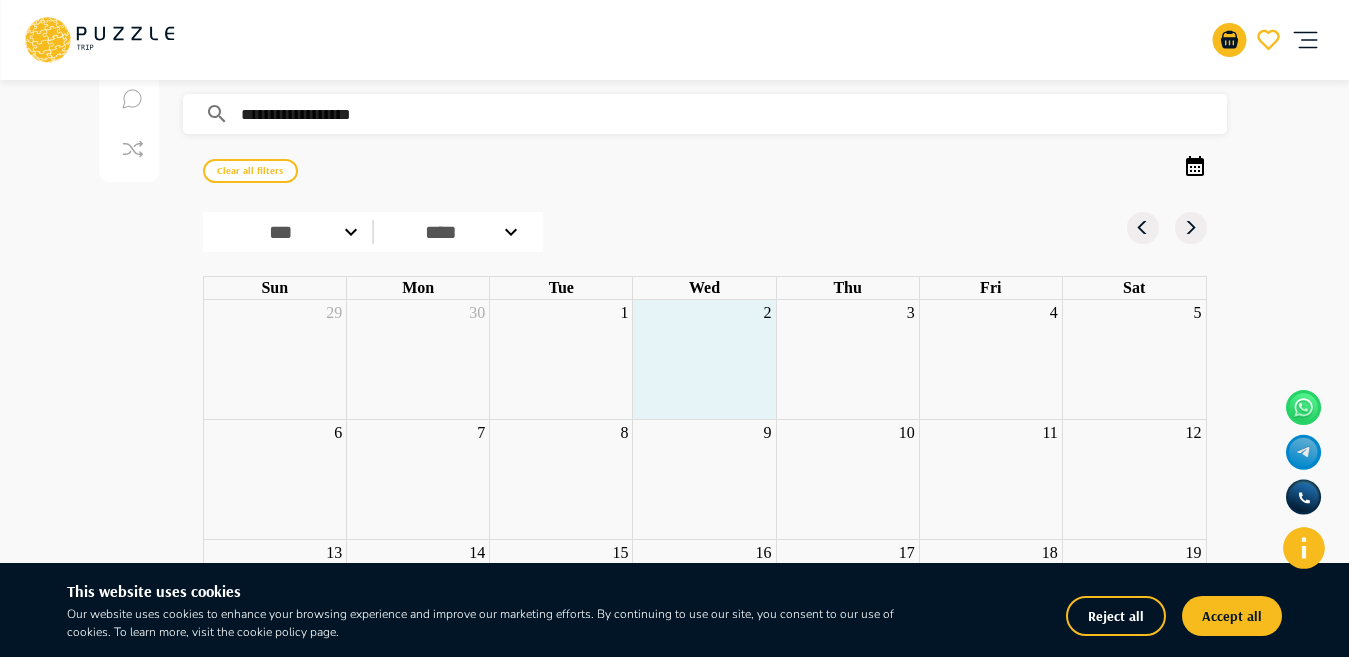 scroll, scrollTop: 113, scrollLeft: 0, axis: vertical 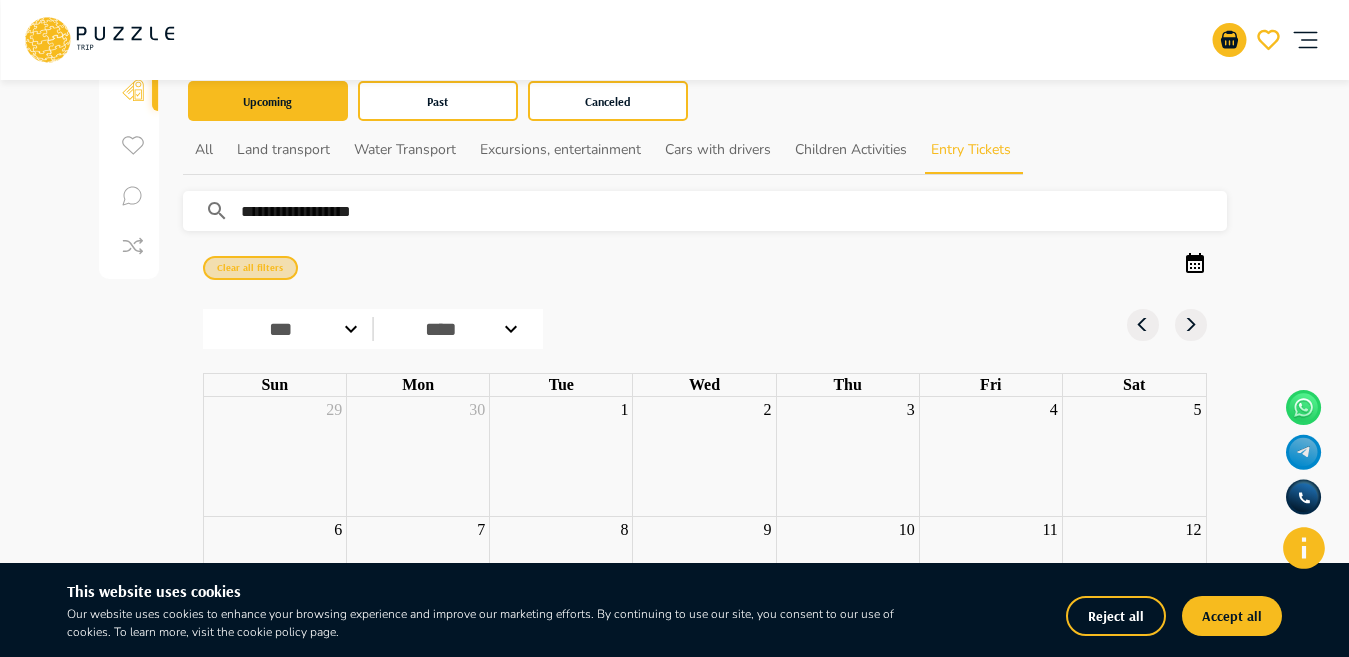 click on "Clear all filters" at bounding box center (250, 268) 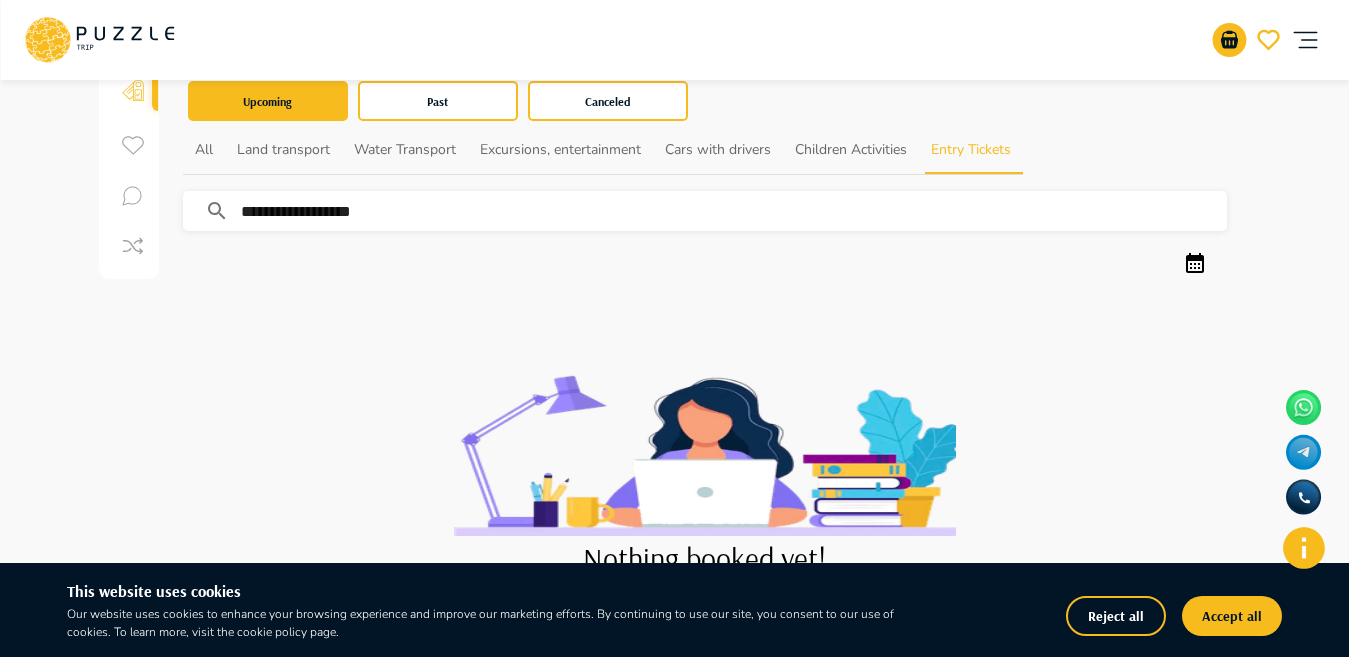 click 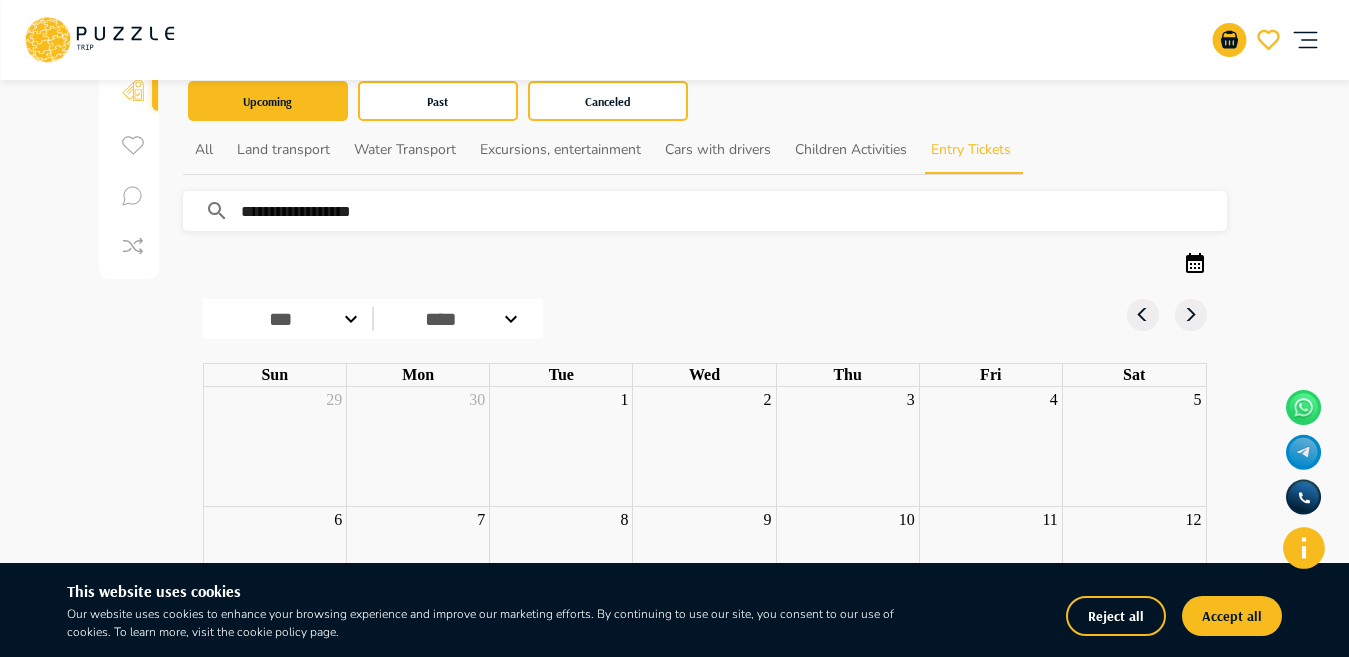 drag, startPoint x: 442, startPoint y: 201, endPoint x: 10, endPoint y: 205, distance: 432.01852 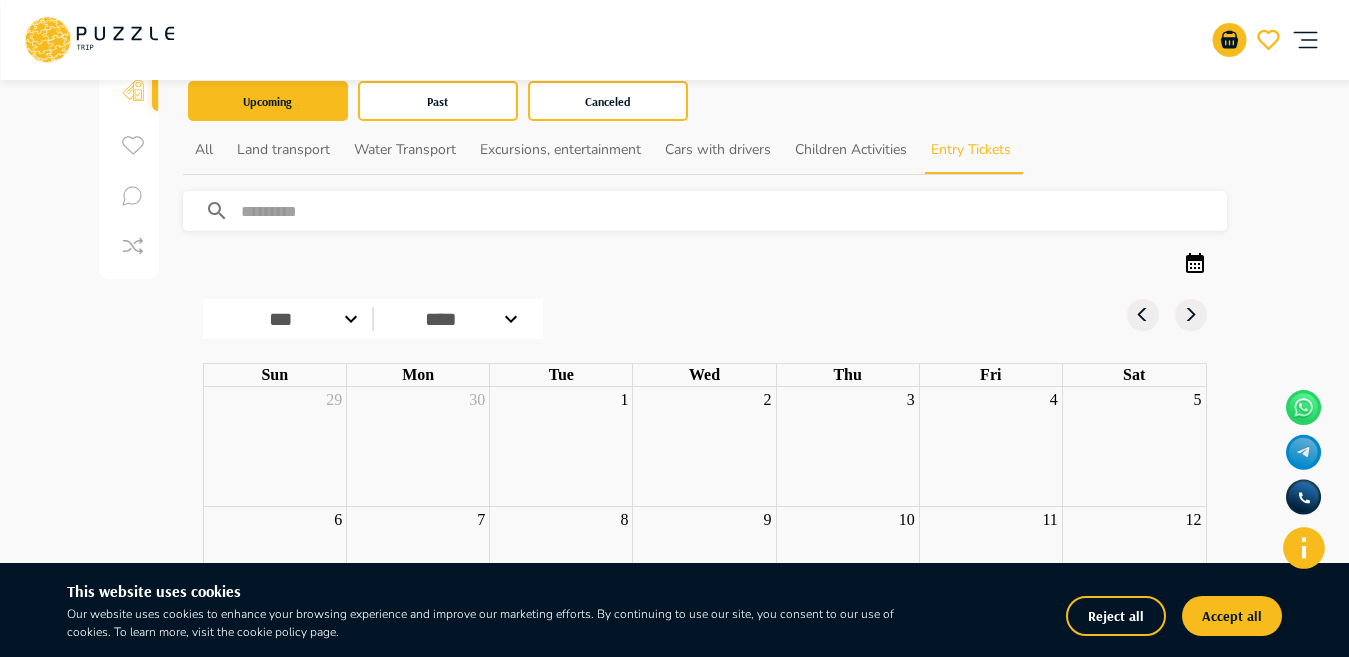 type 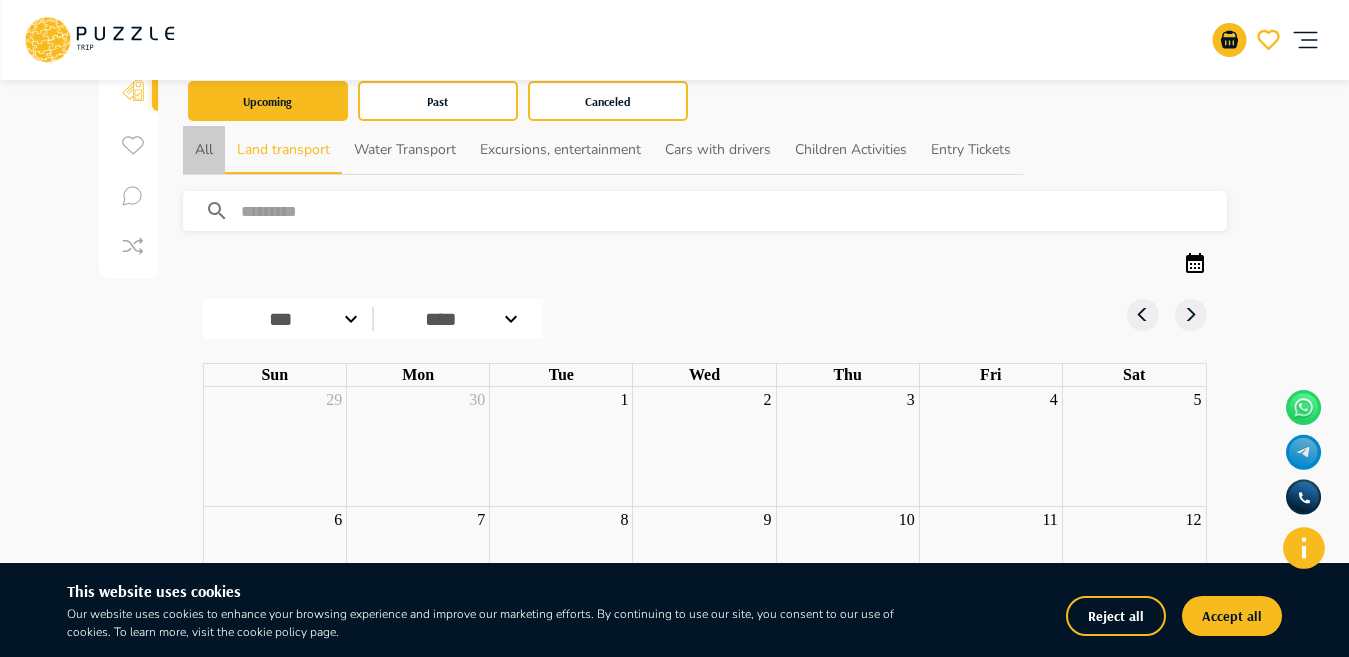 click on "All" at bounding box center [204, 150] 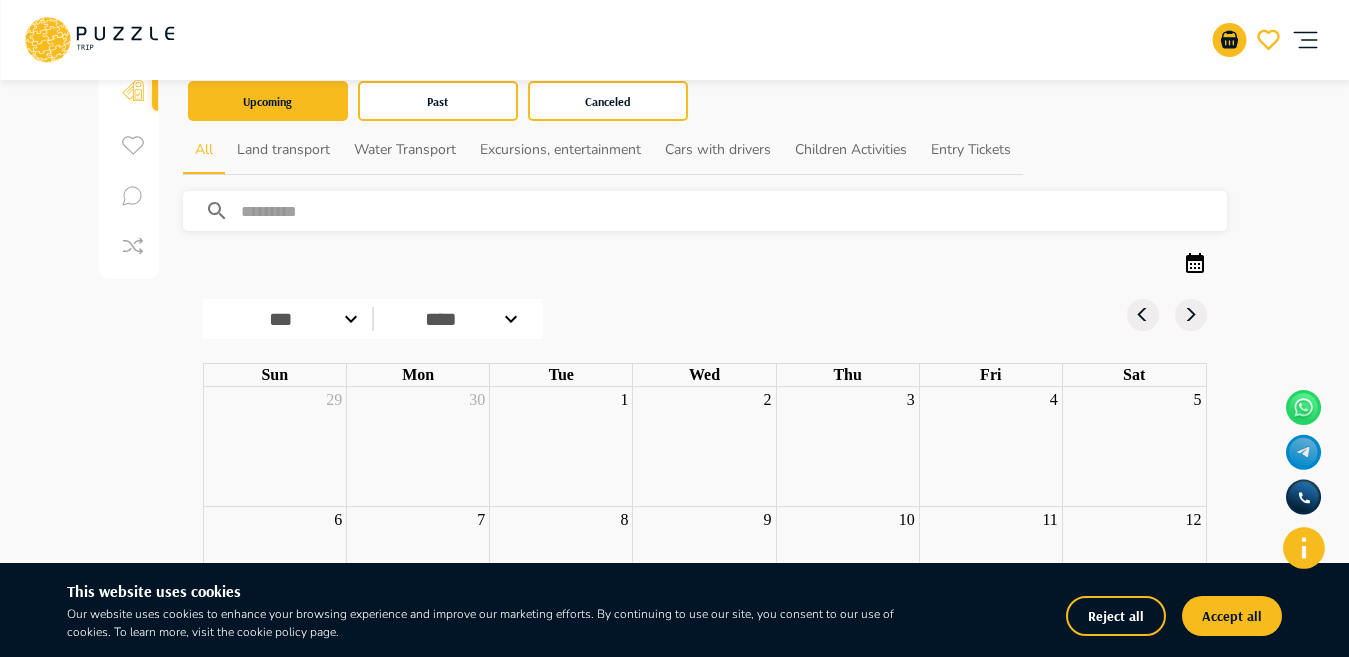scroll, scrollTop: 0, scrollLeft: 0, axis: both 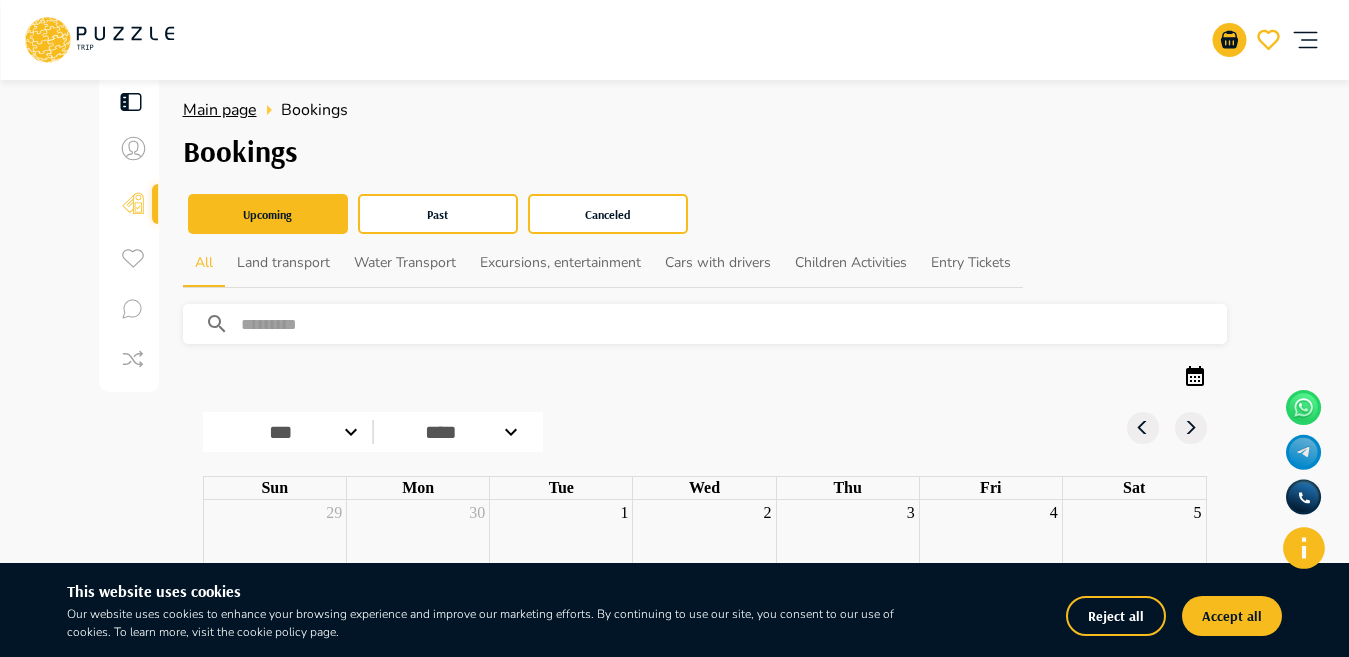 click on "Main page" at bounding box center (220, 110) 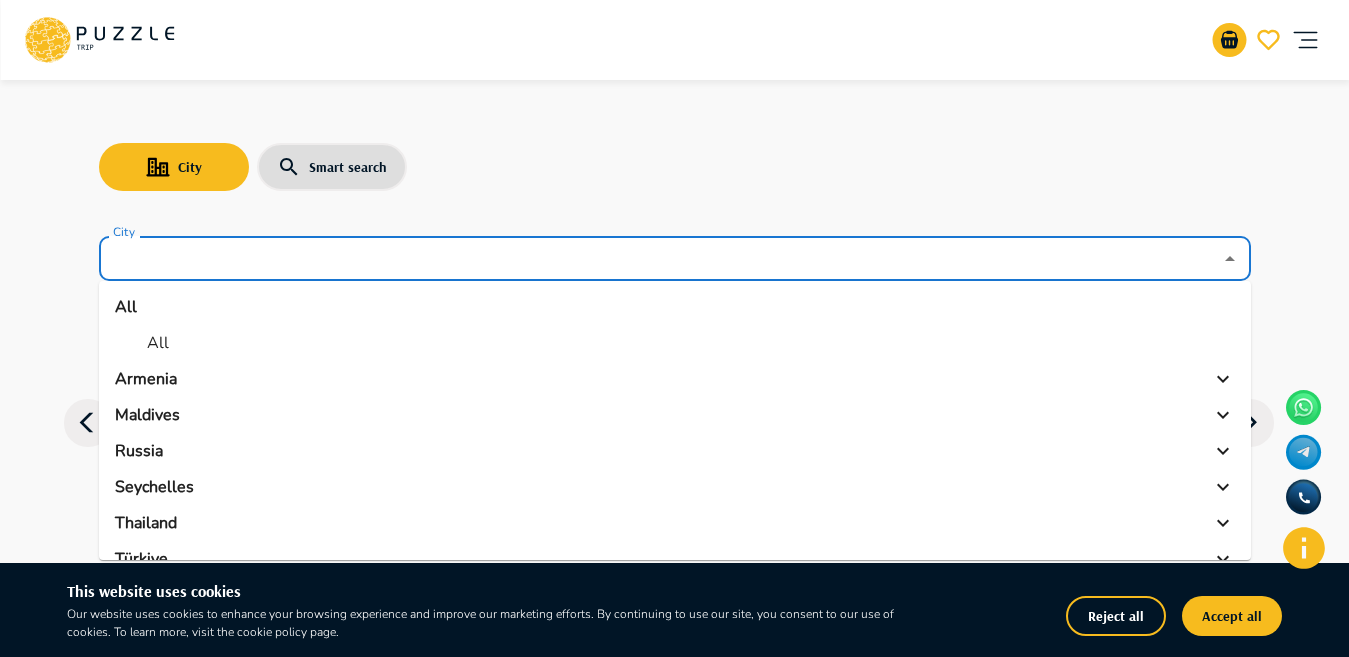 click on "City" at bounding box center [660, 259] 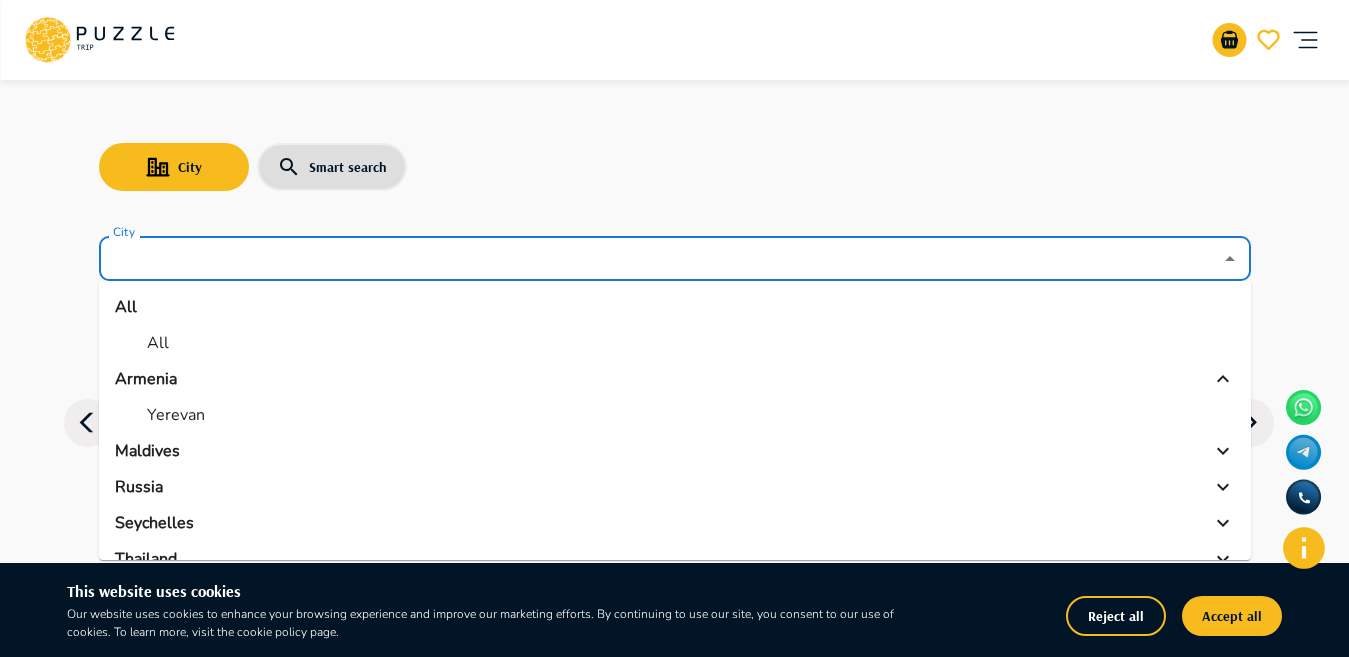 click on "Yerevan" at bounding box center (176, 415) 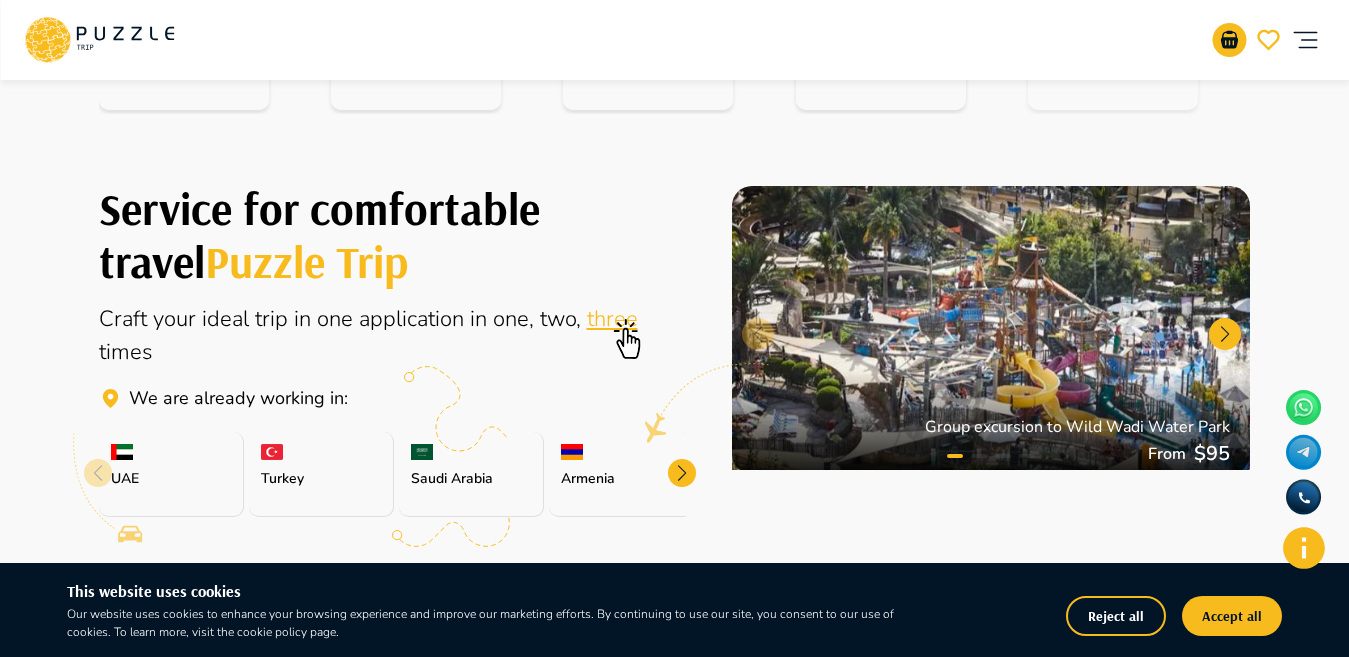 scroll, scrollTop: 519, scrollLeft: 0, axis: vertical 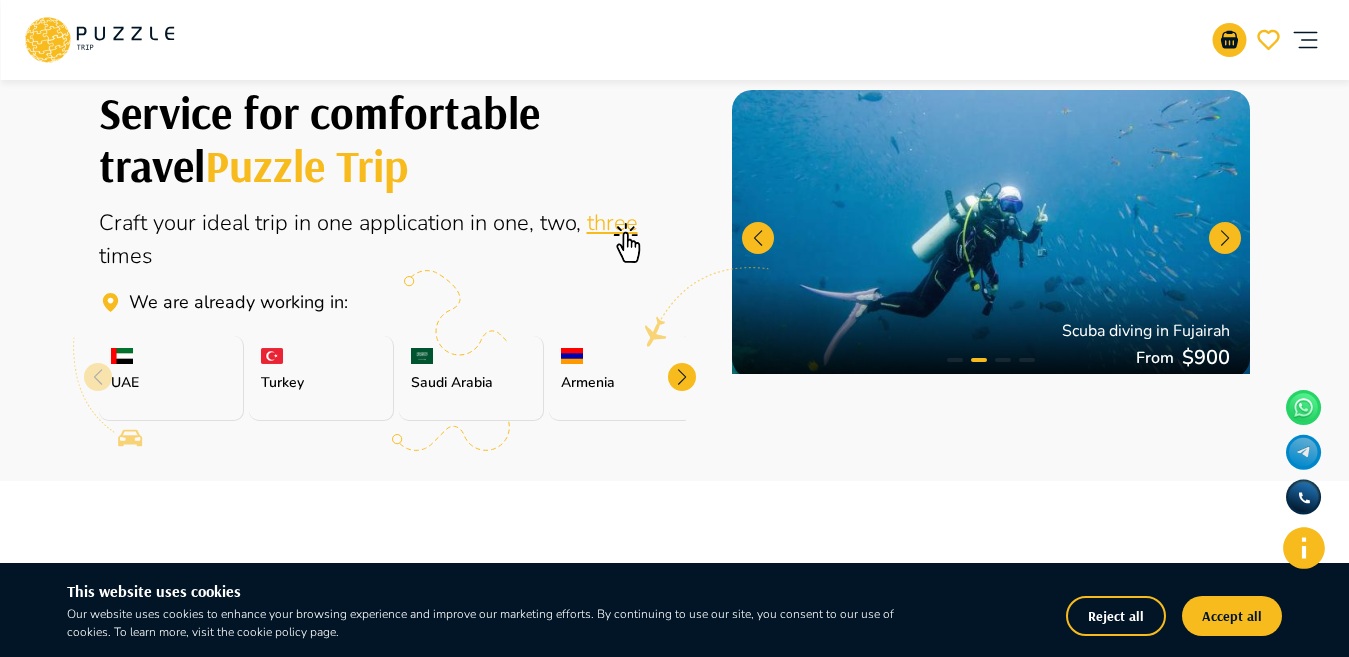 click on "Armenia" at bounding box center (621, 378) 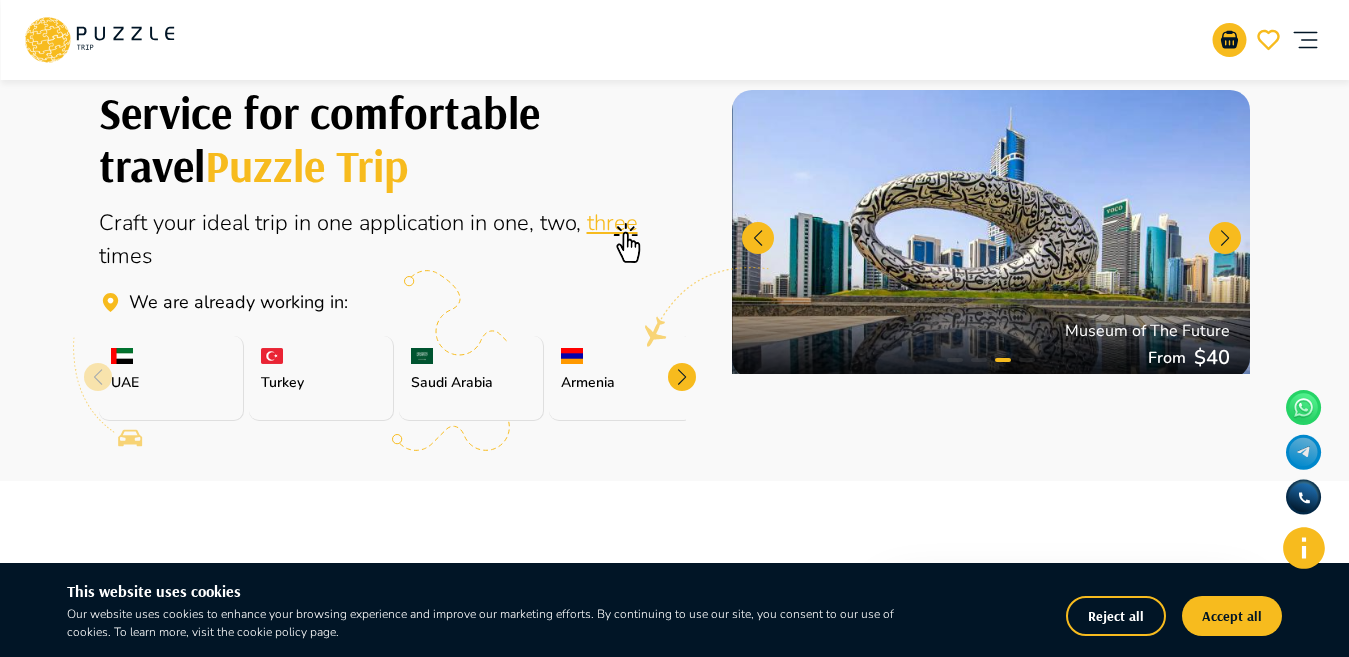 click at bounding box center [682, 377] 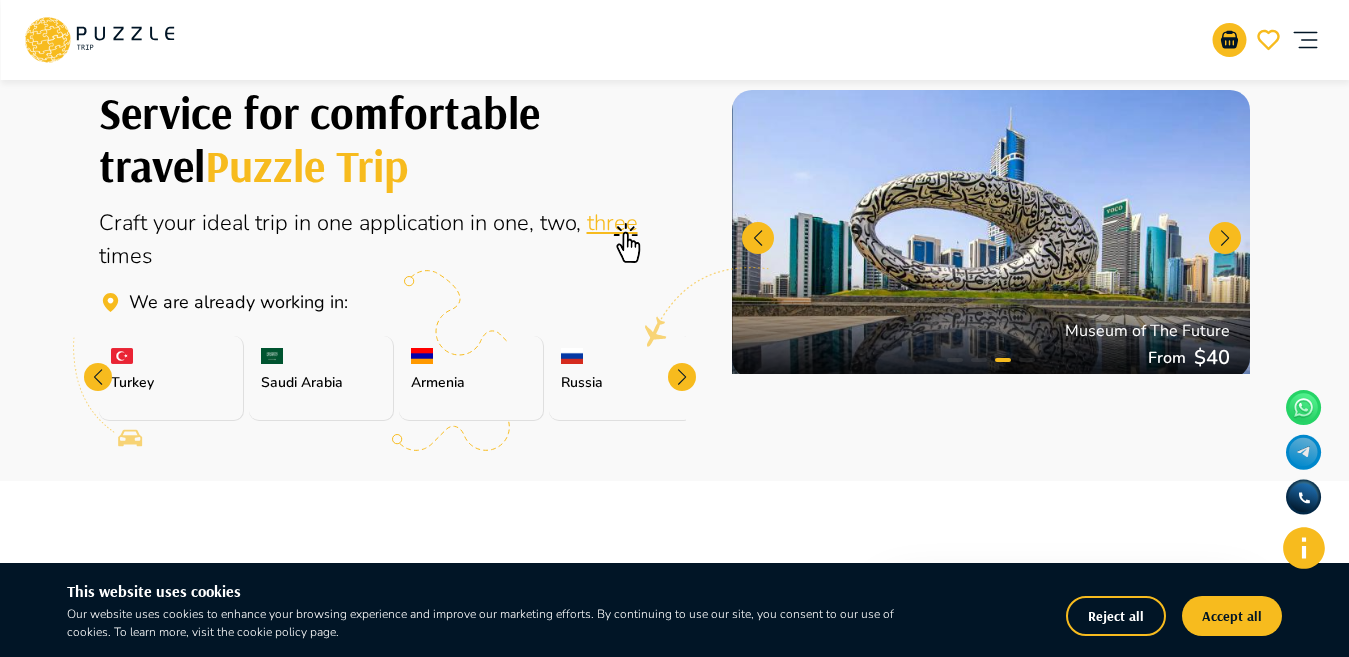 click on "Armenia" at bounding box center (471, 378) 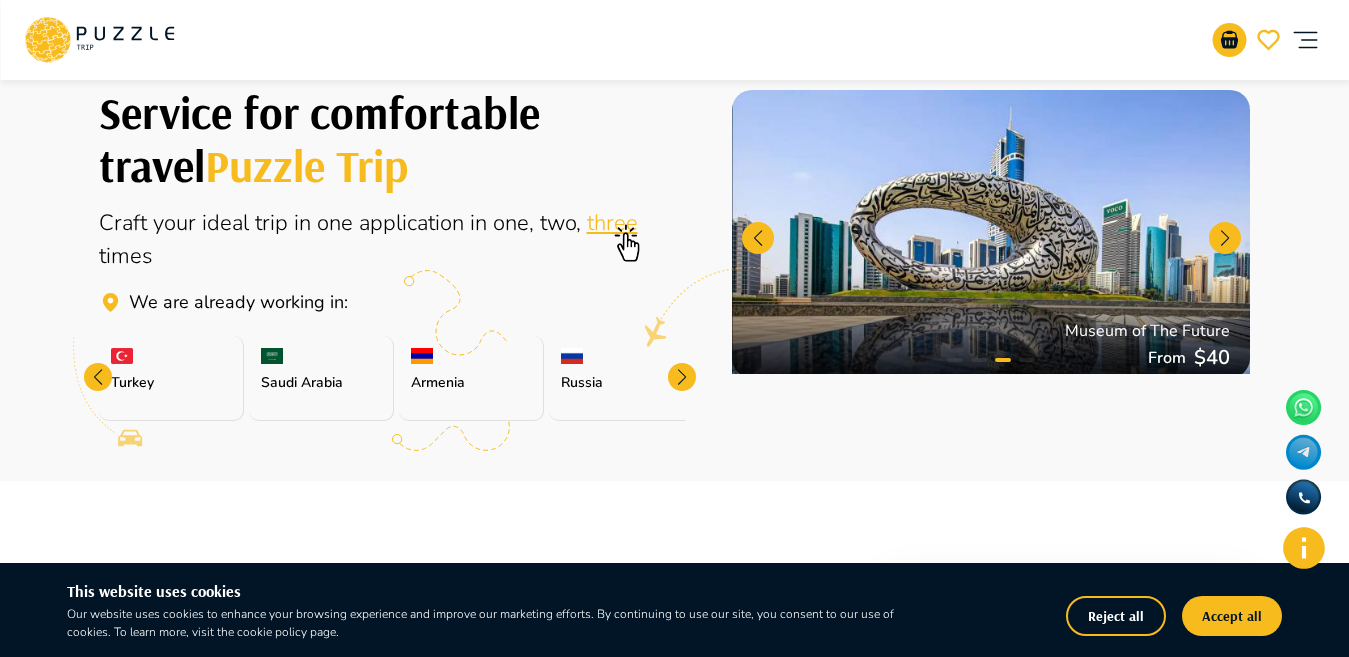 click on "Armenia" at bounding box center [471, 378] 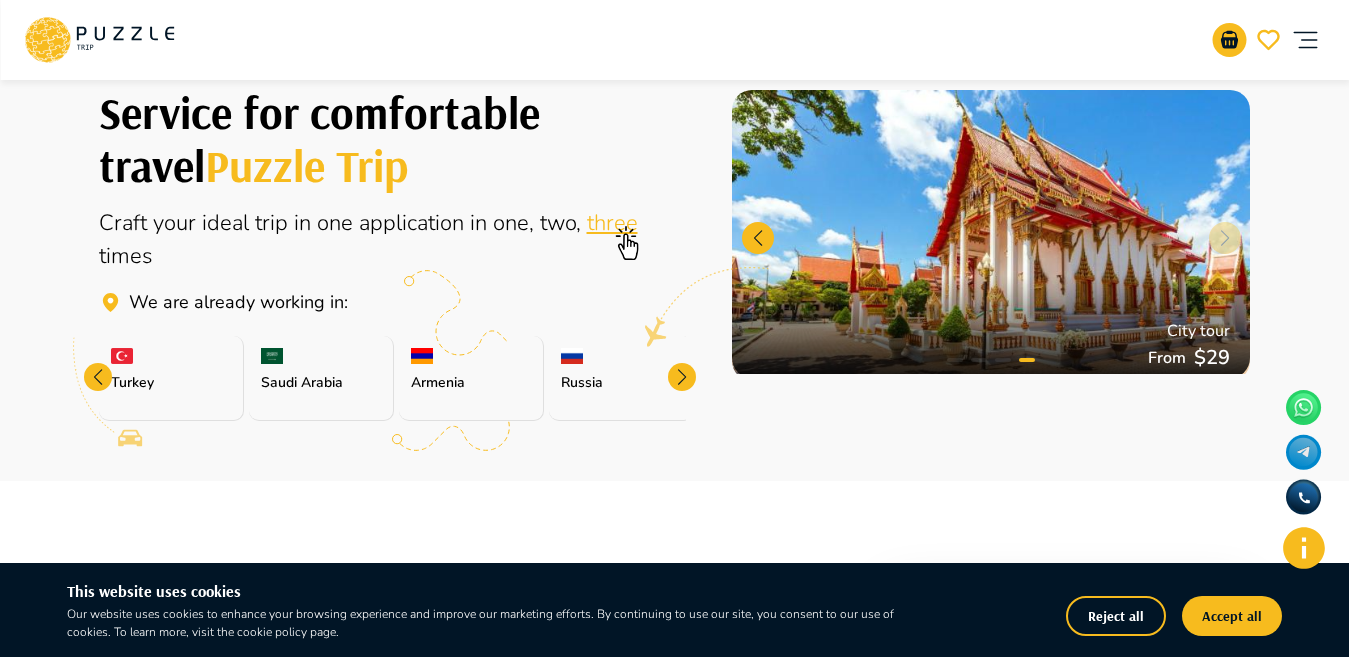click on "Armenia" at bounding box center (471, 378) 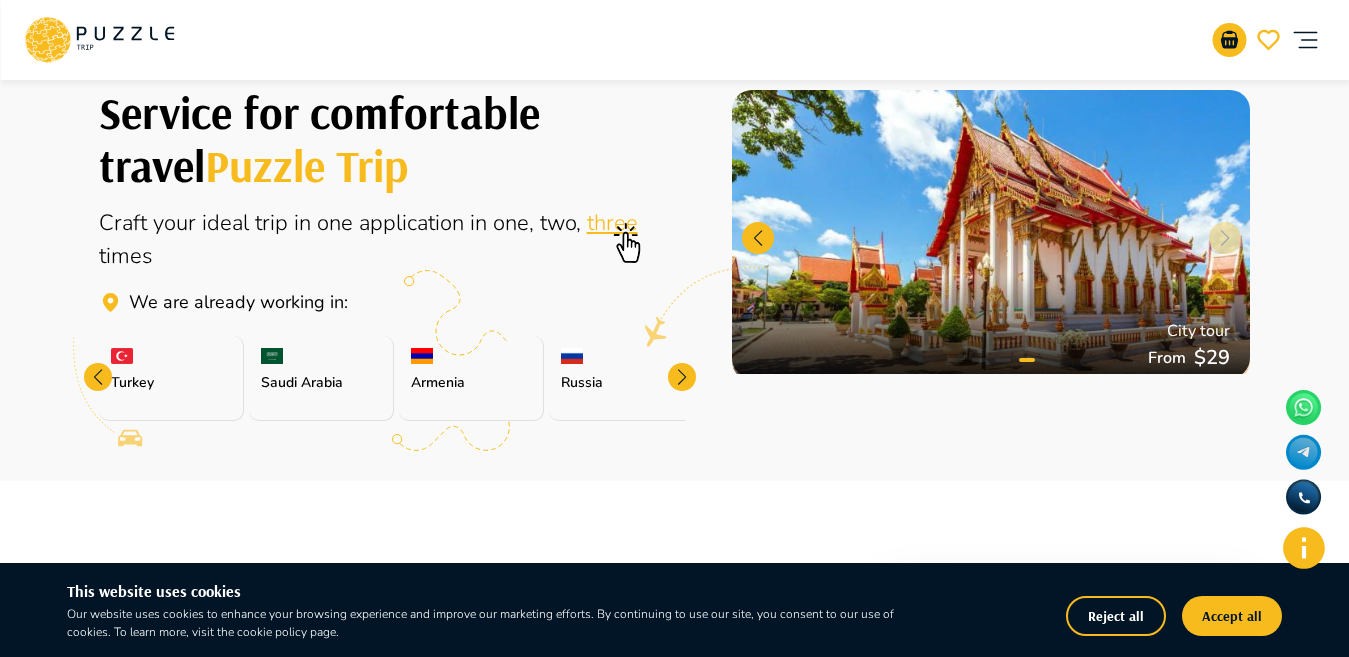 click on "Armenia" at bounding box center [471, 378] 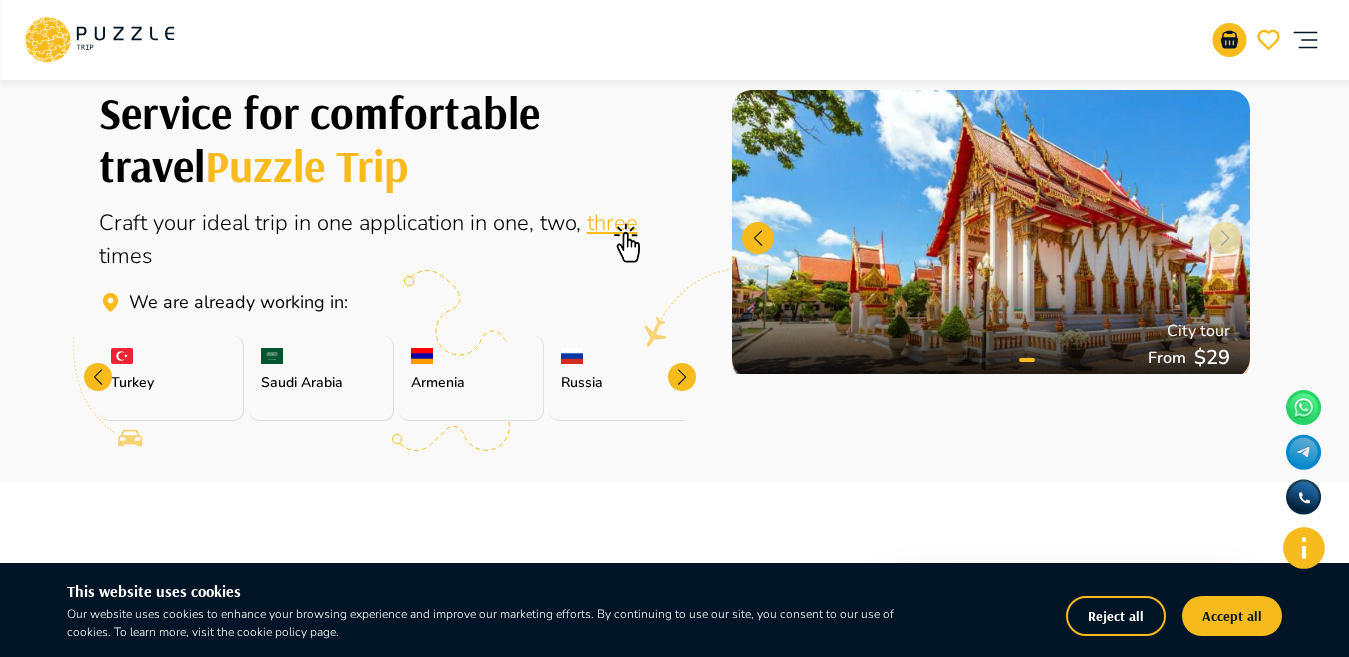 click on "Armenia" at bounding box center [471, 378] 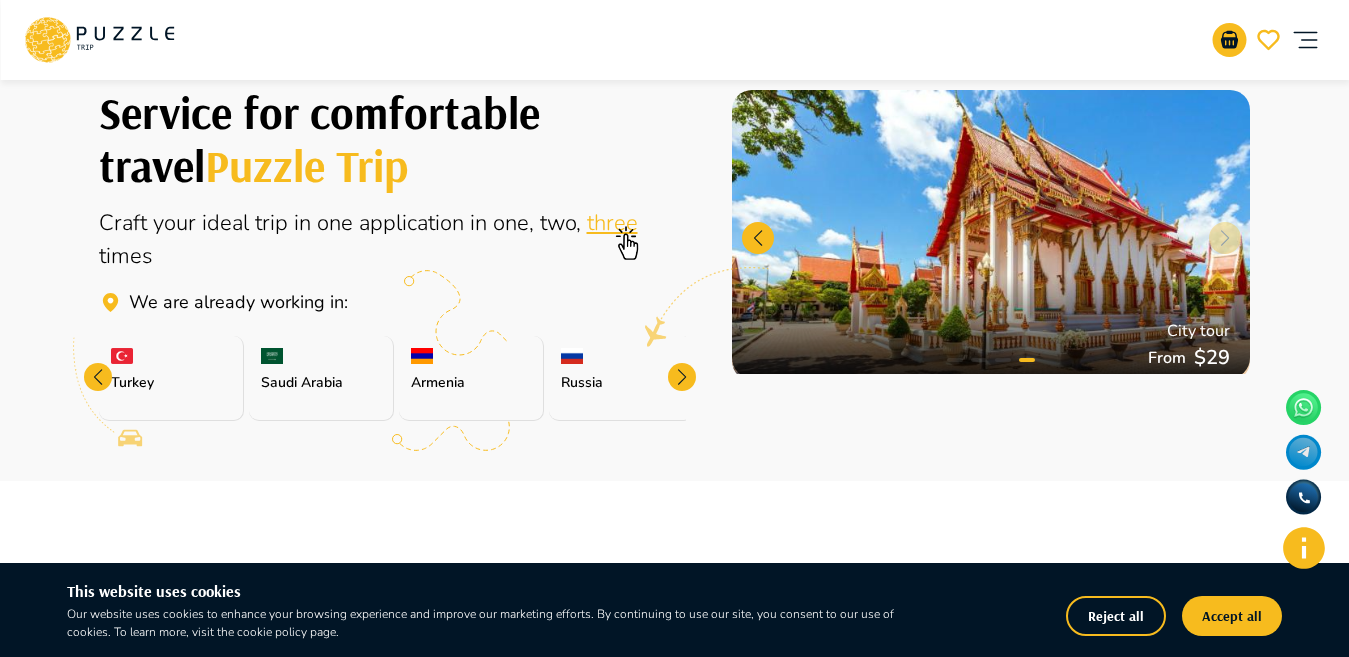 click on "Armenia" at bounding box center (471, 378) 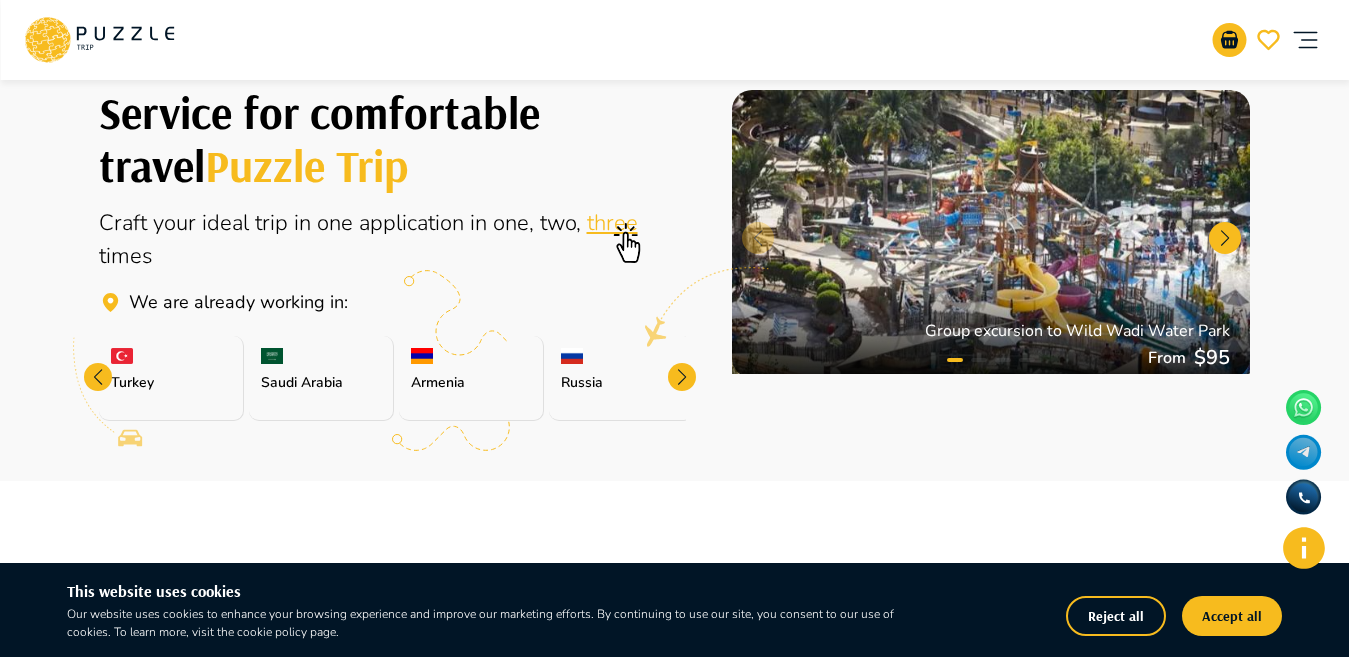 click on "Armenia" at bounding box center [471, 378] 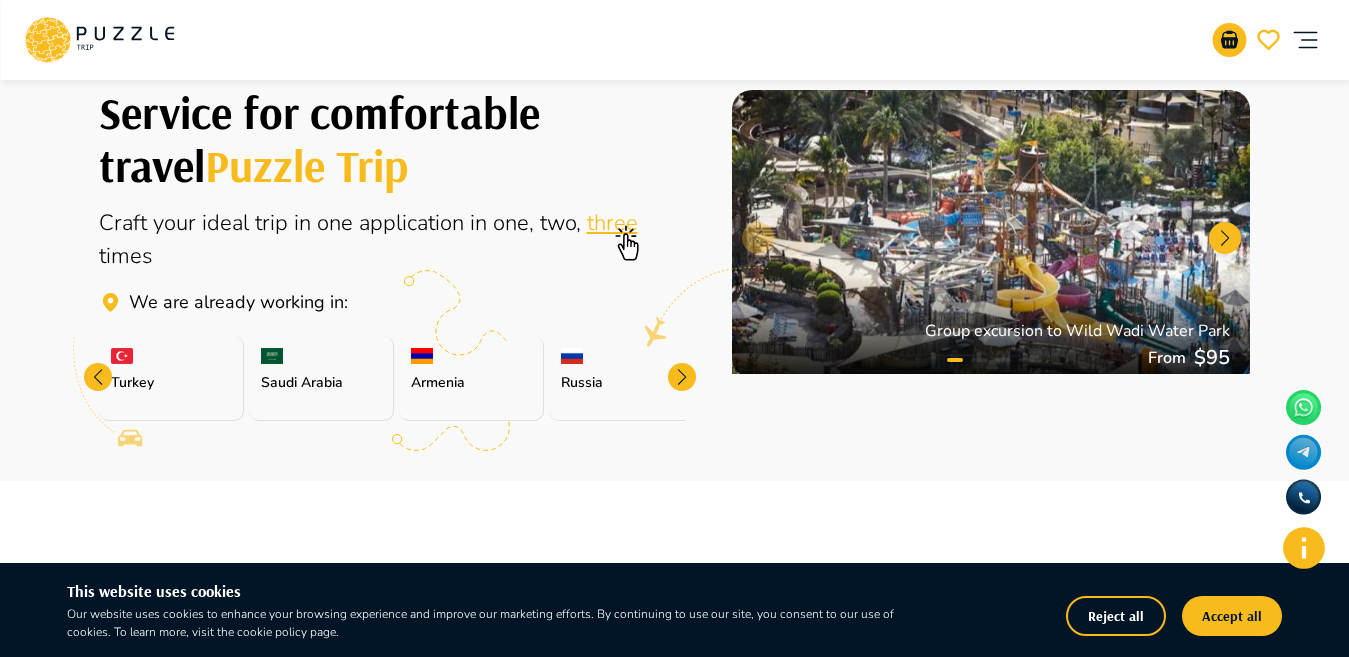 click on "Armenia" at bounding box center (471, 378) 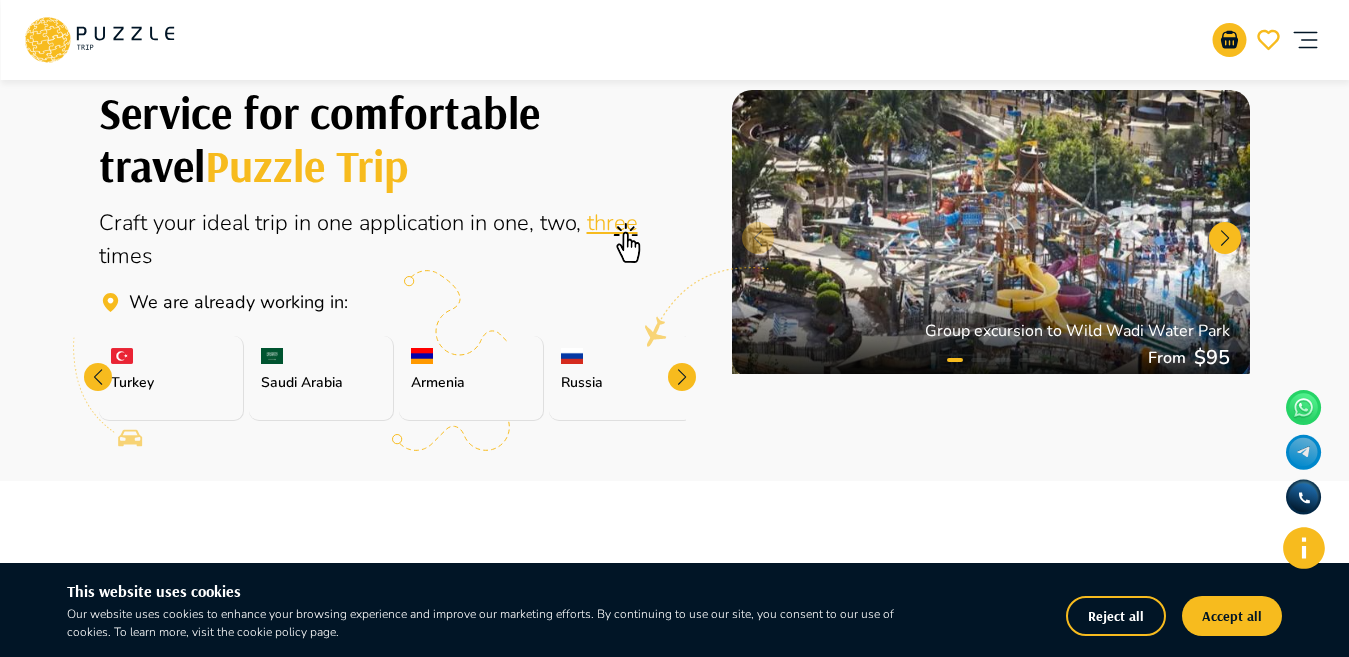 click at bounding box center (682, 377) 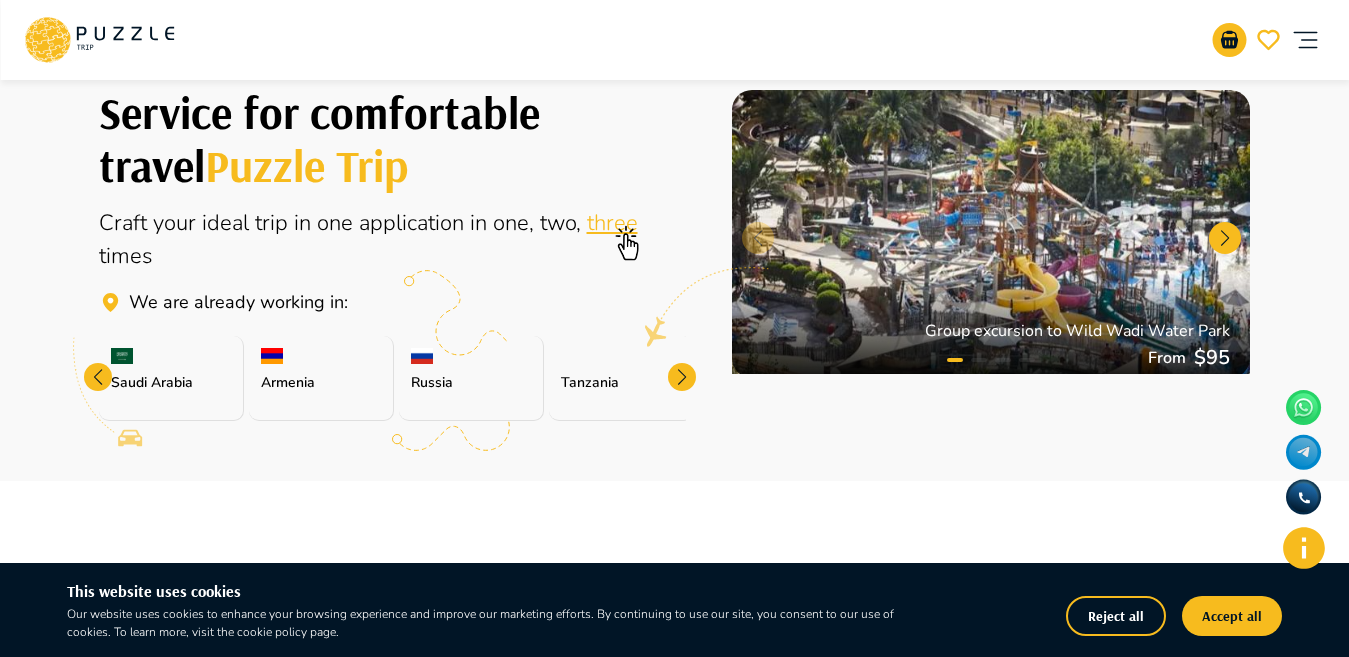 click at bounding box center [682, 377] 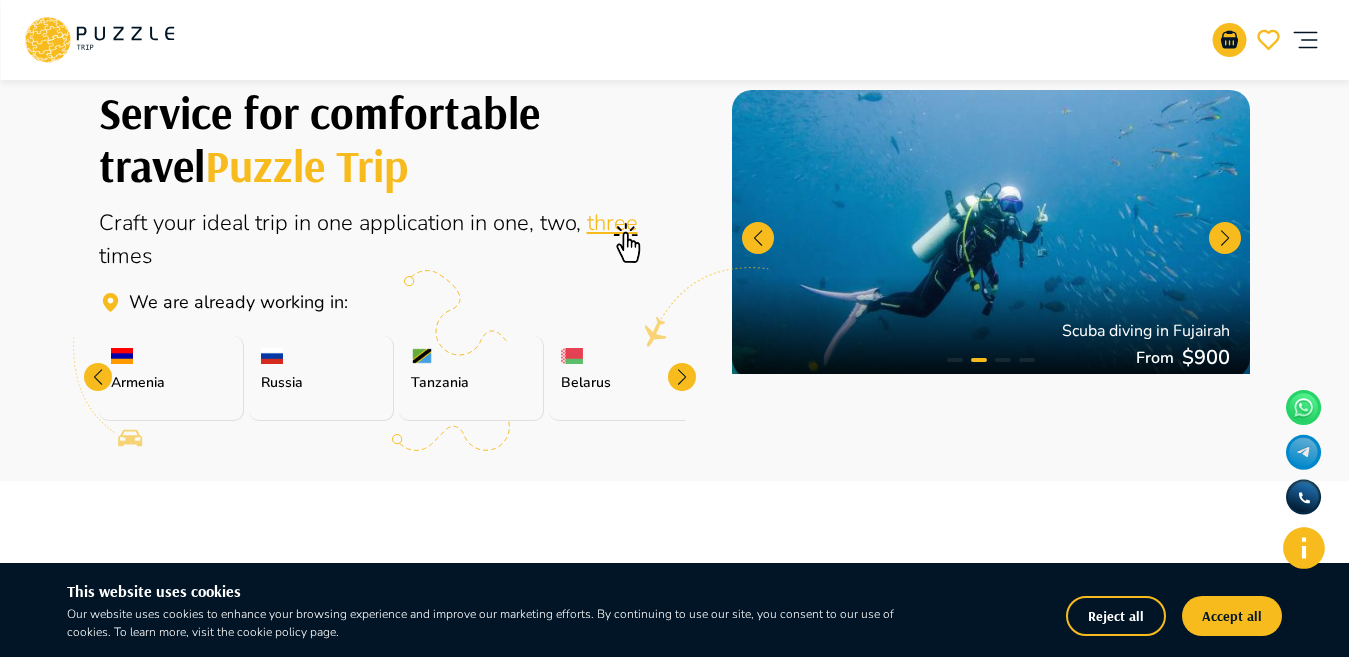 click at bounding box center (682, 377) 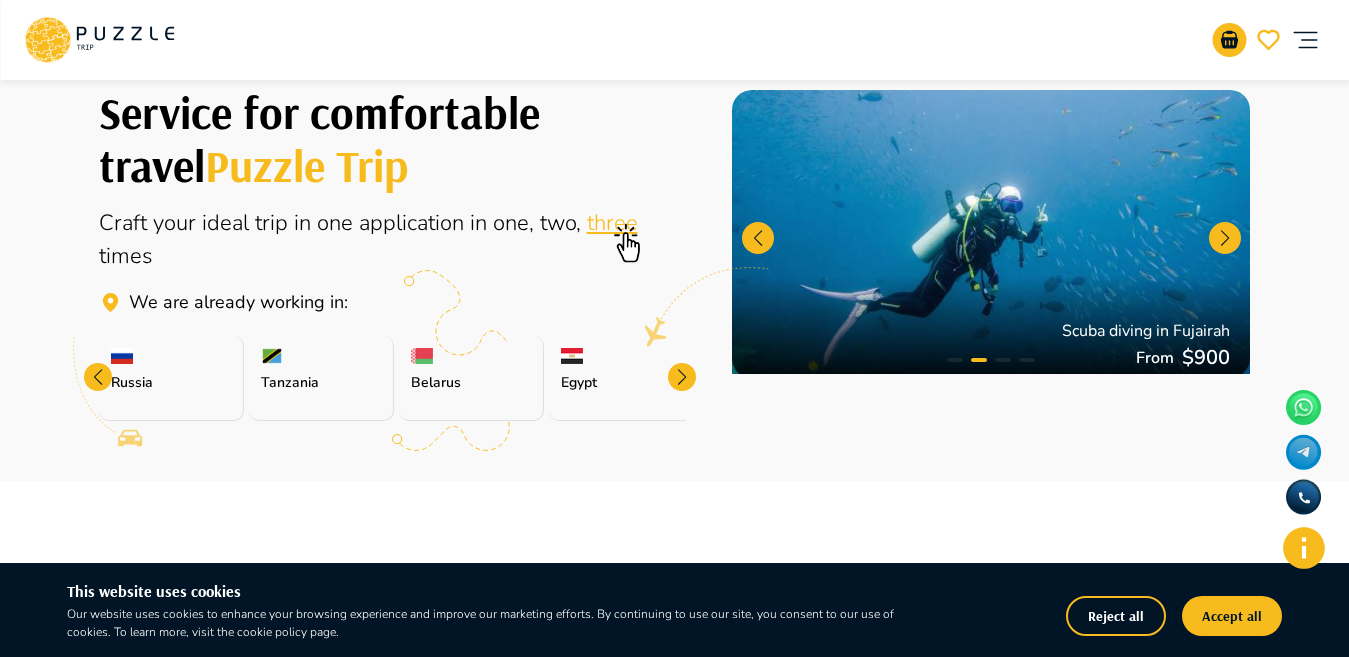 click at bounding box center [682, 377] 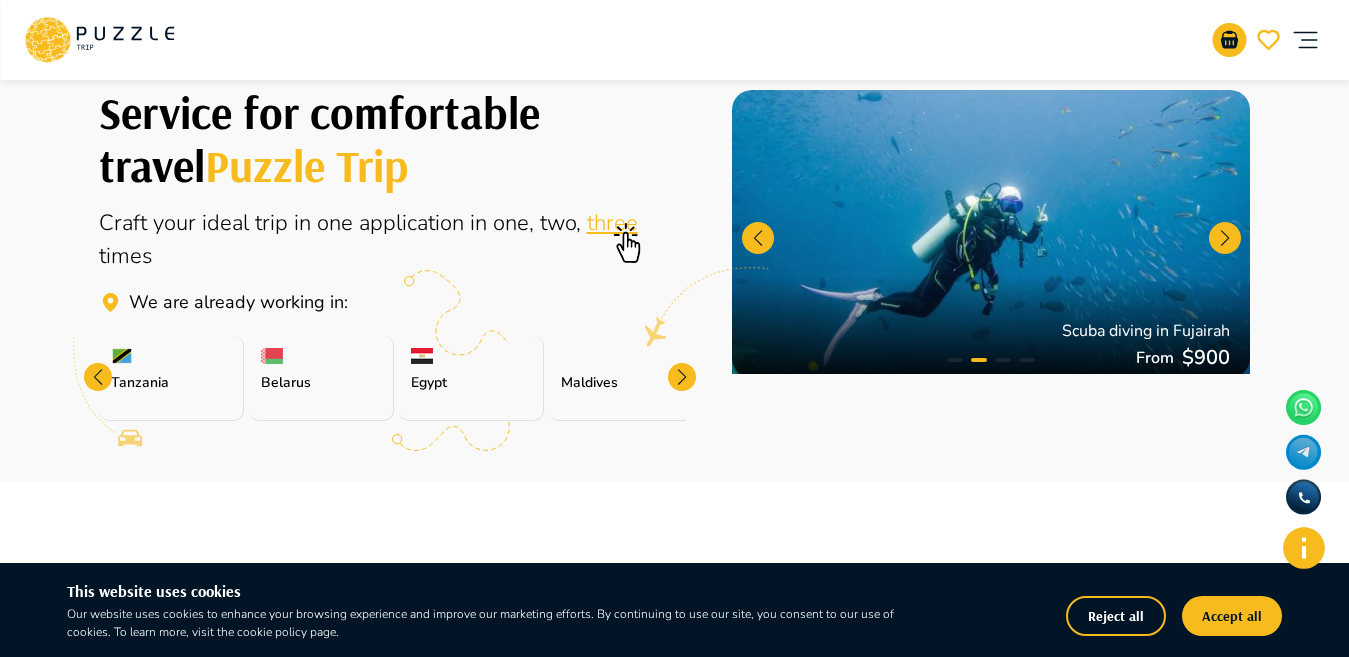 click at bounding box center [682, 377] 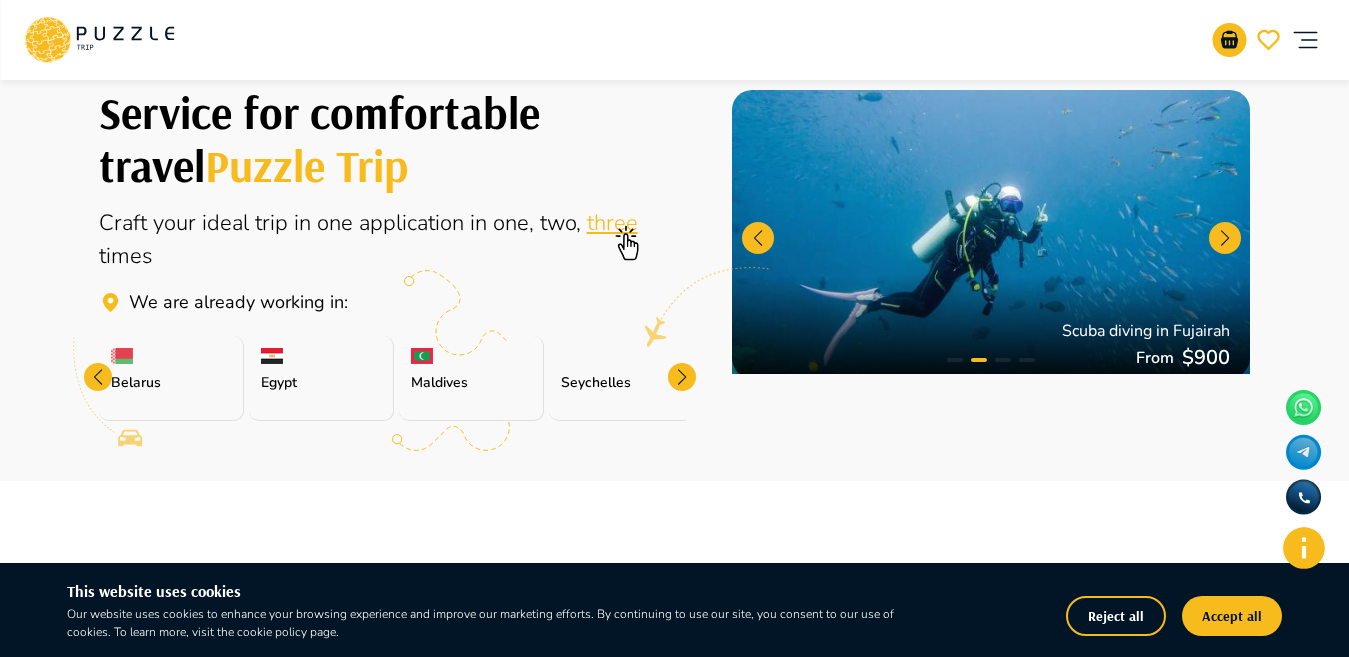 click at bounding box center (682, 377) 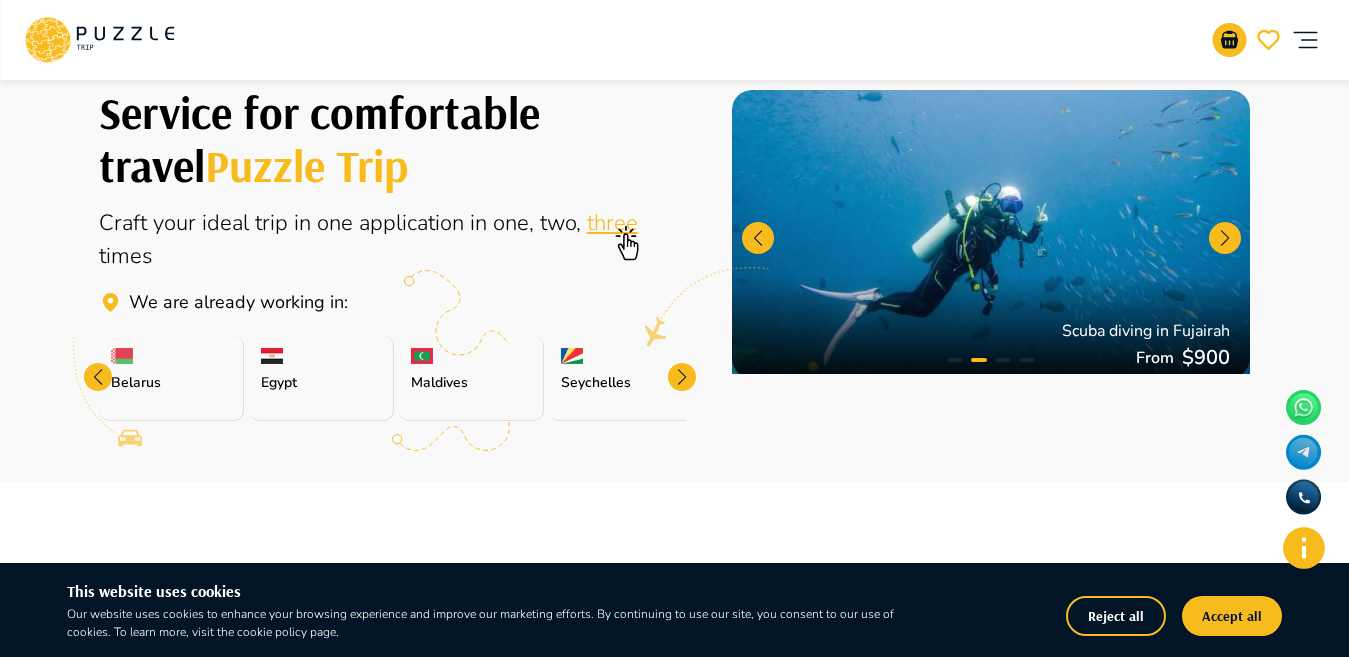 click at bounding box center (682, 377) 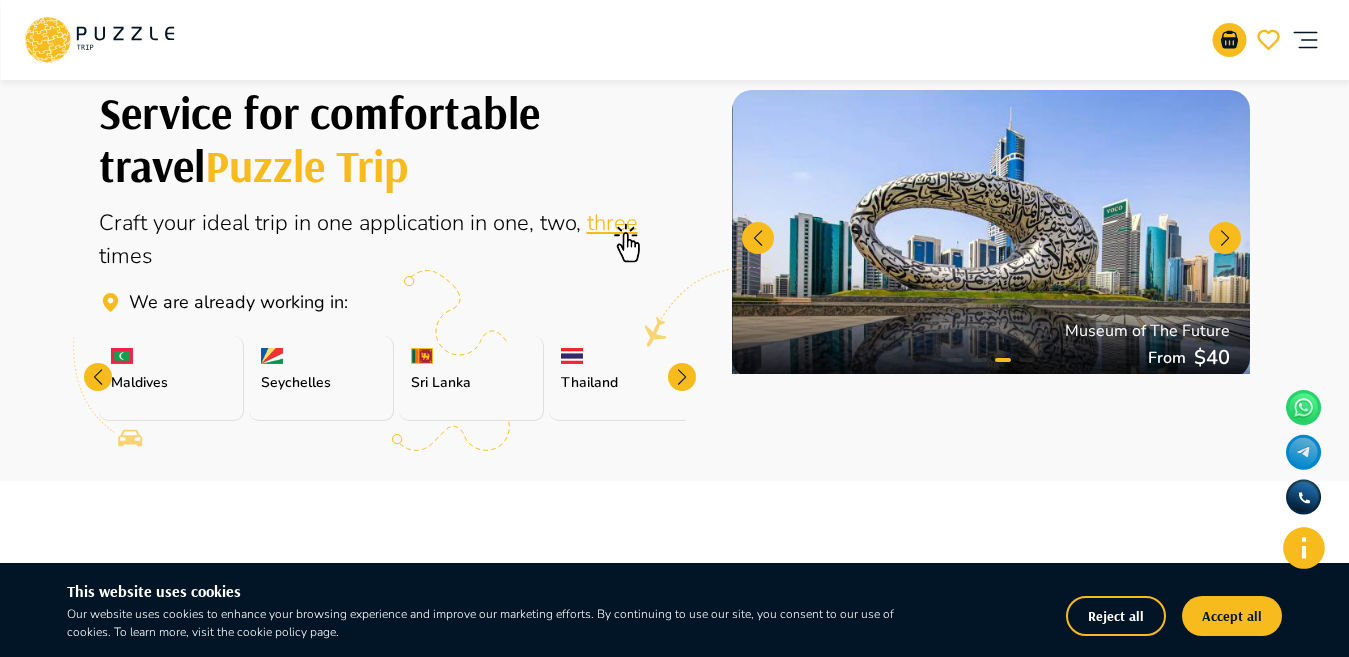click at bounding box center (682, 377) 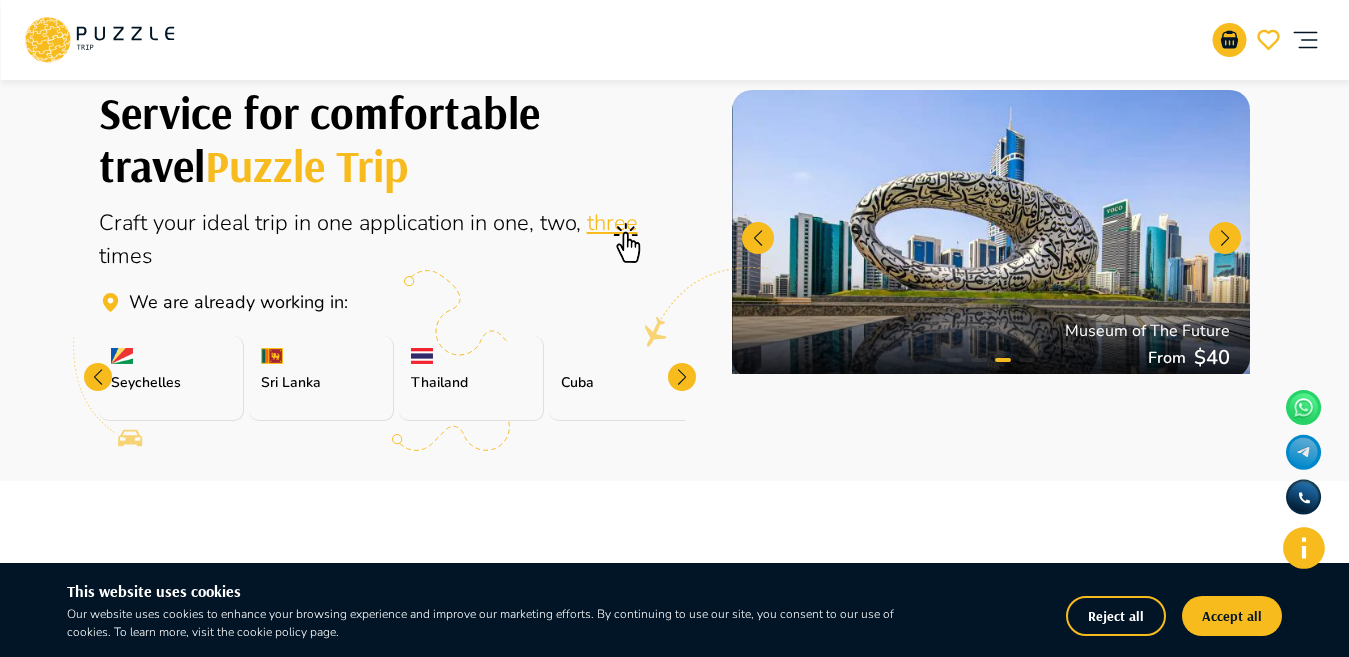 click at bounding box center [682, 377] 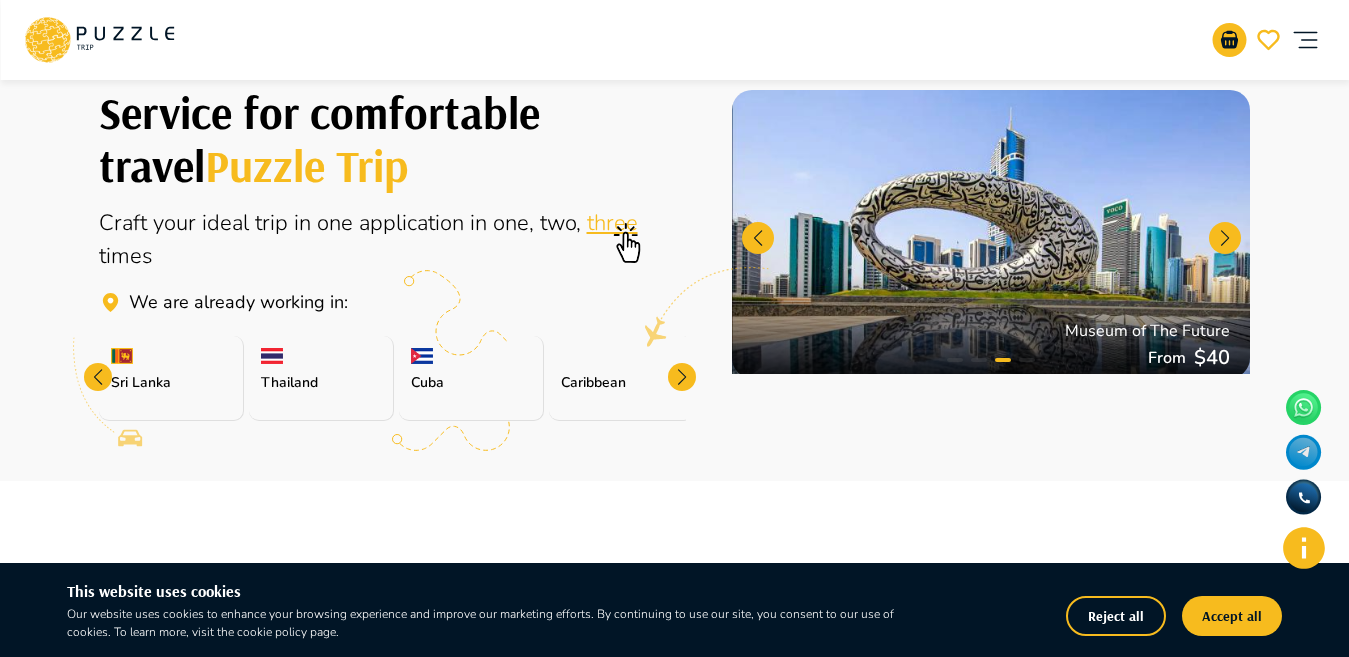 click at bounding box center [682, 377] 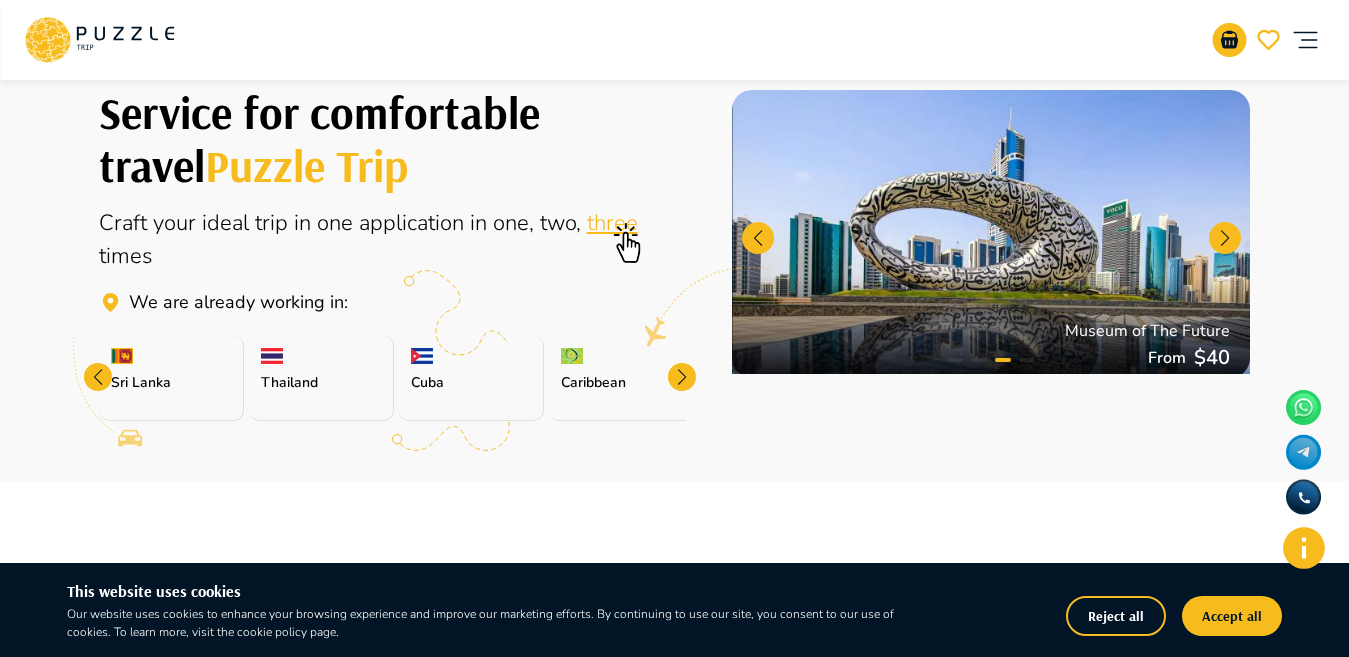 click at bounding box center [682, 377] 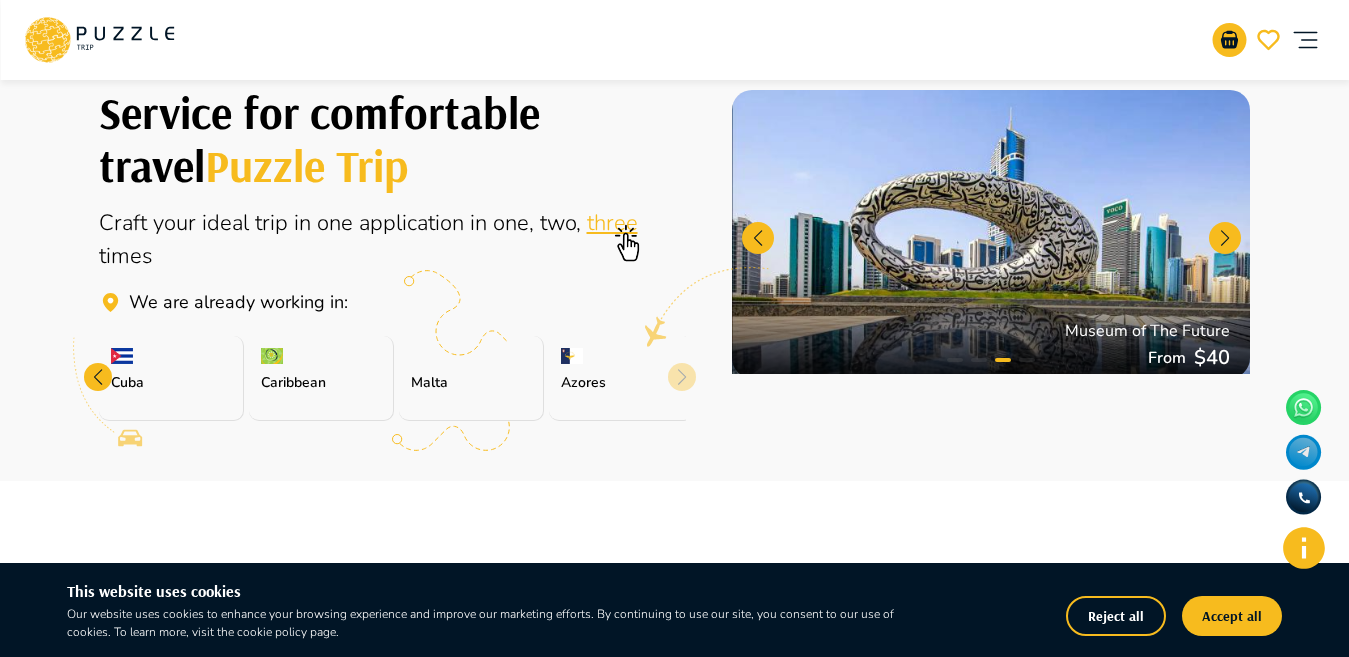 click on "Azores" at bounding box center [621, 382] 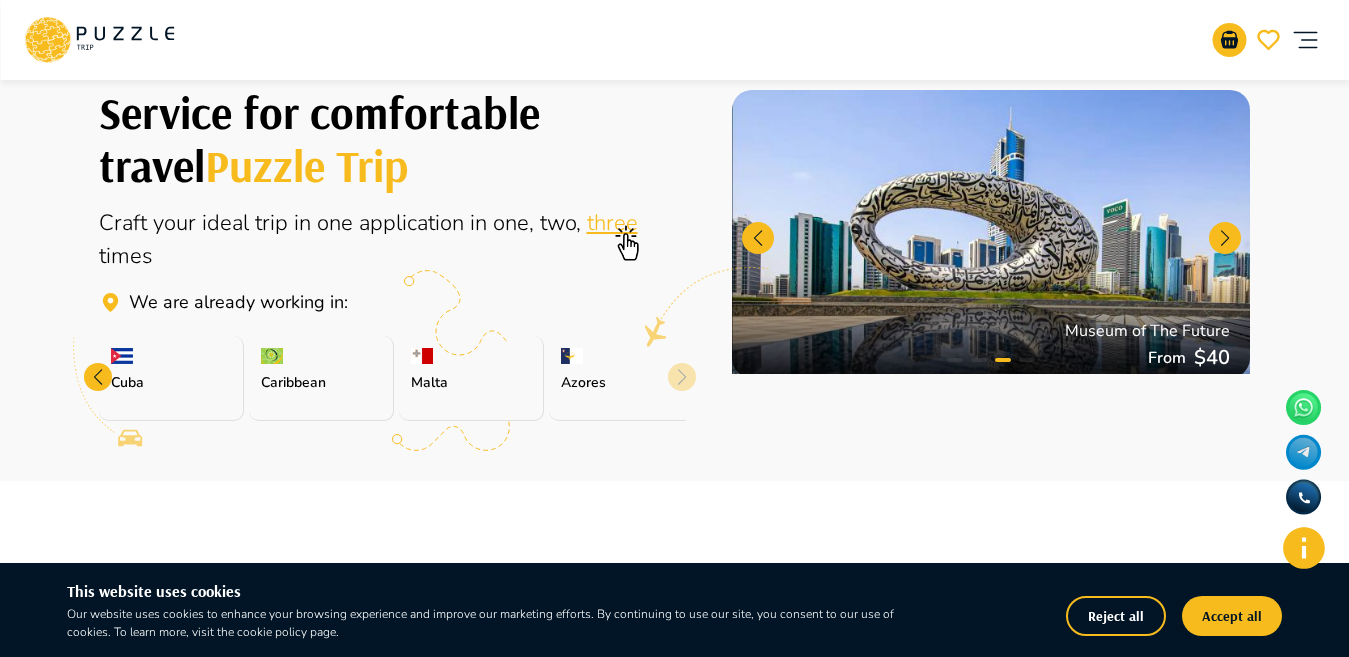 click on "Azores" at bounding box center [621, 378] 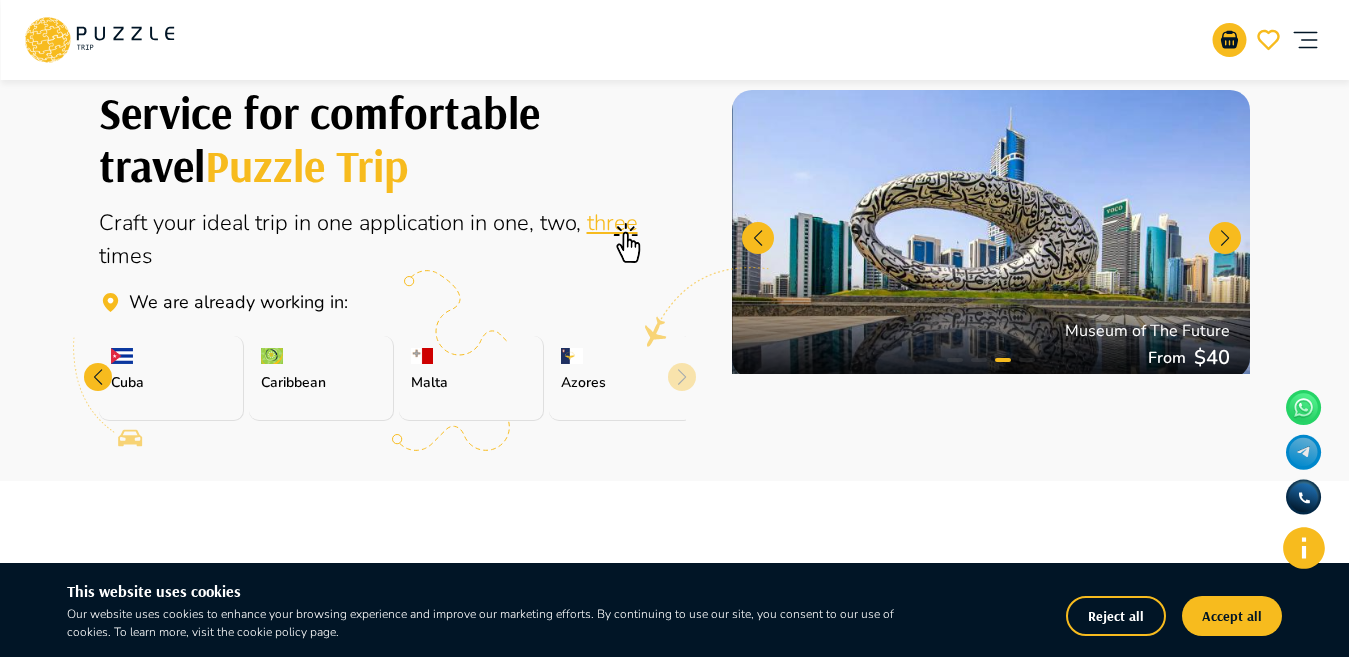 click on "Azores" at bounding box center (621, 378) 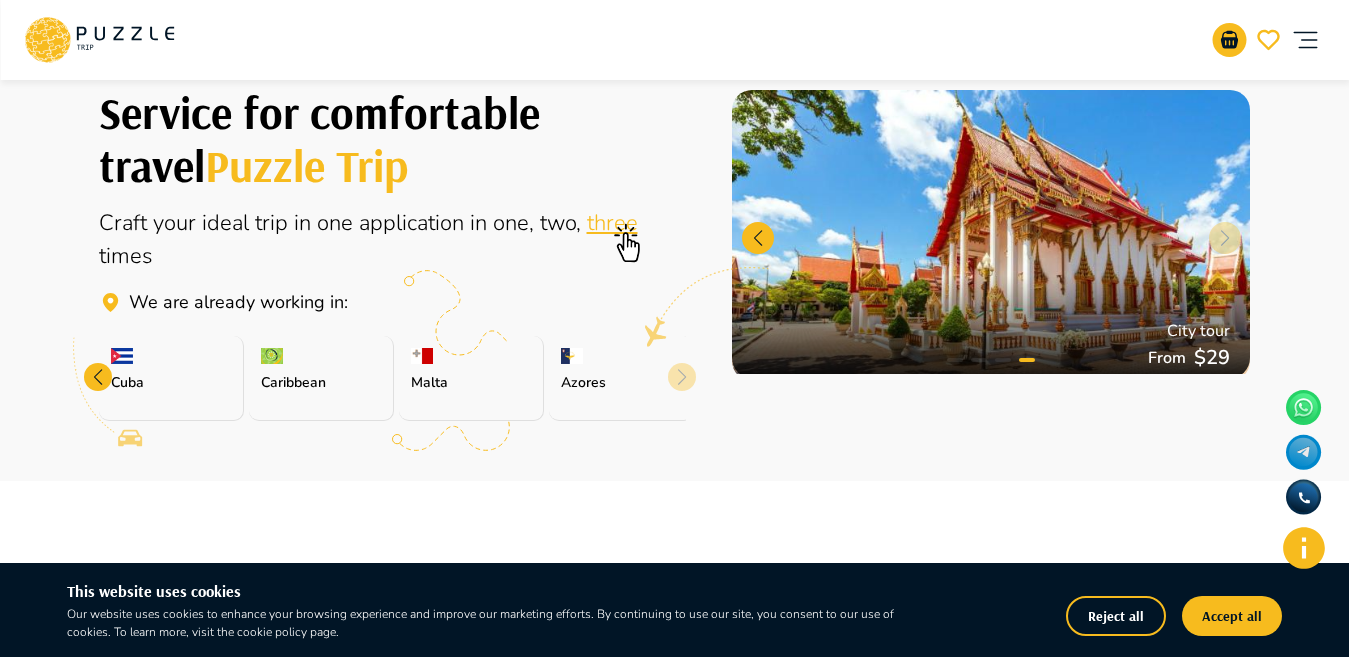 click on "Azores" at bounding box center [621, 378] 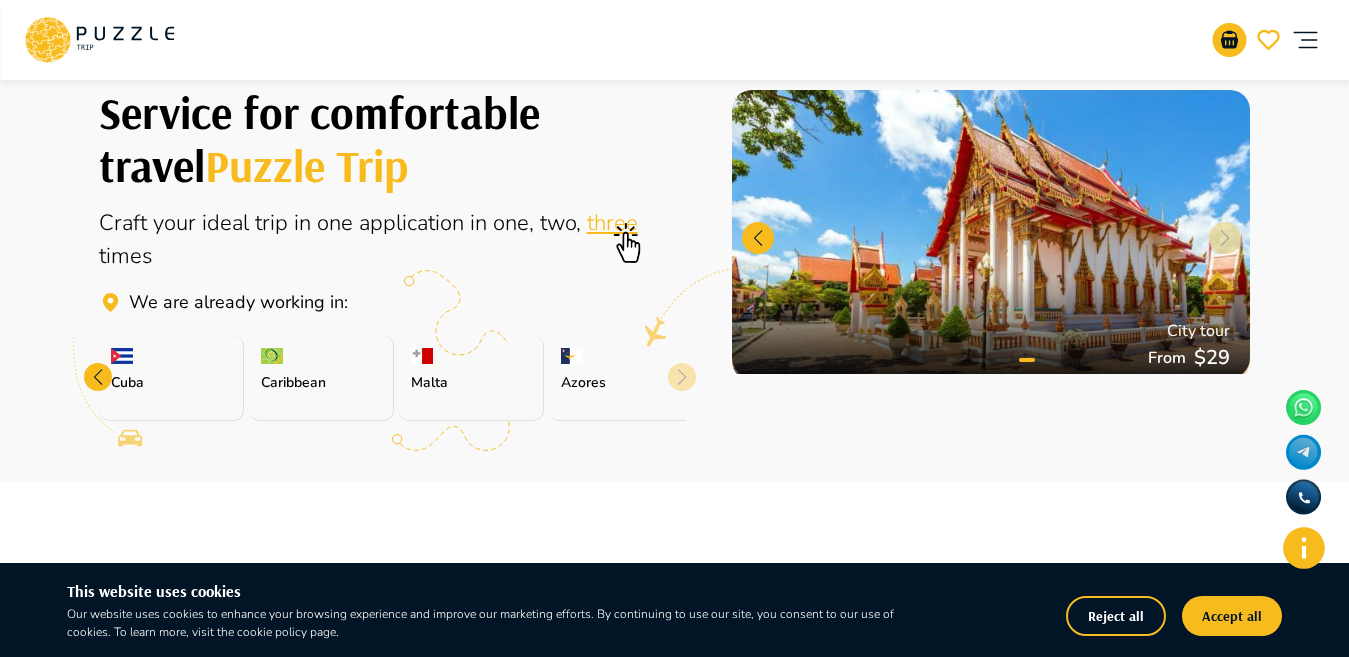 click on "Azores" at bounding box center (621, 378) 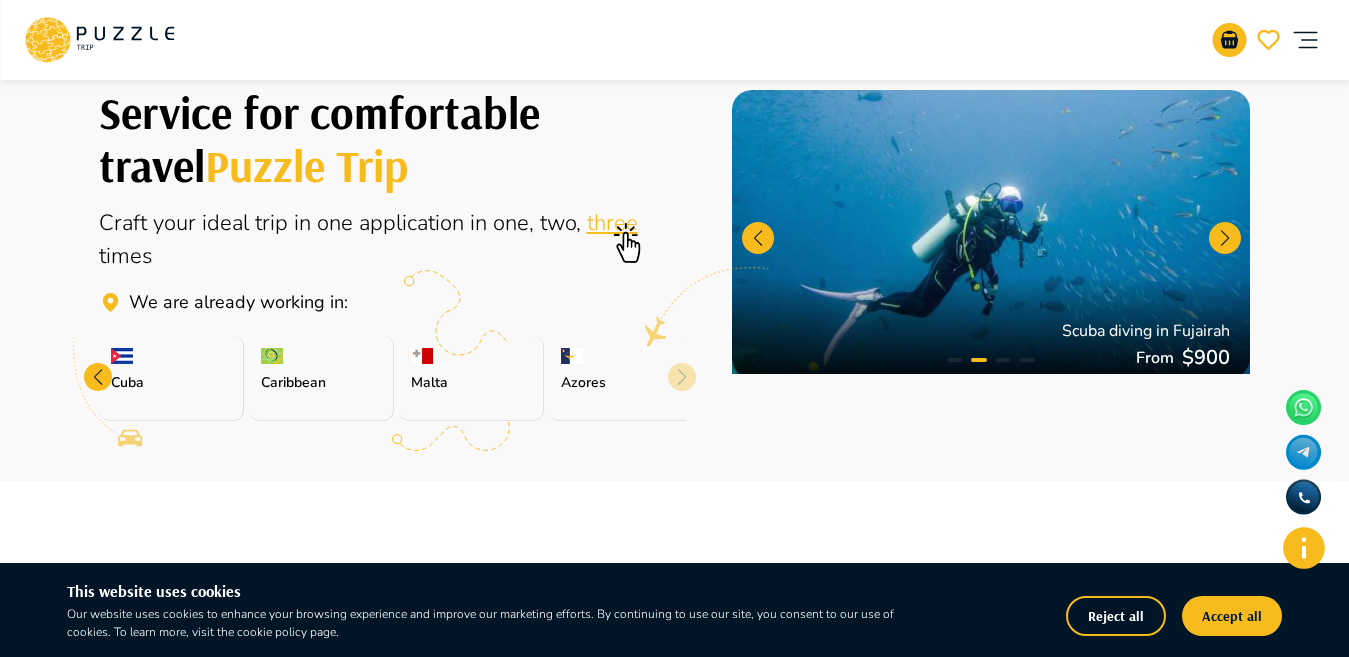 click on "three" at bounding box center [612, 223] 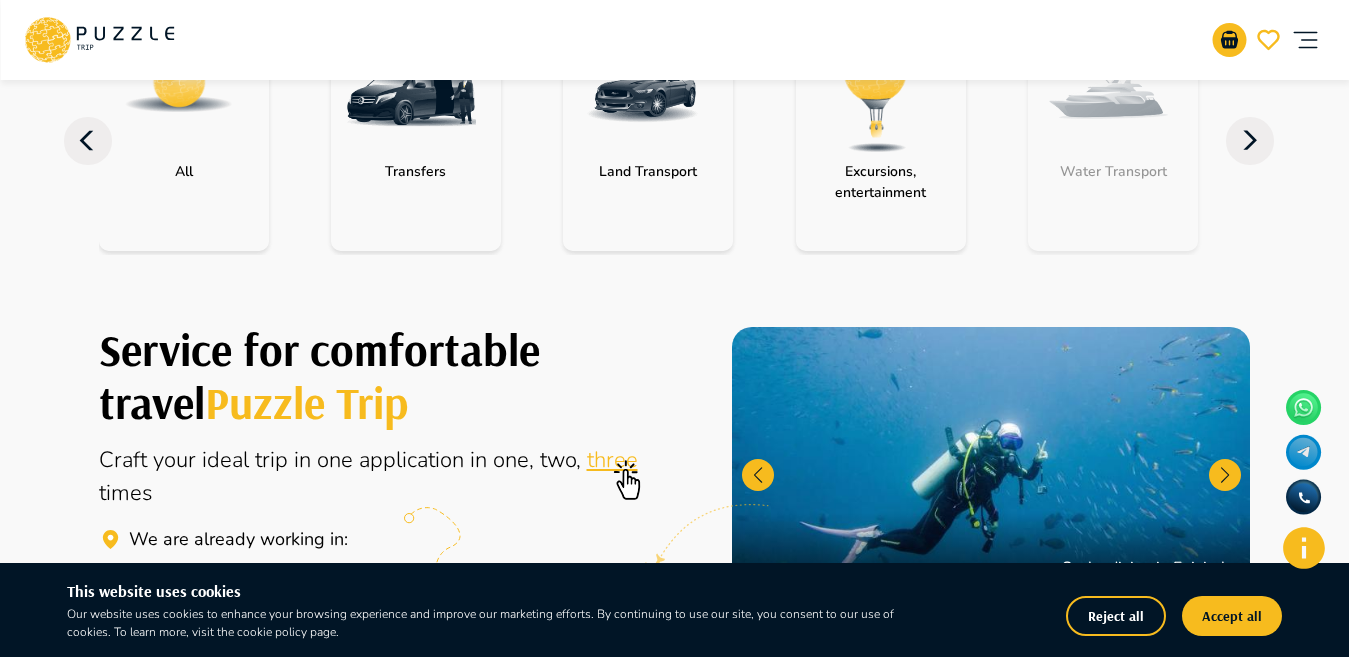 scroll, scrollTop: 94, scrollLeft: 0, axis: vertical 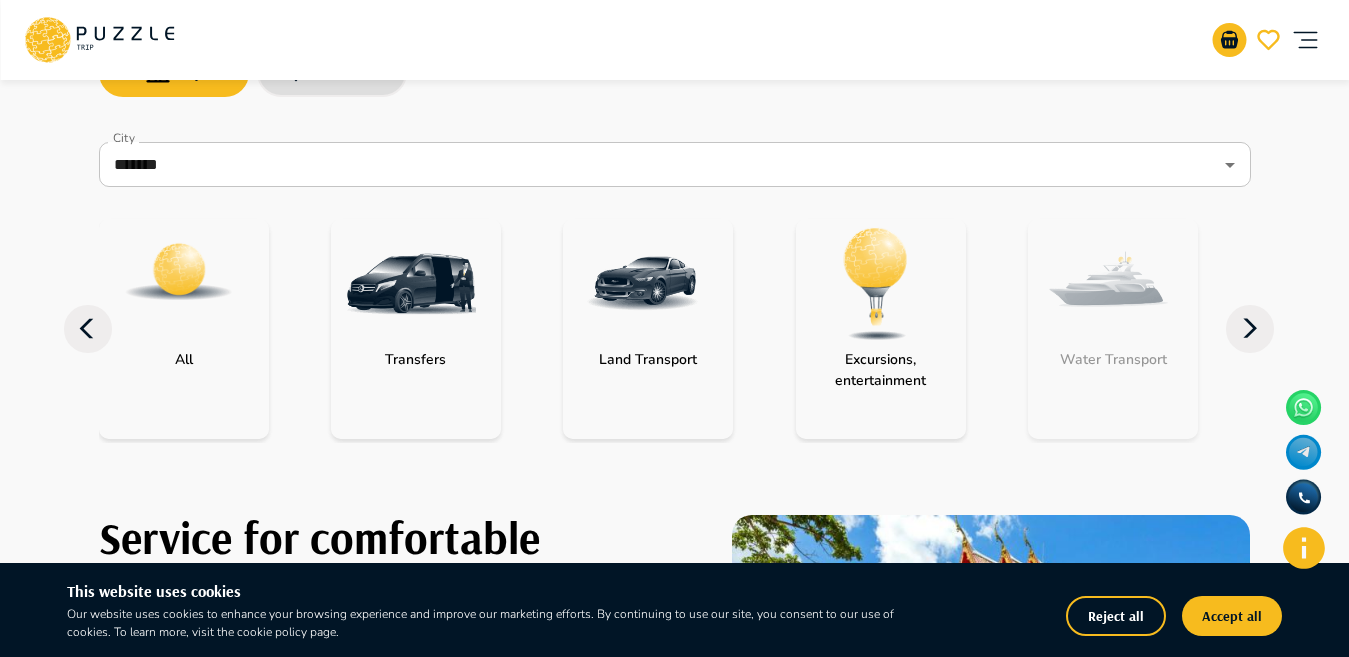 click 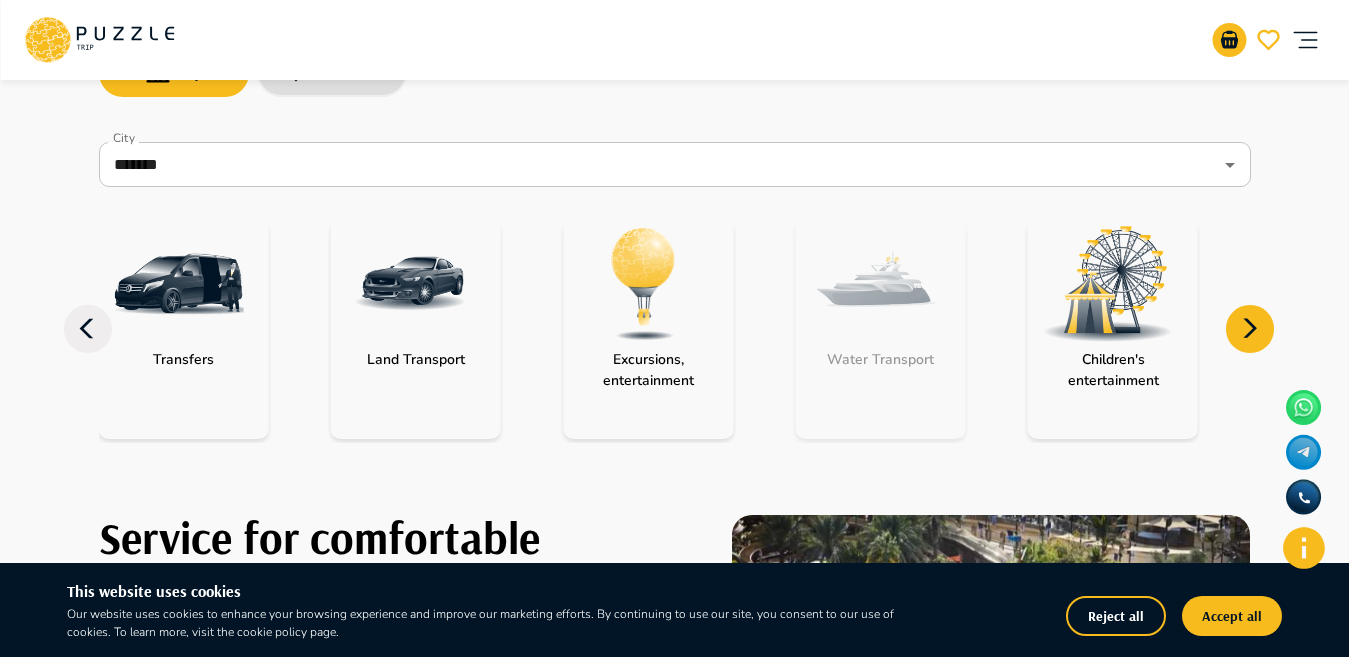 click at bounding box center (1108, 283) 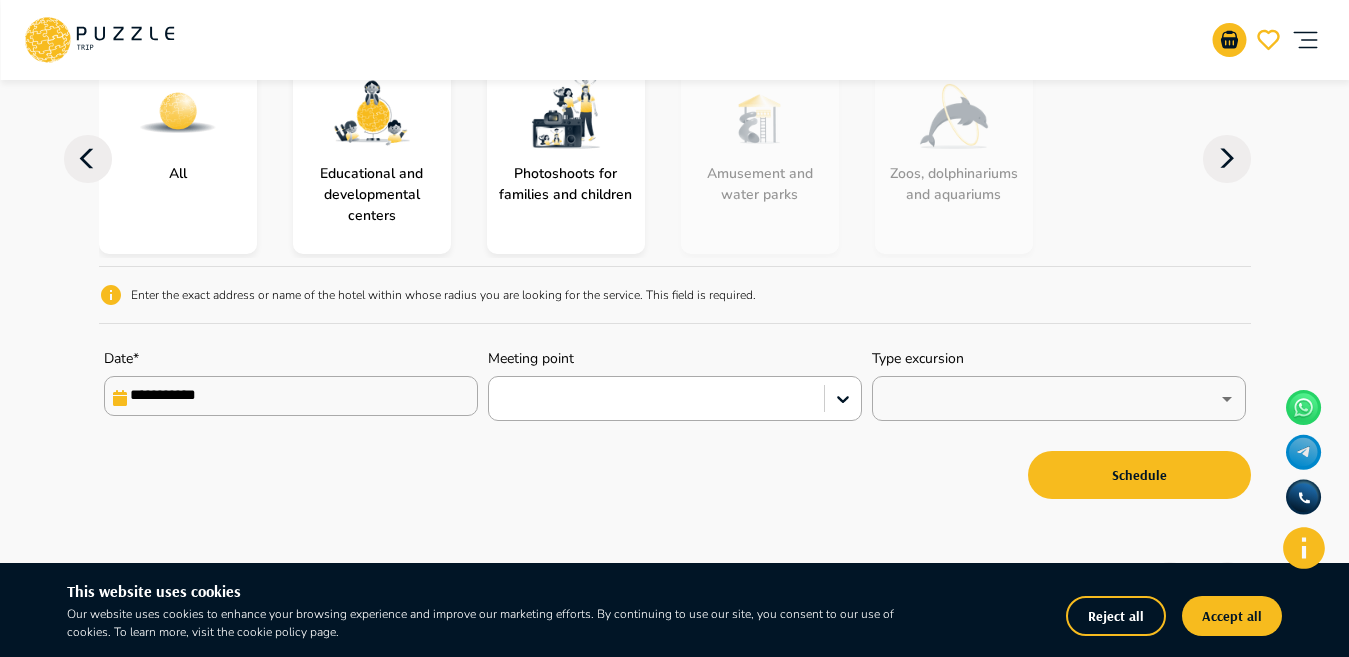 scroll, scrollTop: 315, scrollLeft: 0, axis: vertical 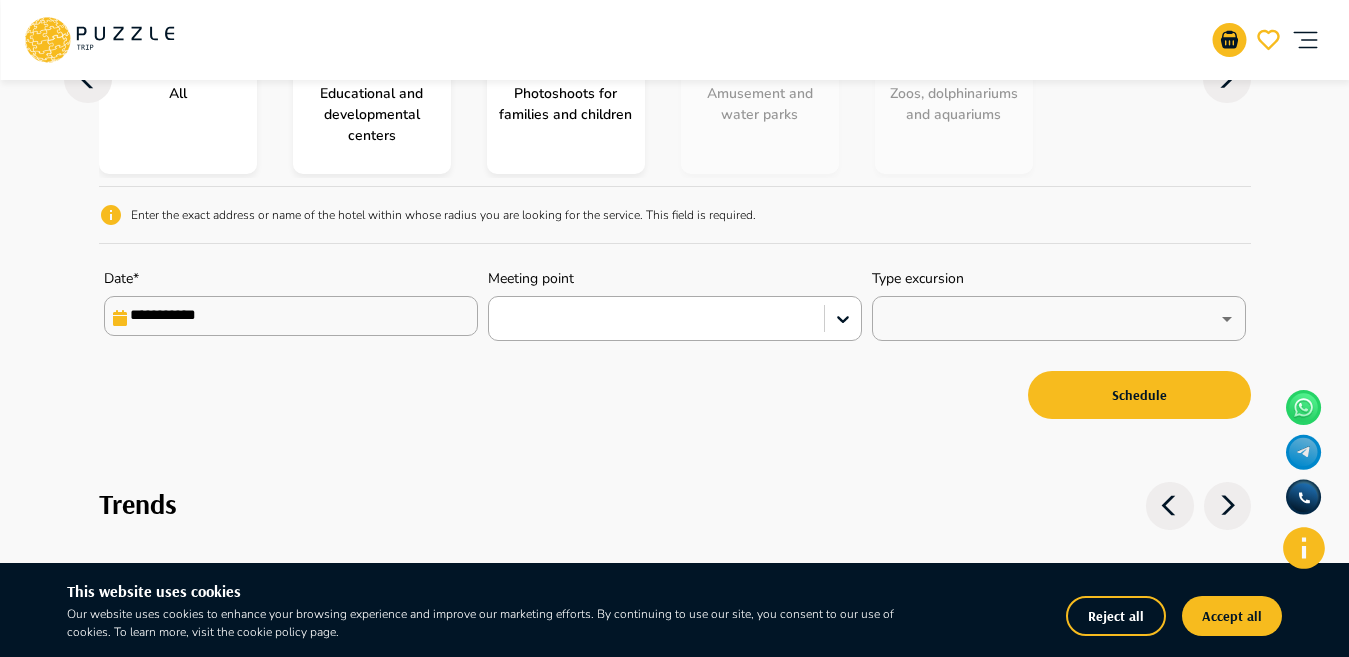 click on "Enter the exact address or name of the hotel within whose radius you are looking for the service. This field is required." at bounding box center [443, 215] 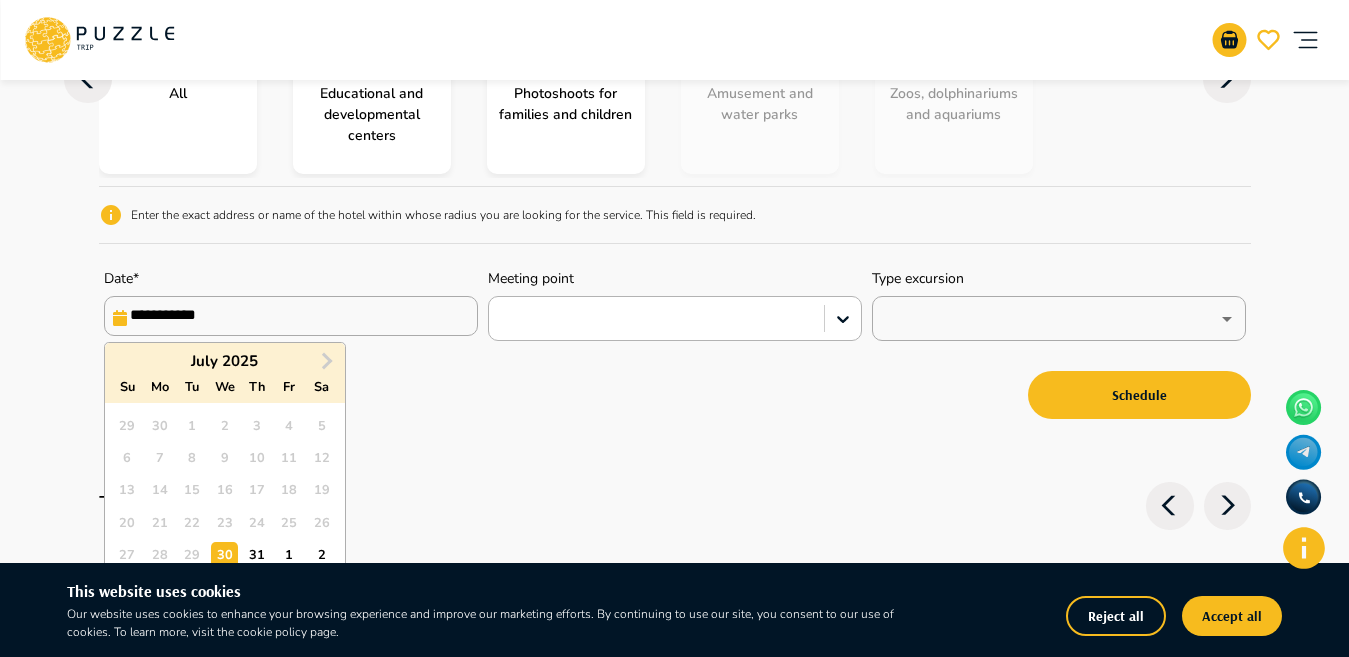 click at bounding box center [656, 319] 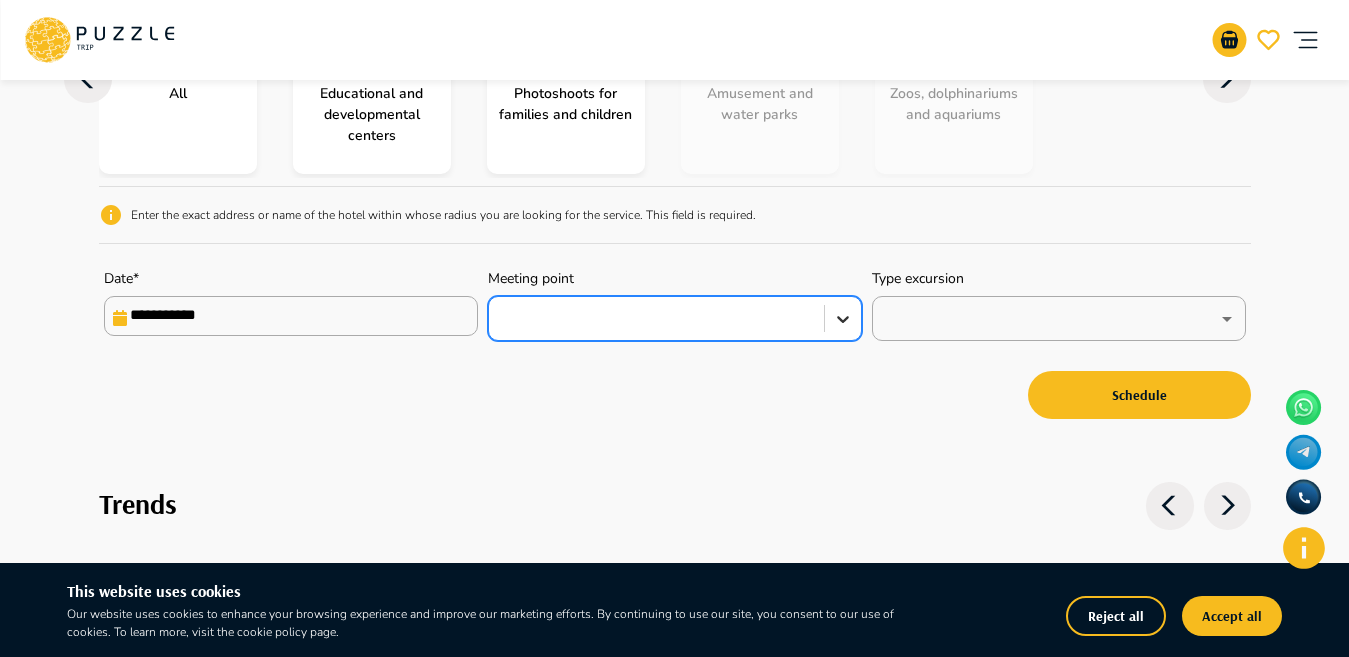 click at bounding box center [843, 319] 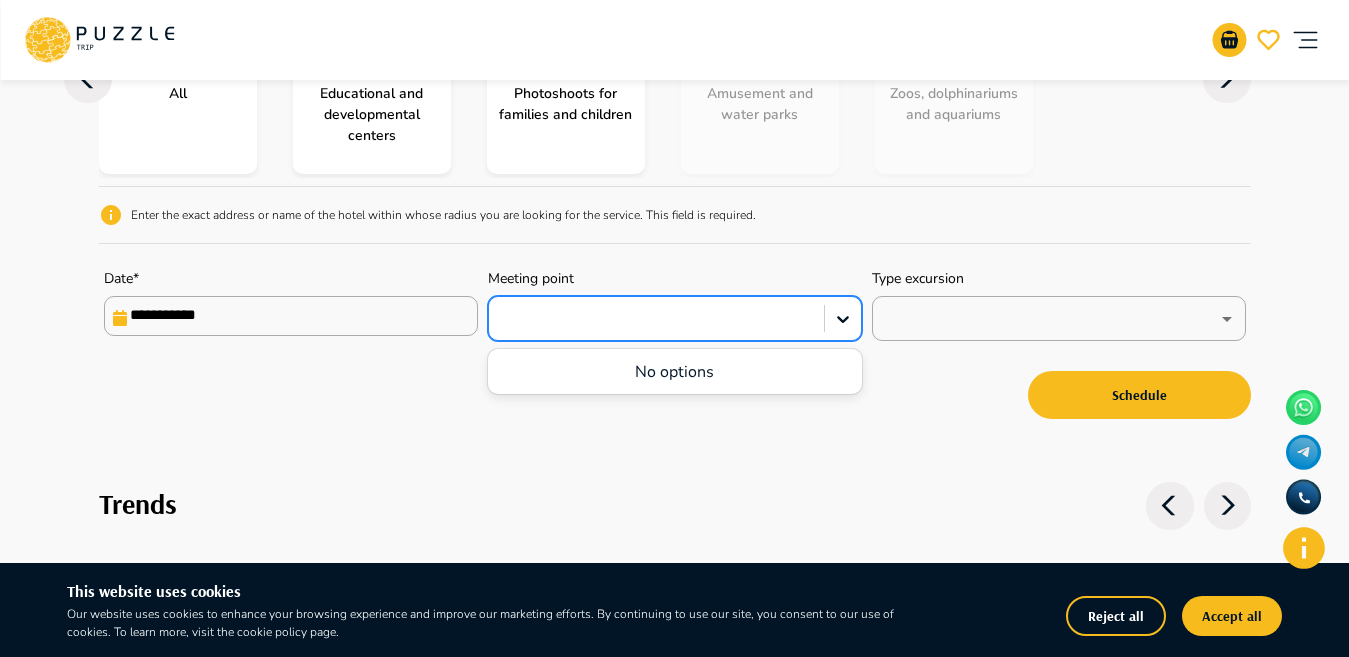 click at bounding box center [656, 319] 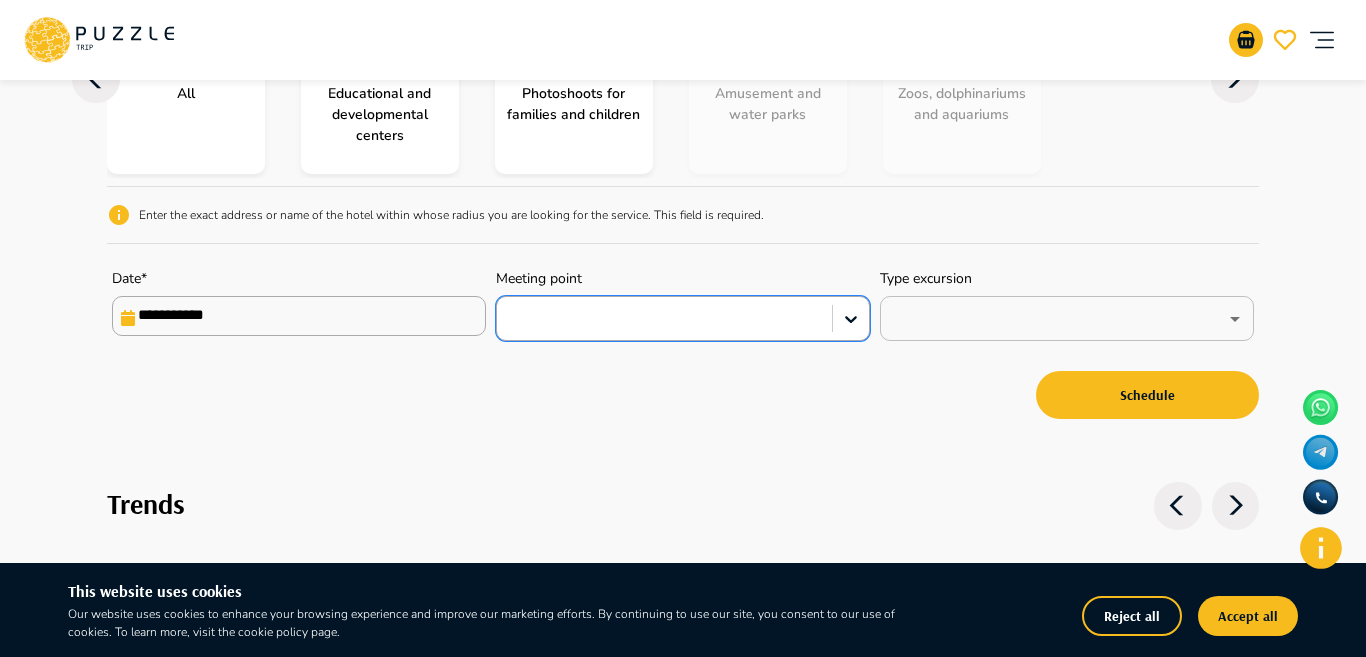 click on "**********" at bounding box center (683, 1960) 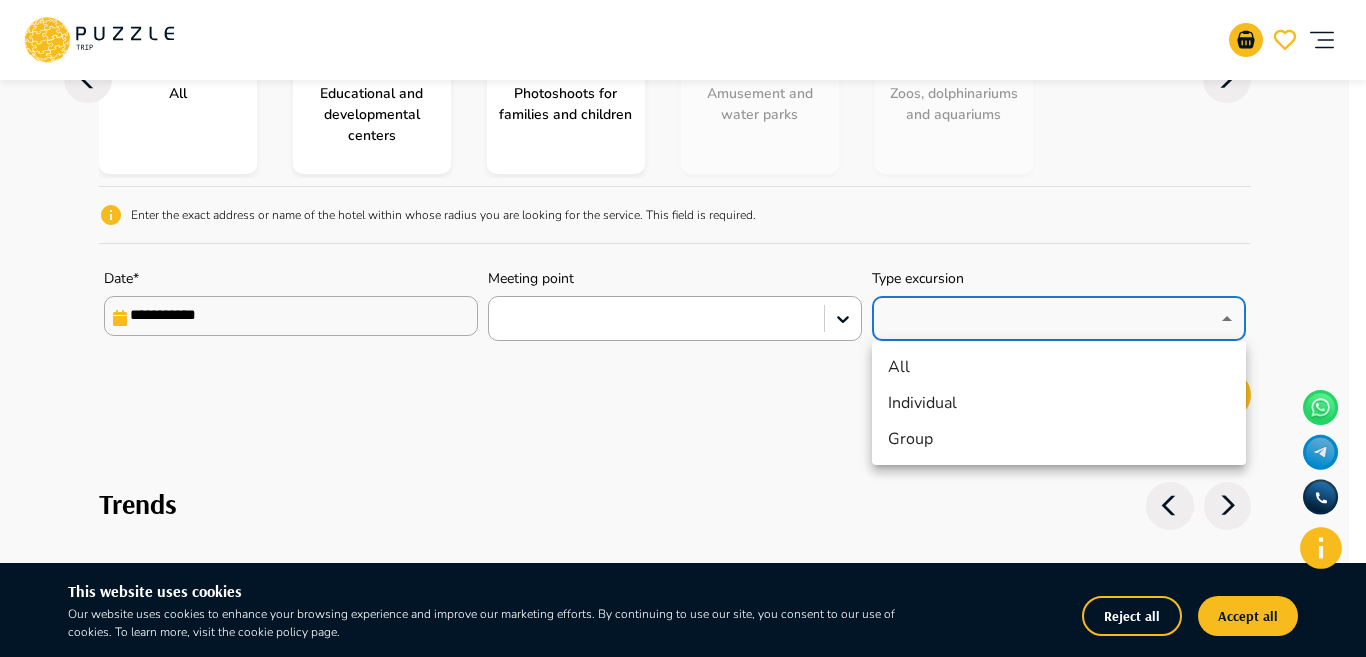click at bounding box center (683, 328) 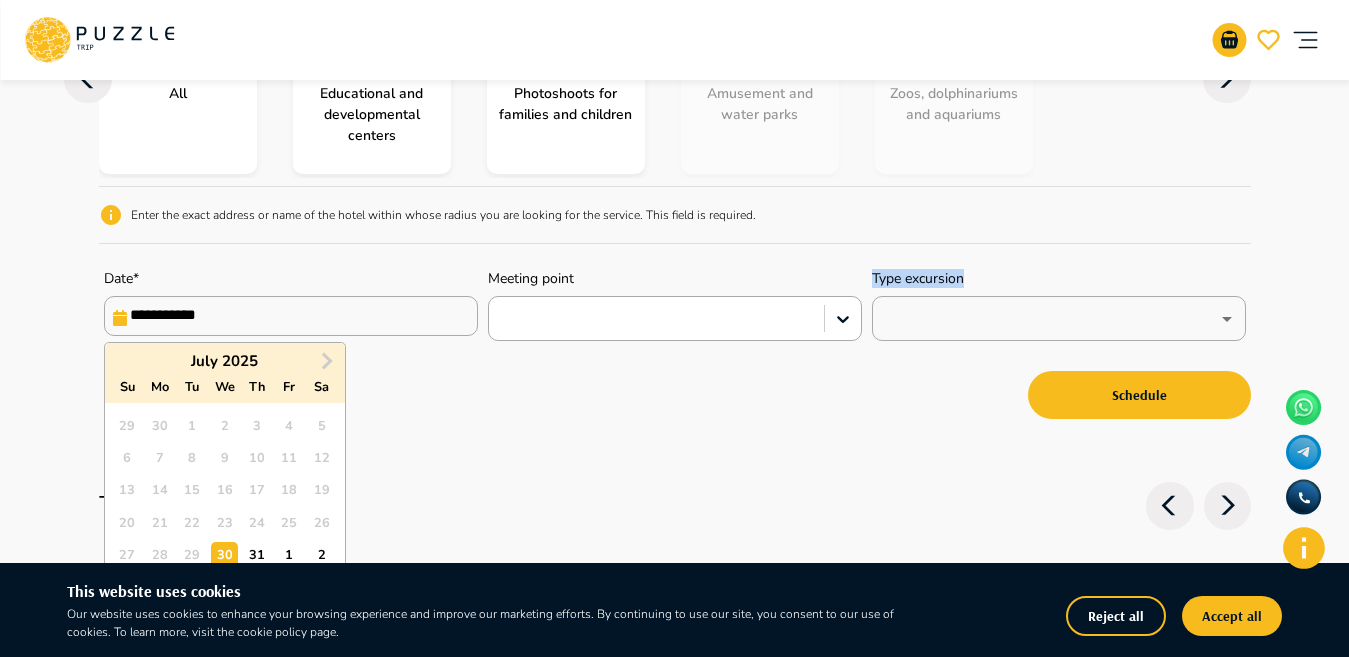 drag, startPoint x: 521, startPoint y: 342, endPoint x: 511, endPoint y: 349, distance: 12.206555 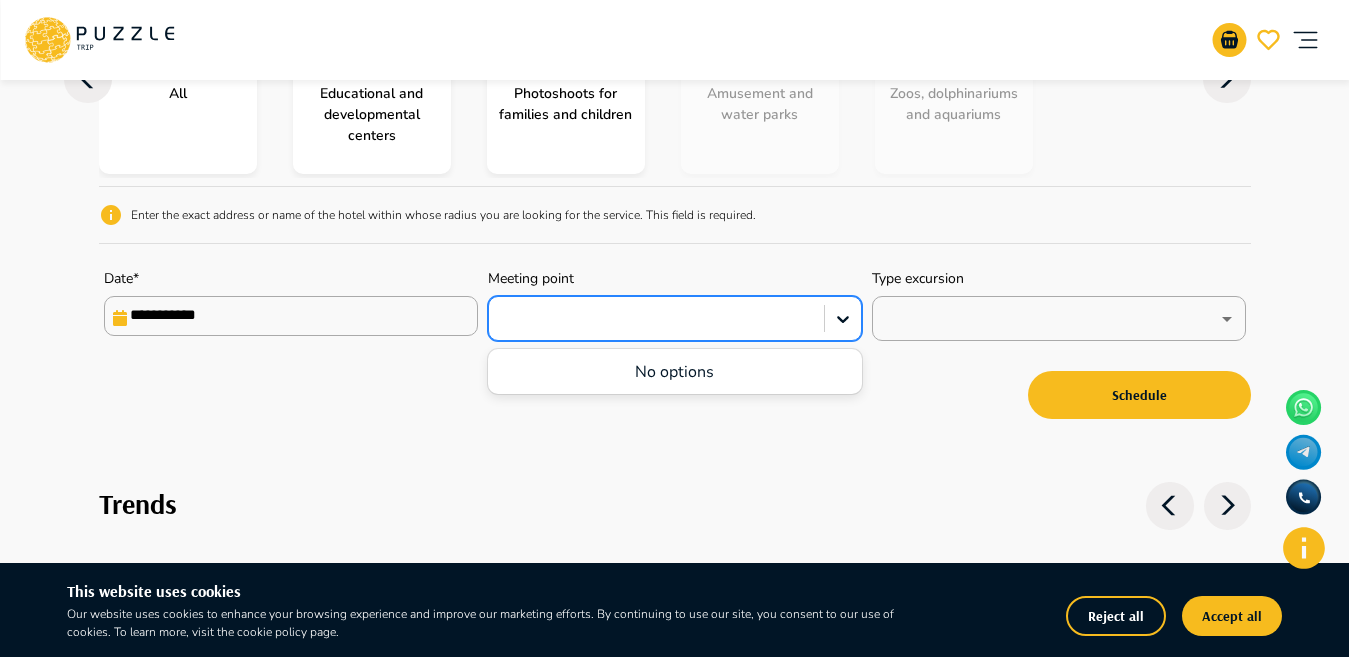 click at bounding box center (675, 318) 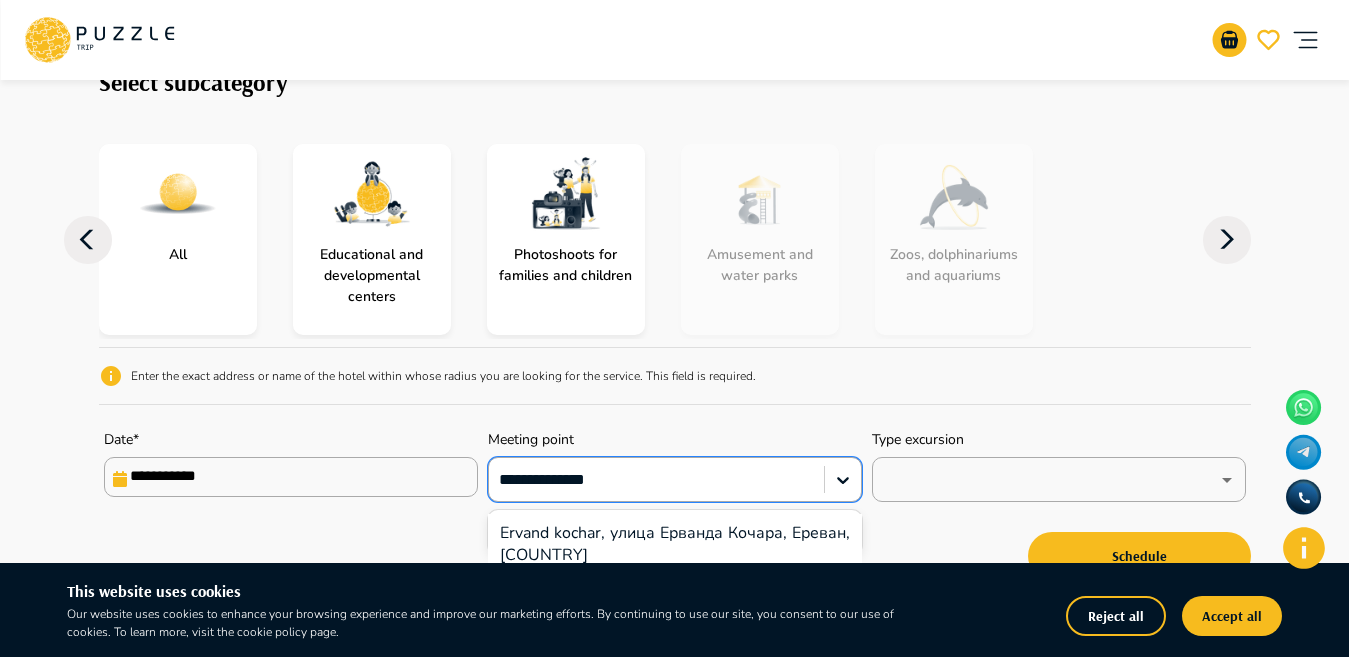 scroll, scrollTop: 169, scrollLeft: 0, axis: vertical 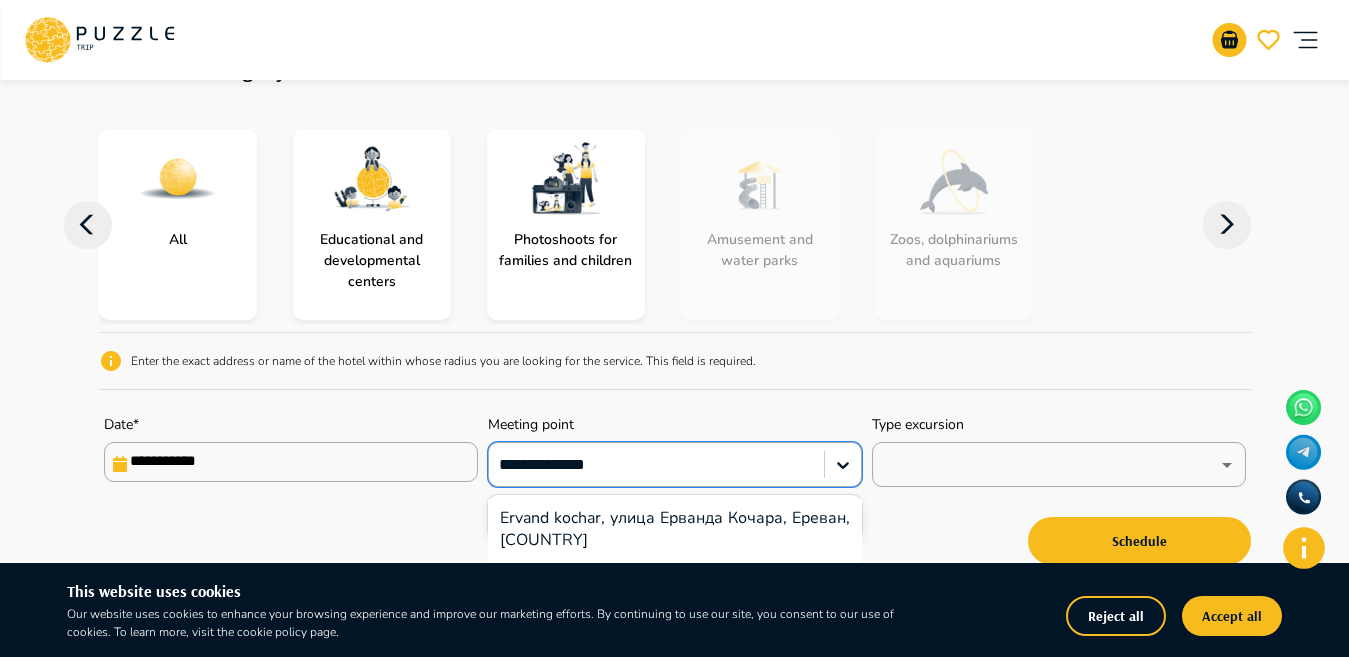 type on "**********" 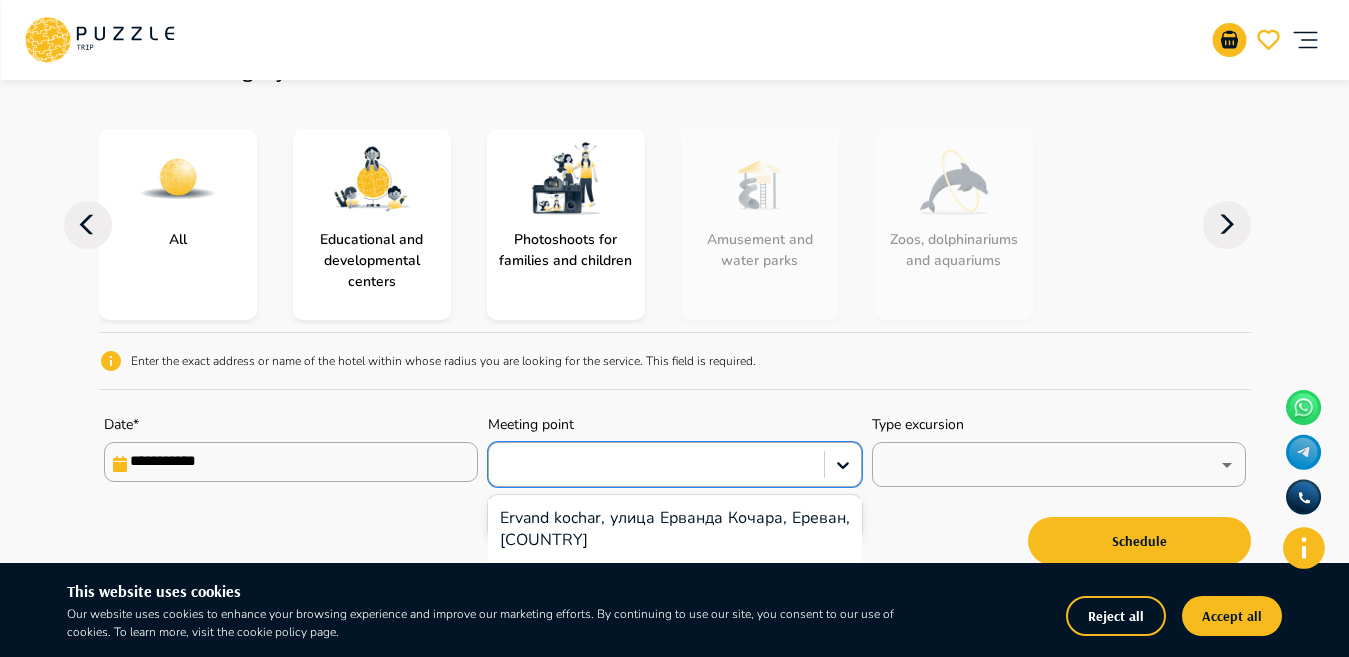 click on "Educational and developmental centers" at bounding box center [372, 260] 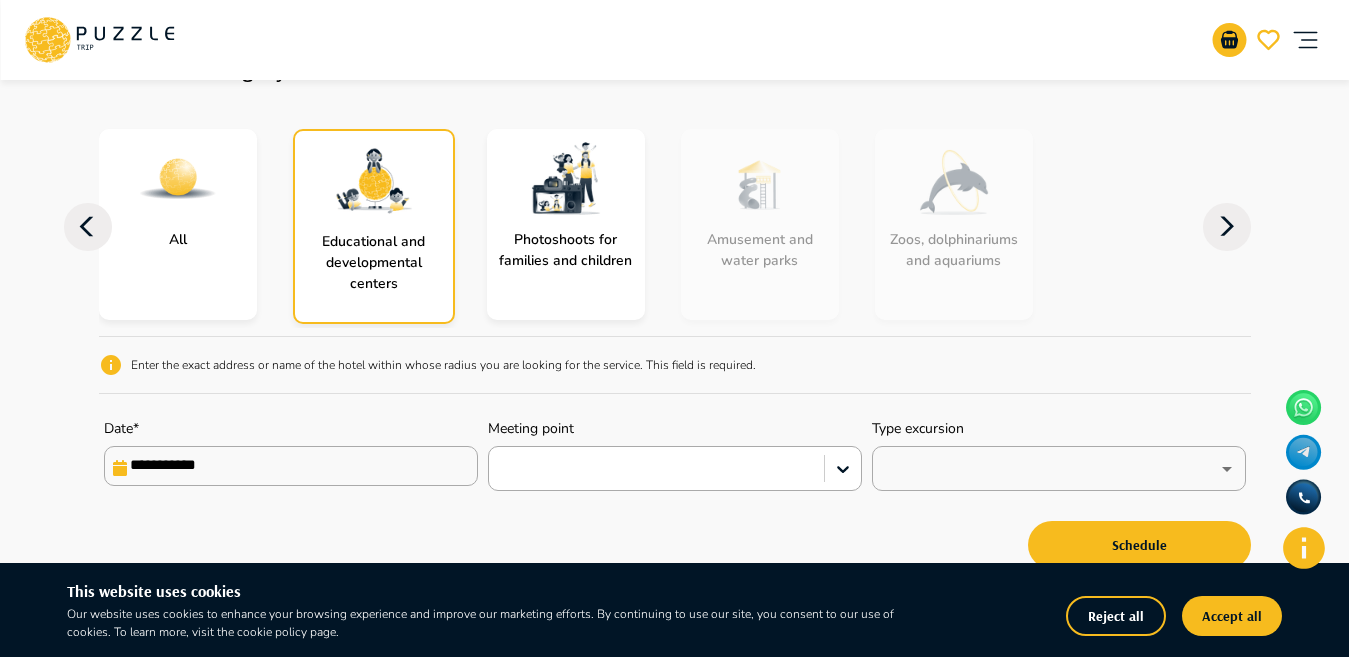click 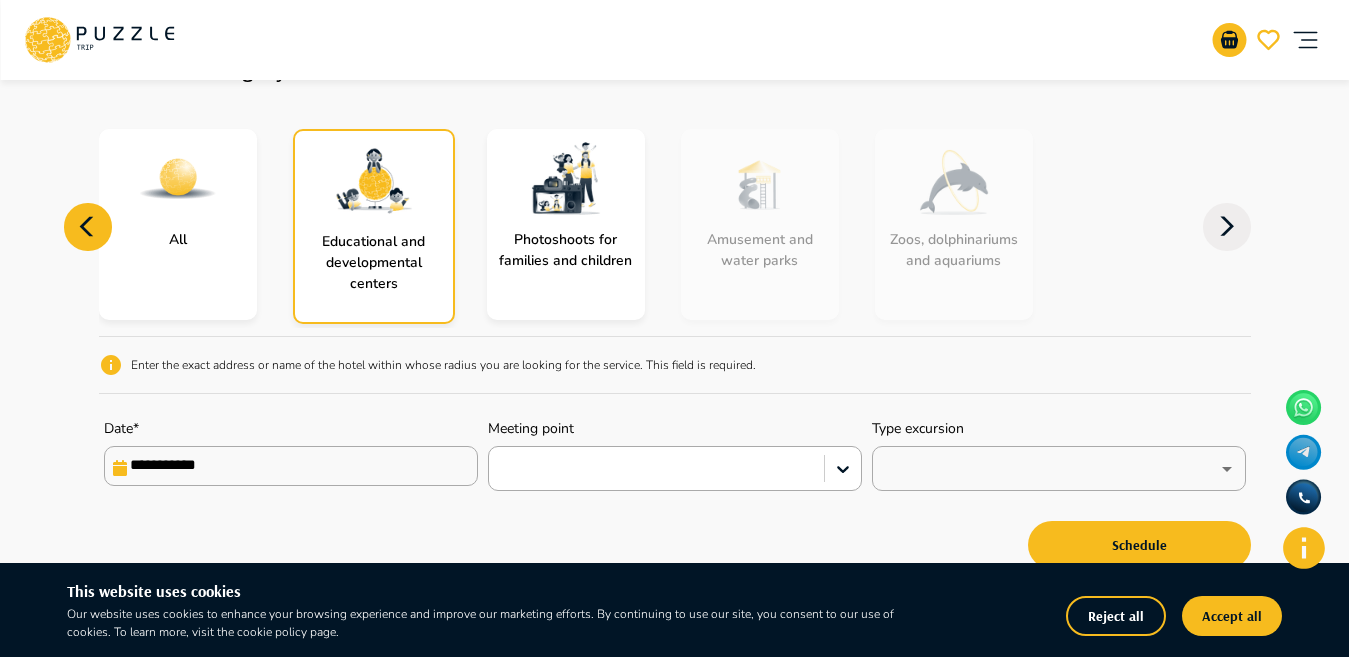 click on "All" at bounding box center (178, 224) 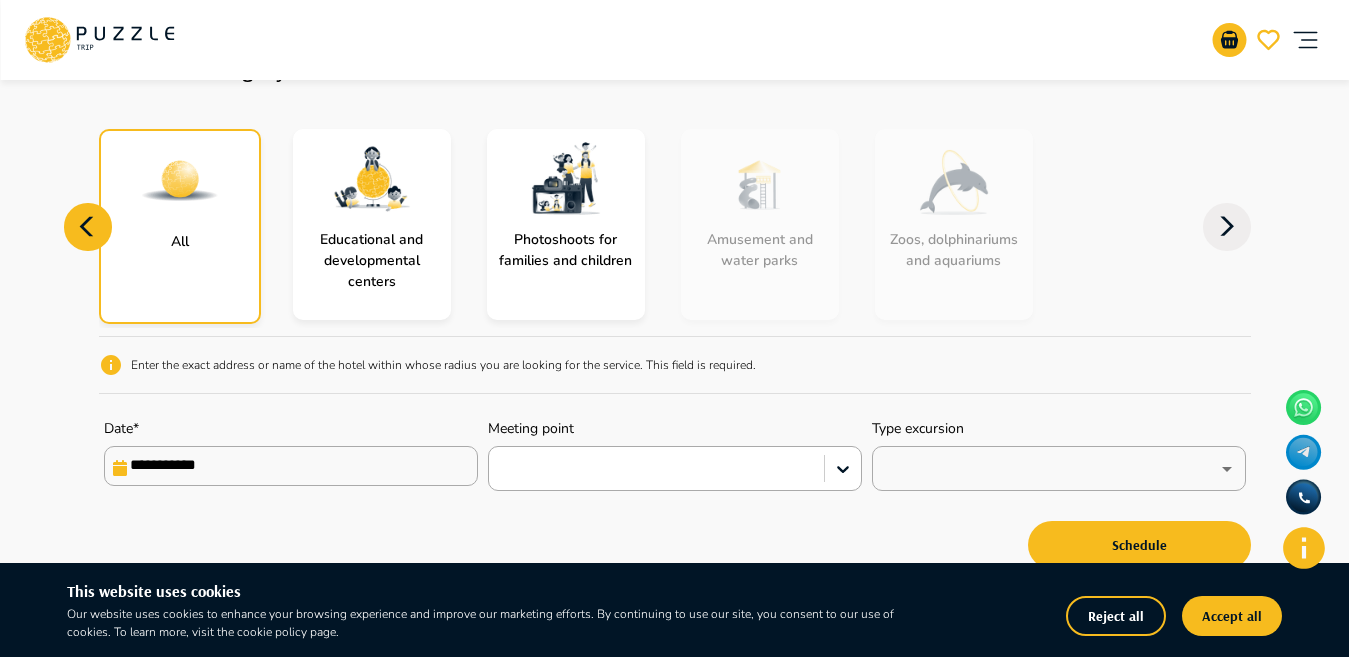 click 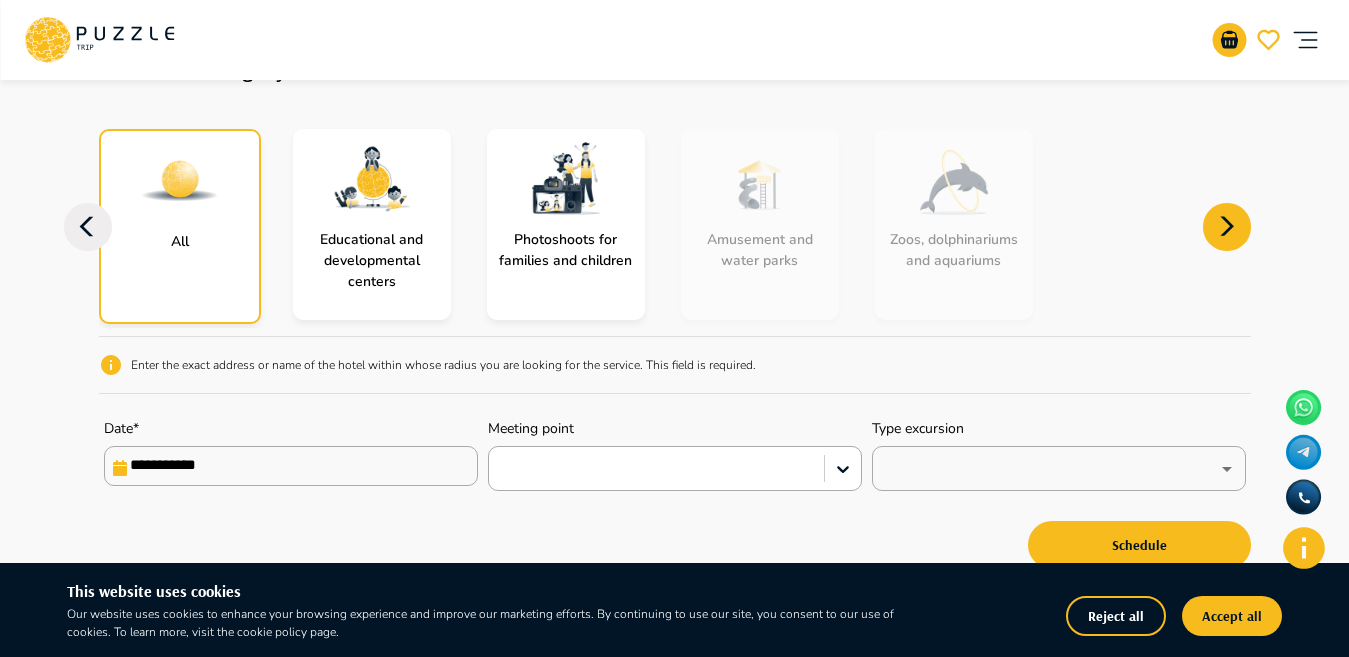 click 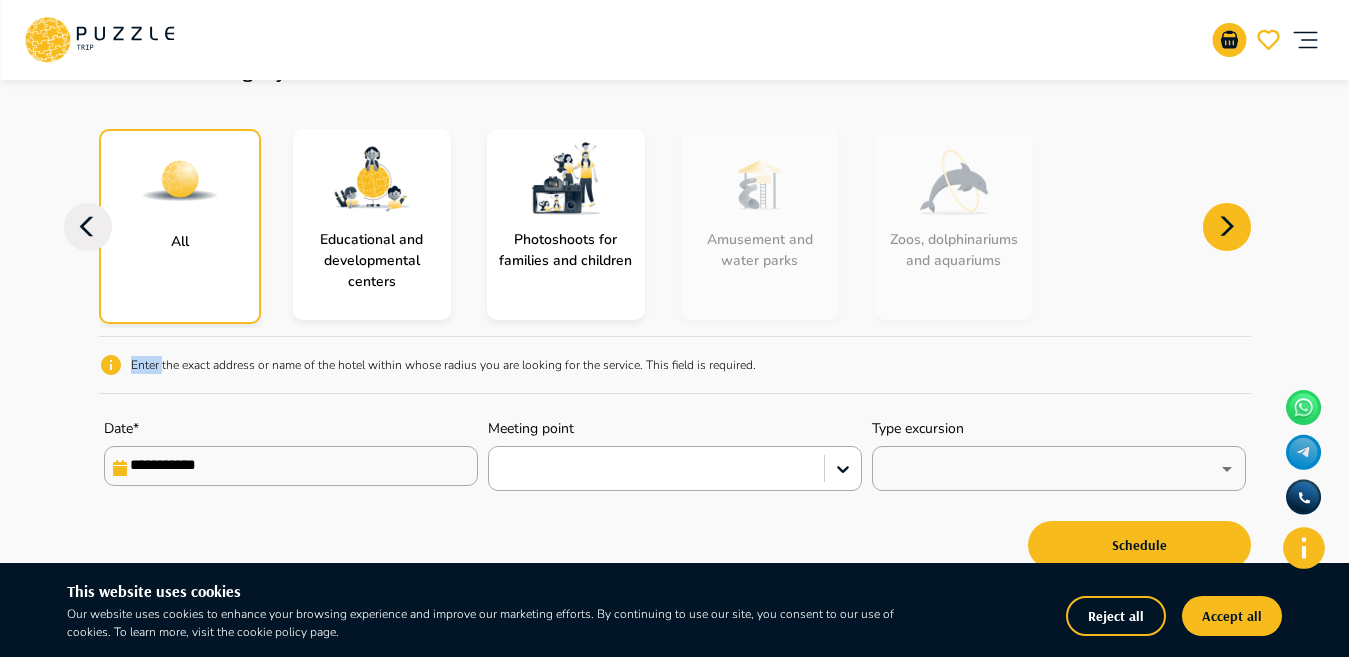 click 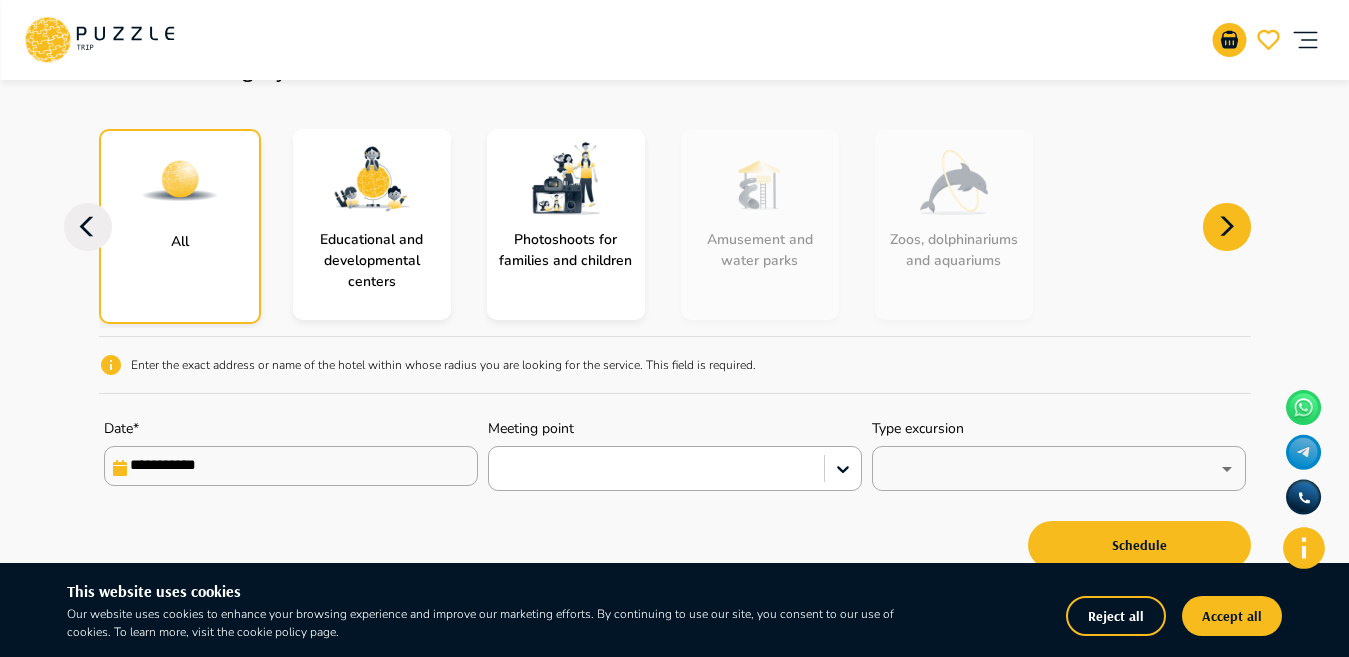 click 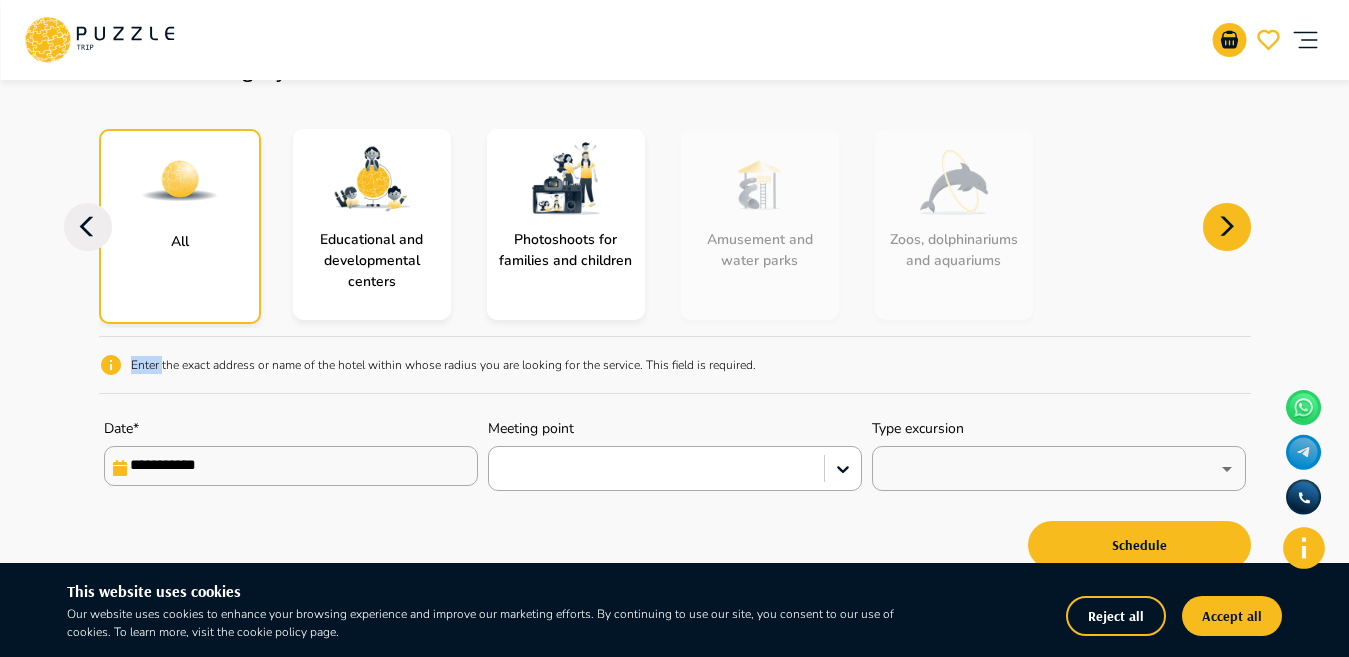 click 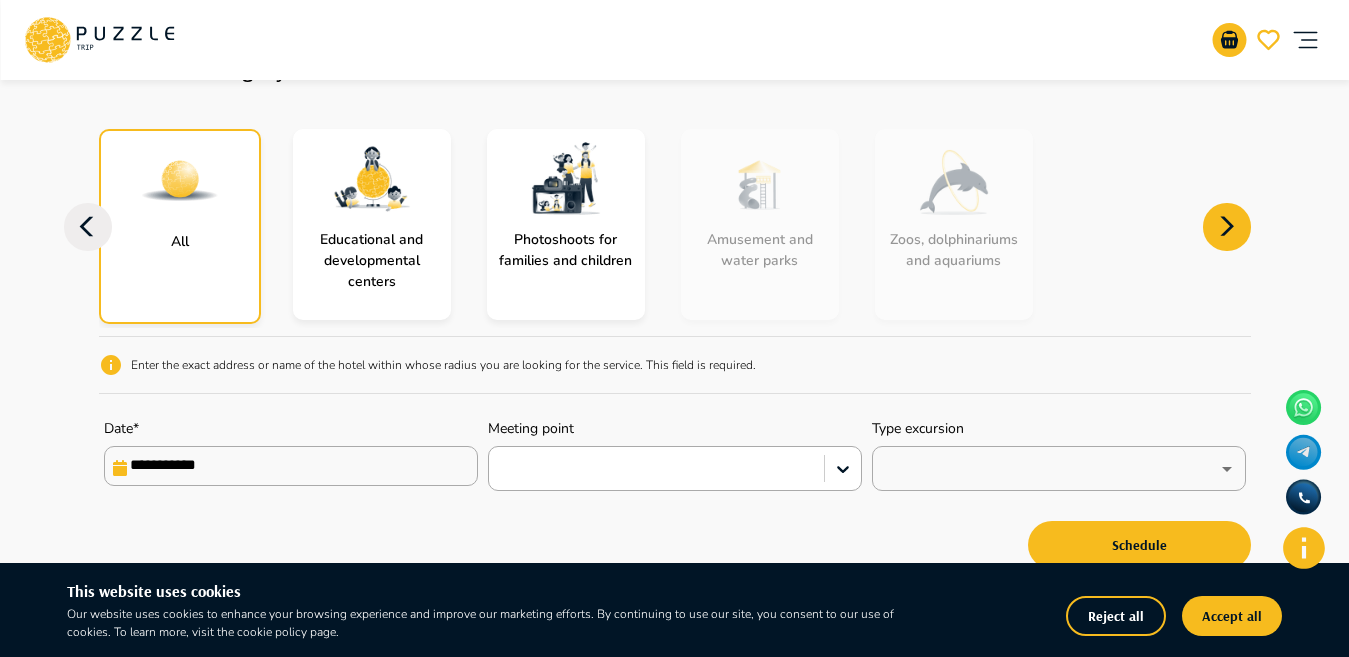click 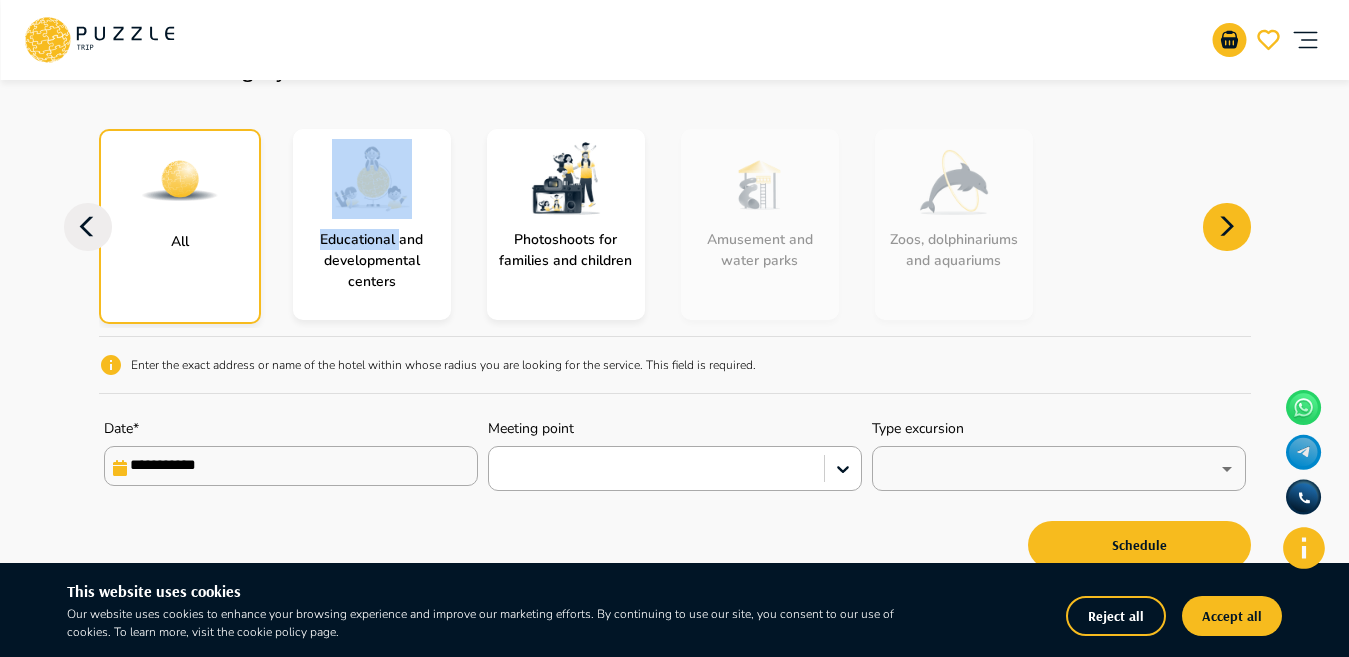 click on "**********" at bounding box center [675, 300] 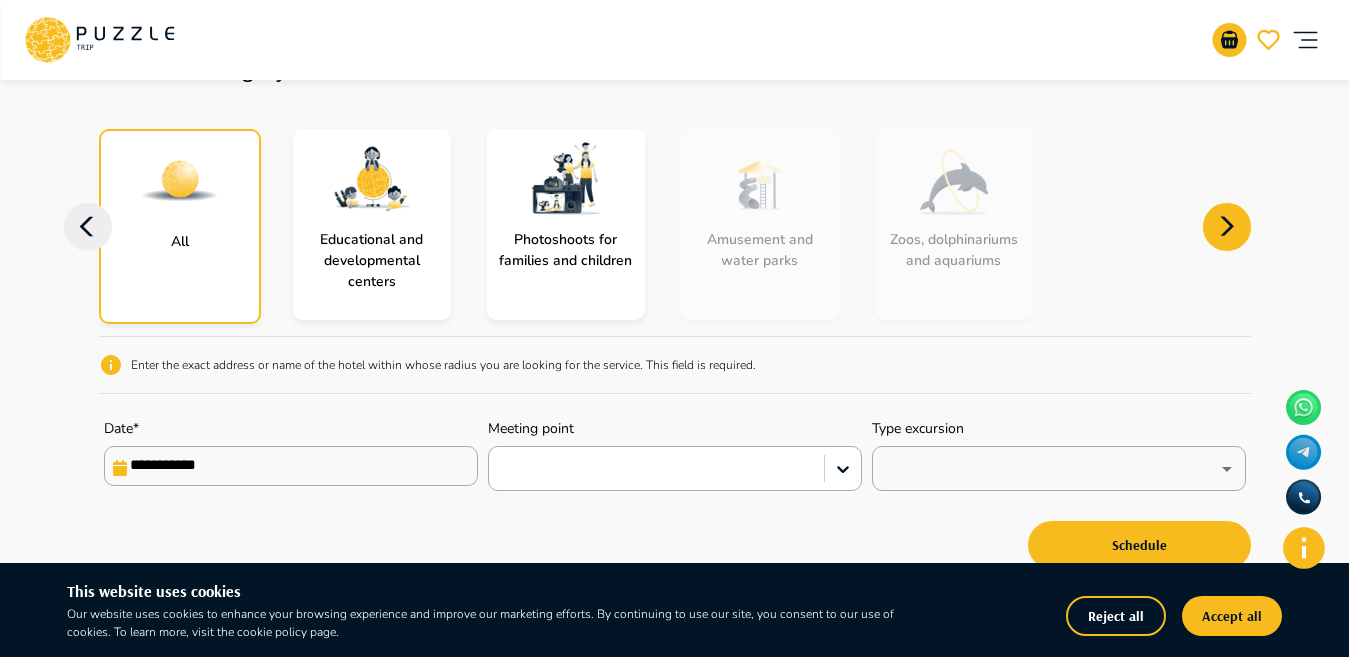 click 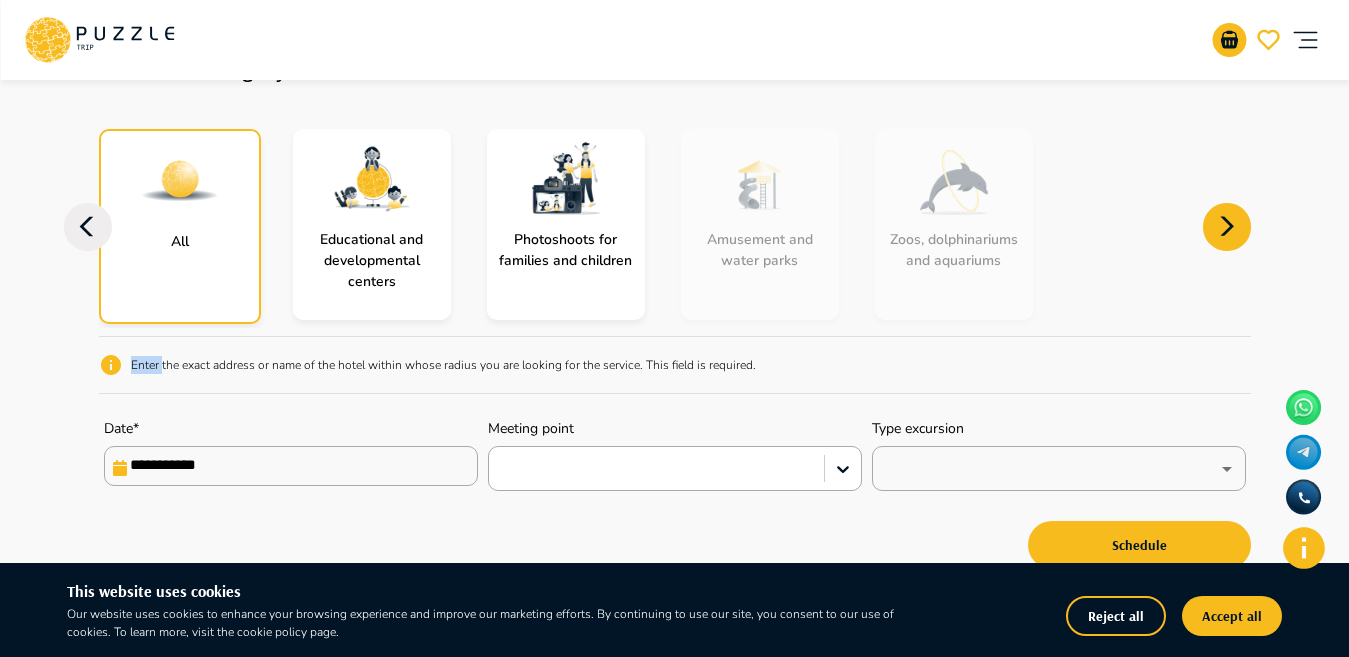 click 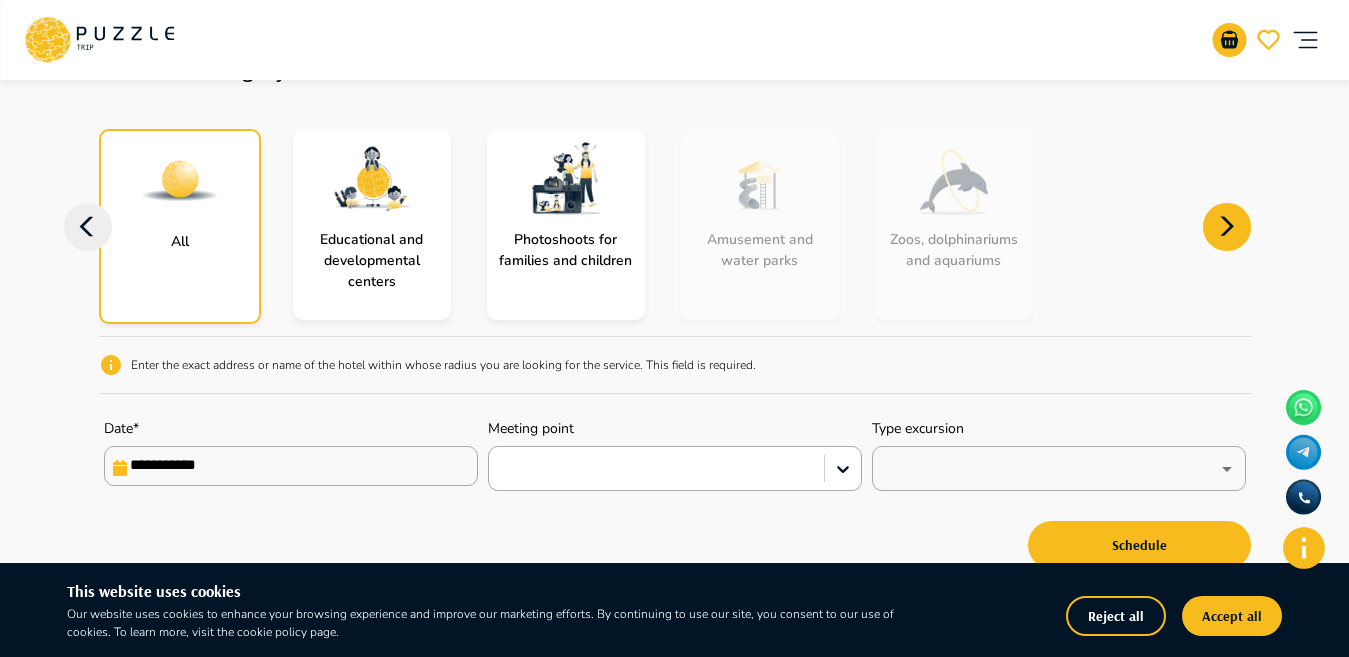 click 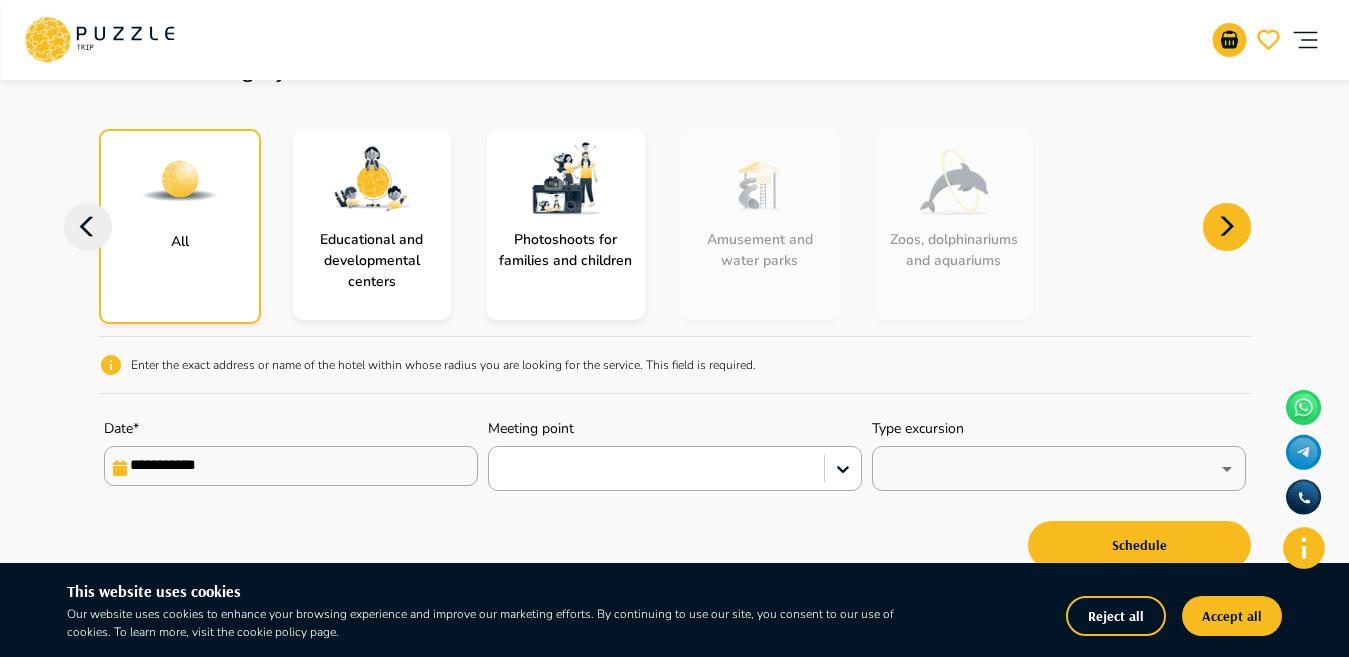 click on "Educational and developmental centers" at bounding box center (372, 260) 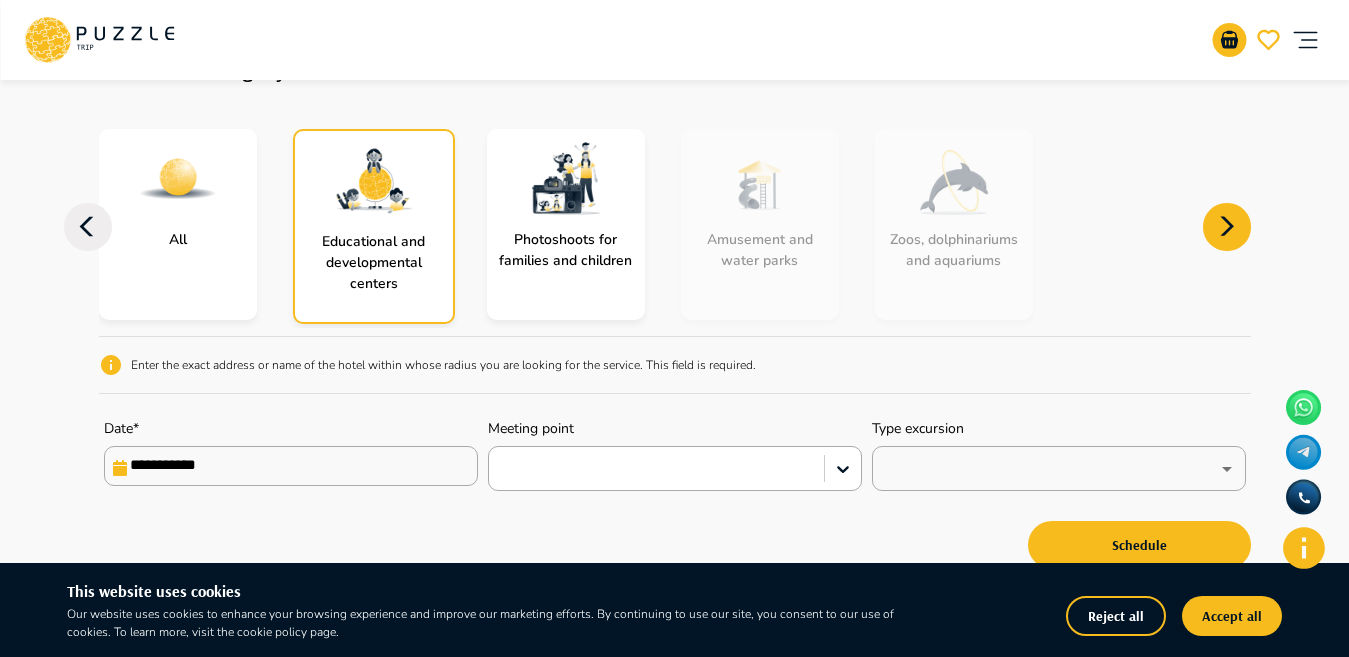 click on "Amusement and water parks" at bounding box center [772, 224] 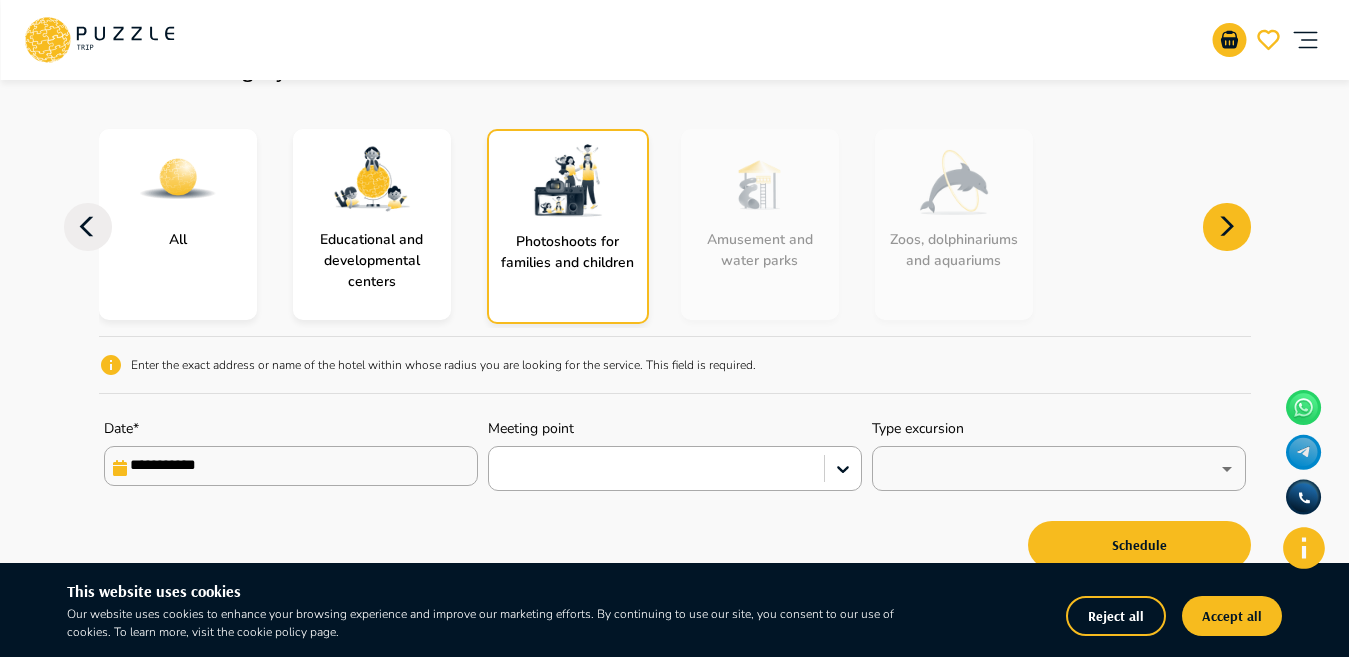 click on "Photoshoots for families and children" at bounding box center [568, 226] 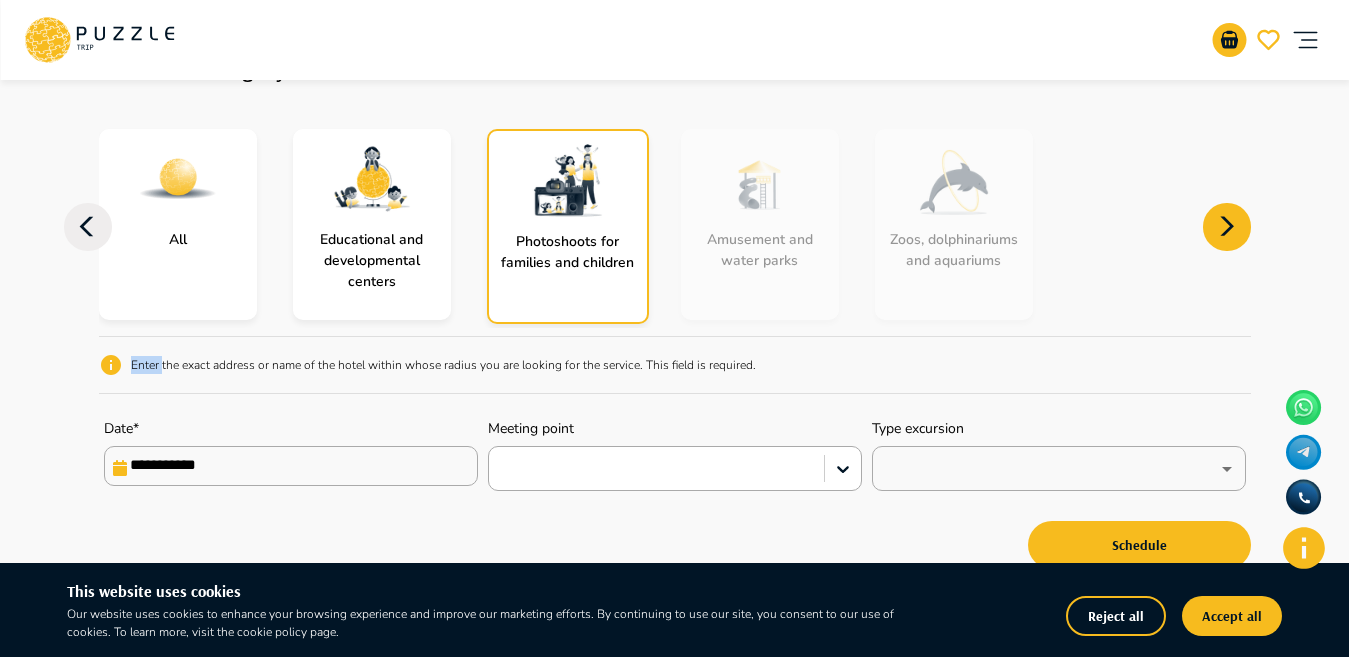 click 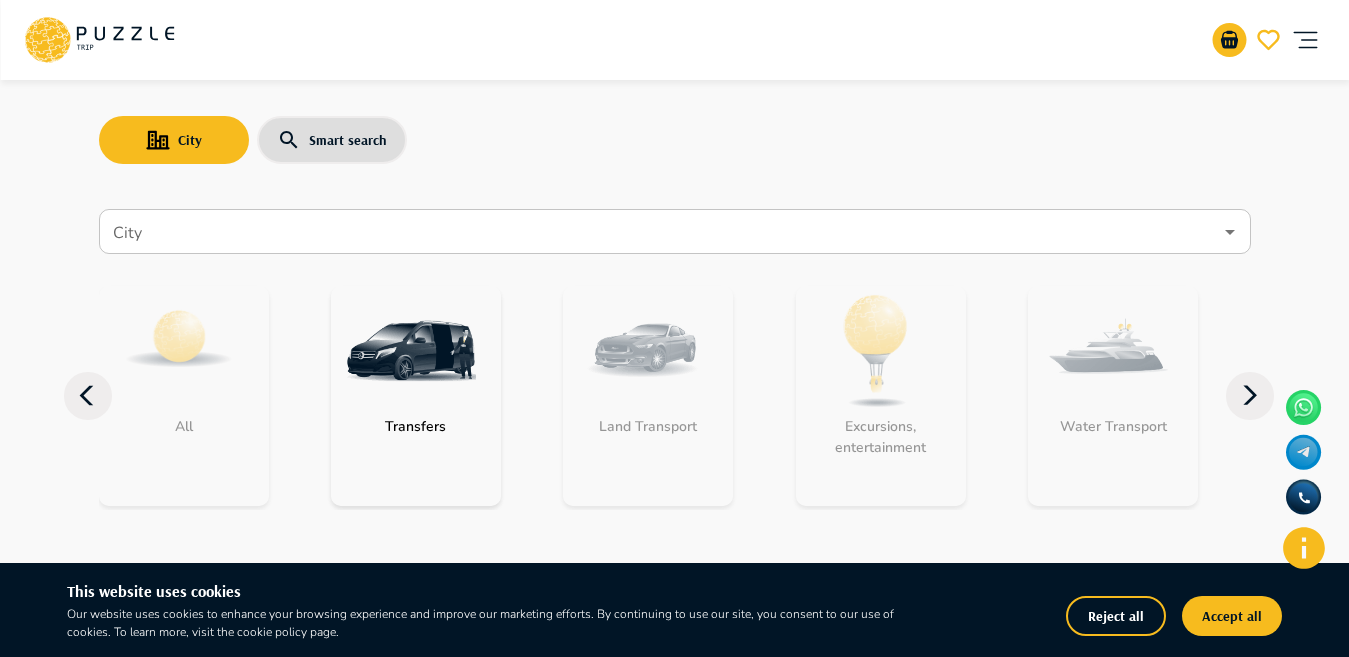 scroll, scrollTop: 0, scrollLeft: 0, axis: both 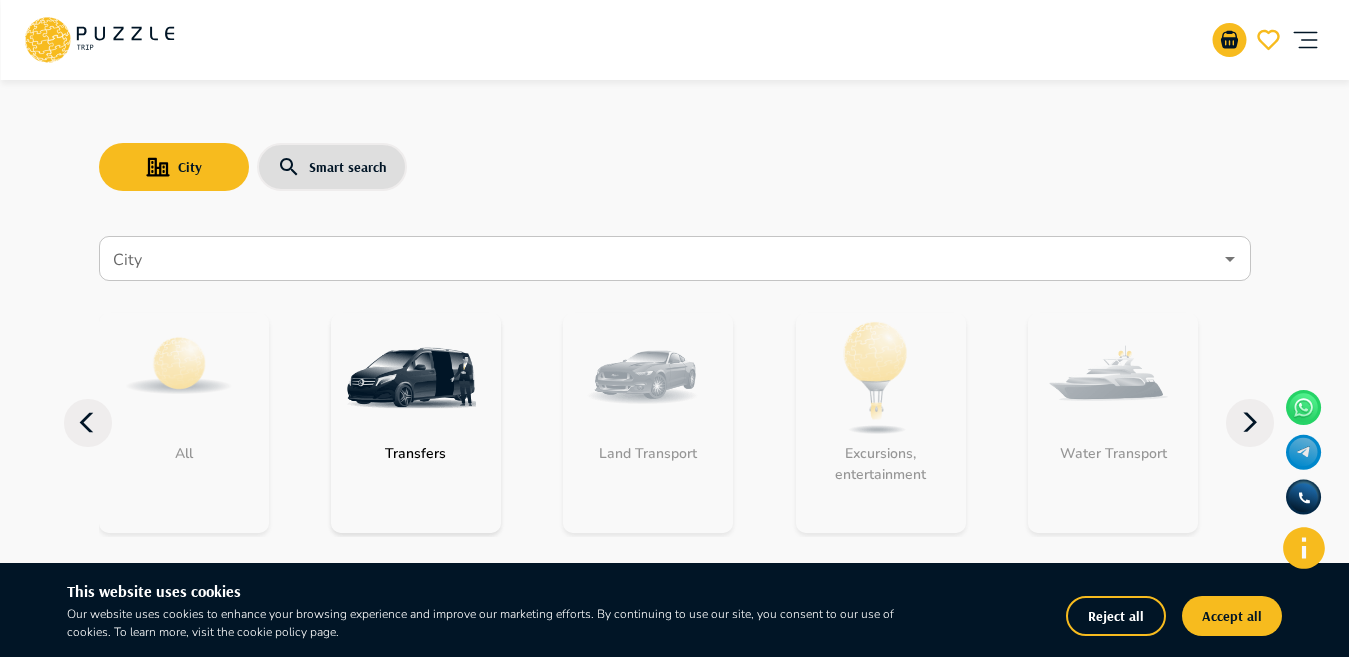 click on "City" at bounding box center [660, 259] 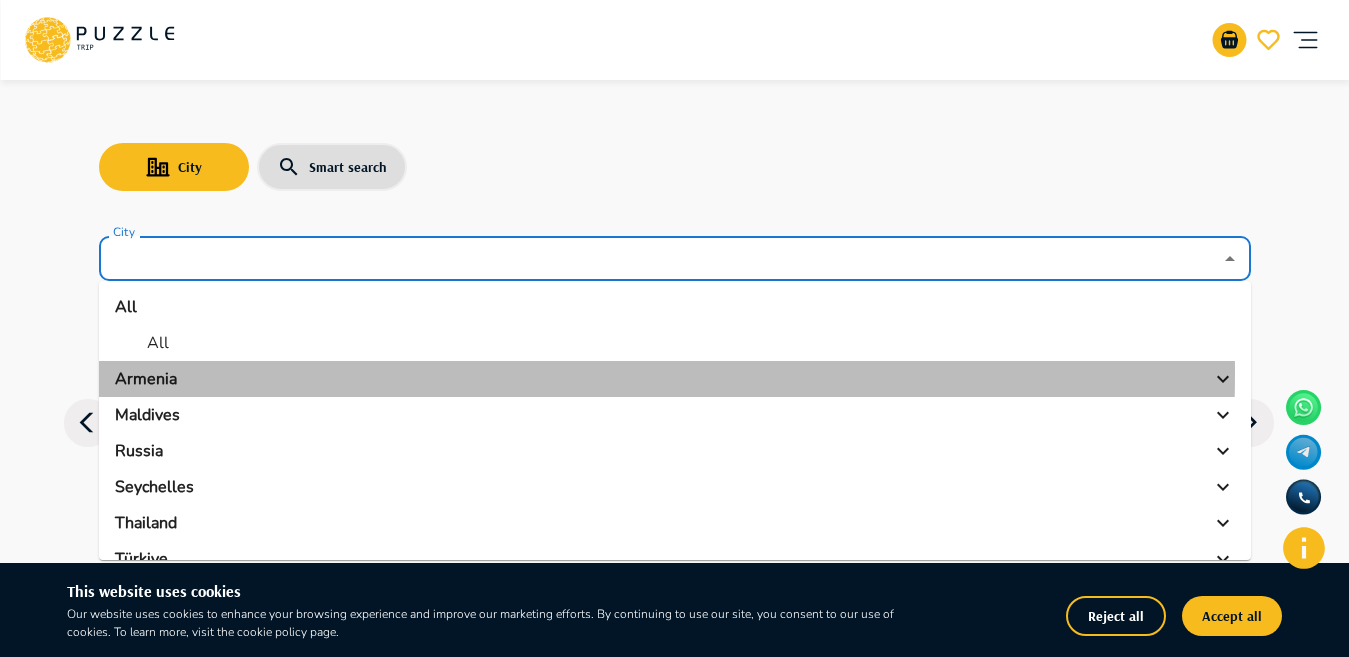 click on "Armenia" at bounding box center [146, 379] 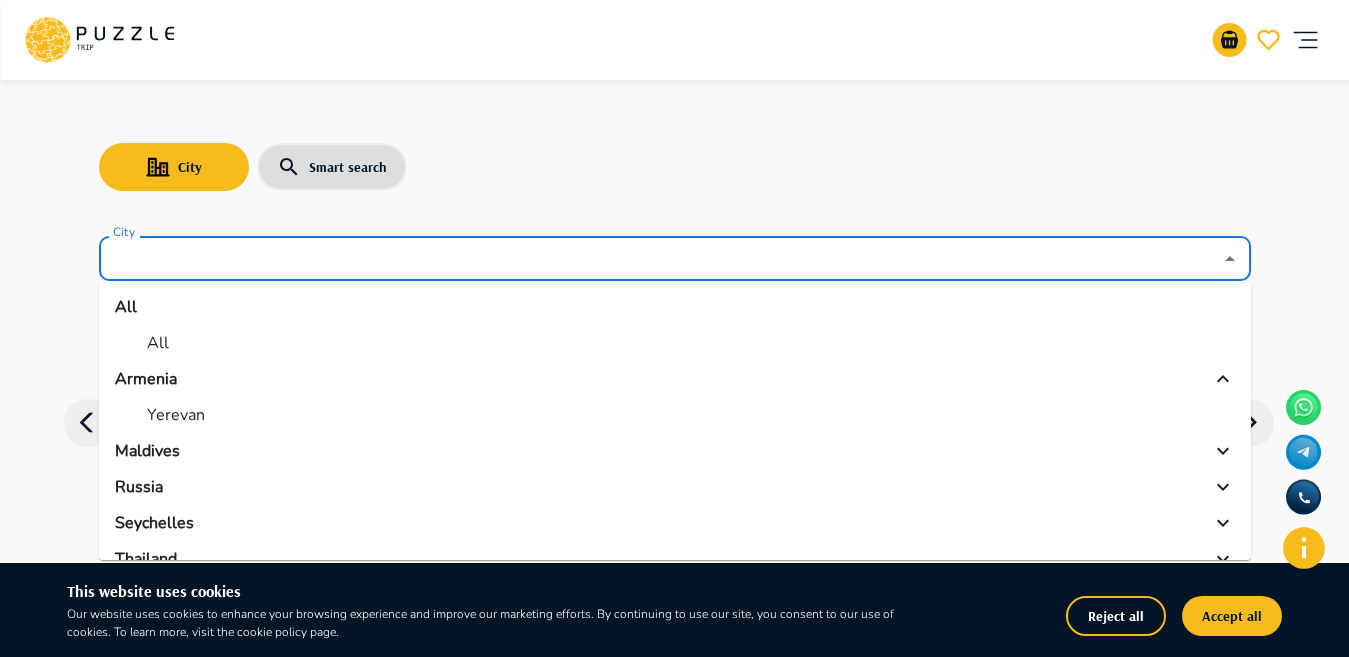 click on "Yerevan" at bounding box center [176, 415] 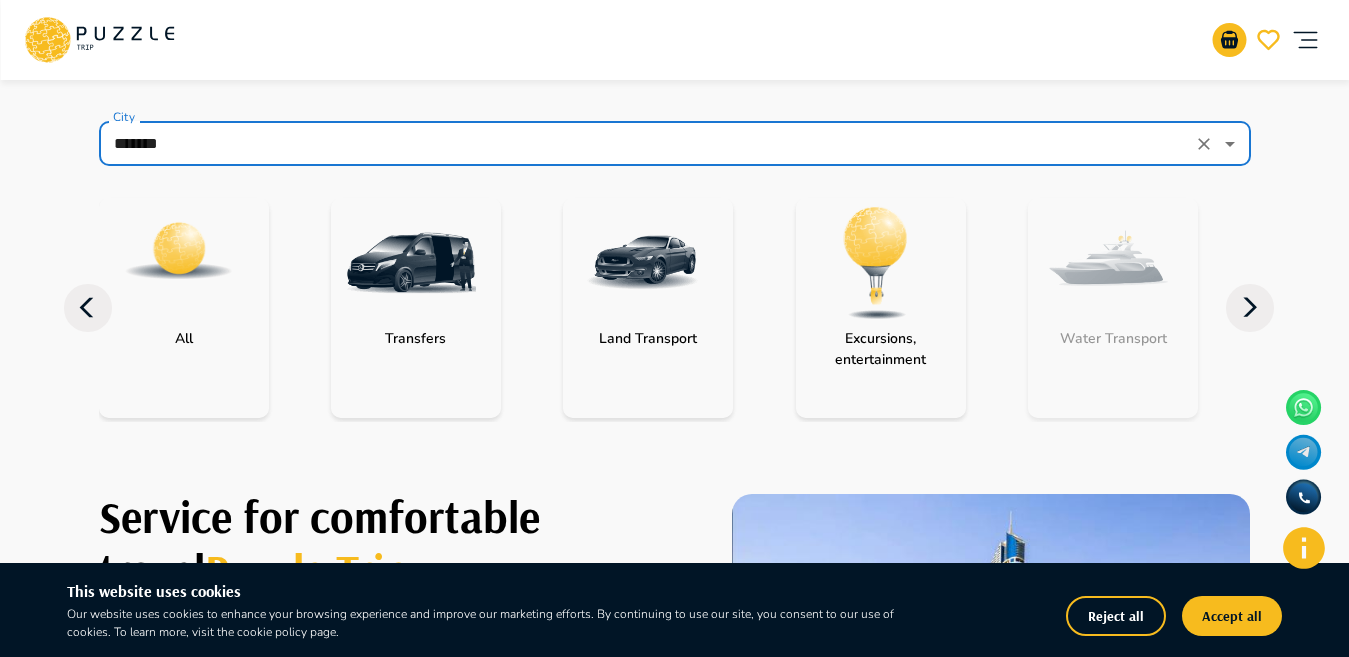 scroll, scrollTop: 128, scrollLeft: 0, axis: vertical 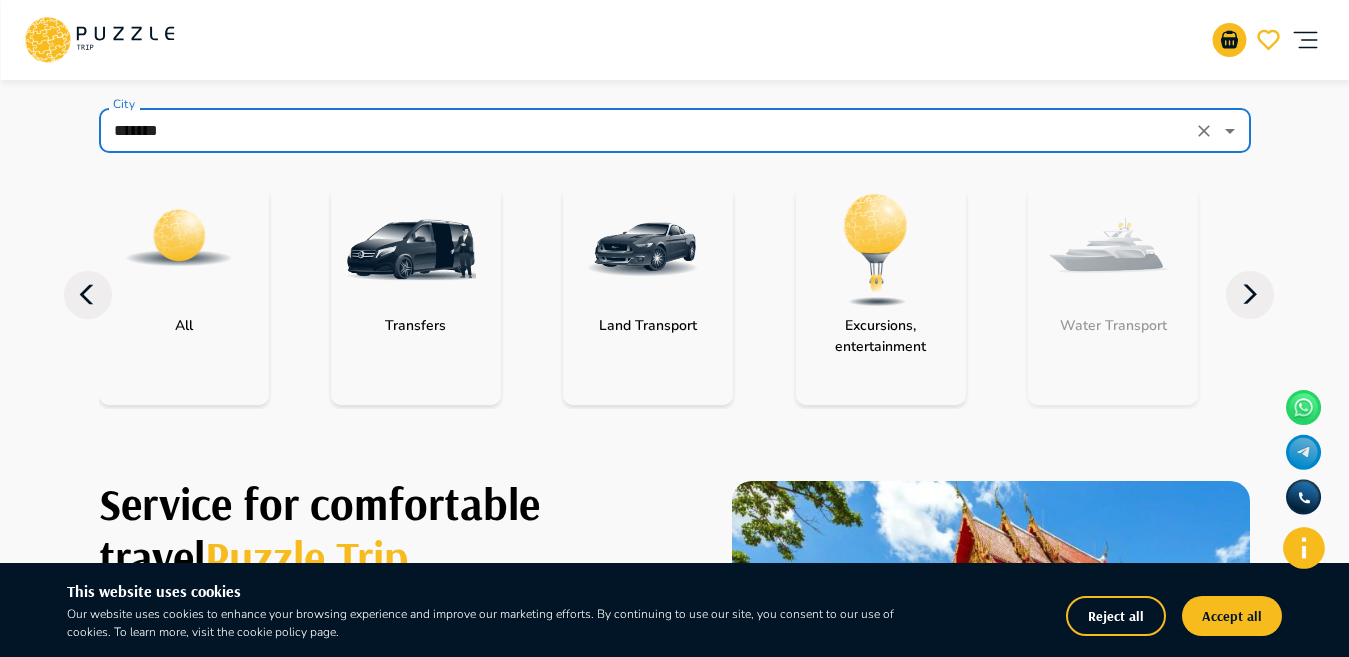 click at bounding box center [876, 250] 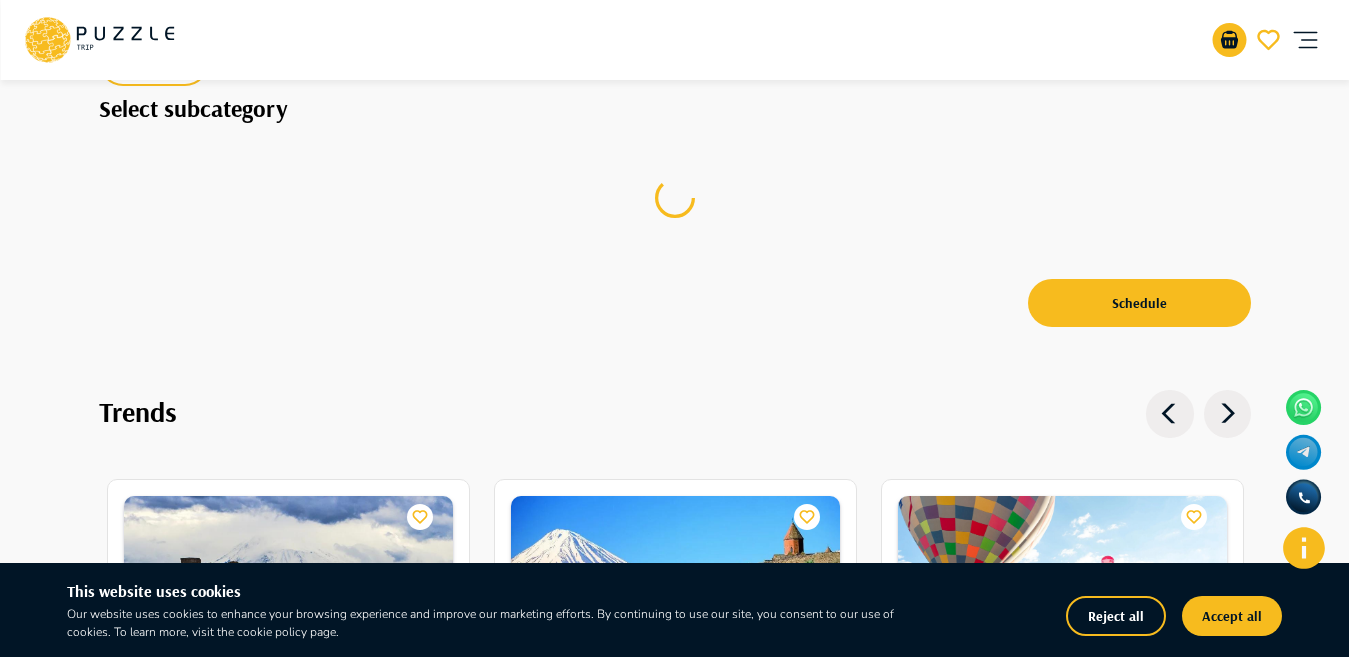 scroll, scrollTop: 0, scrollLeft: 0, axis: both 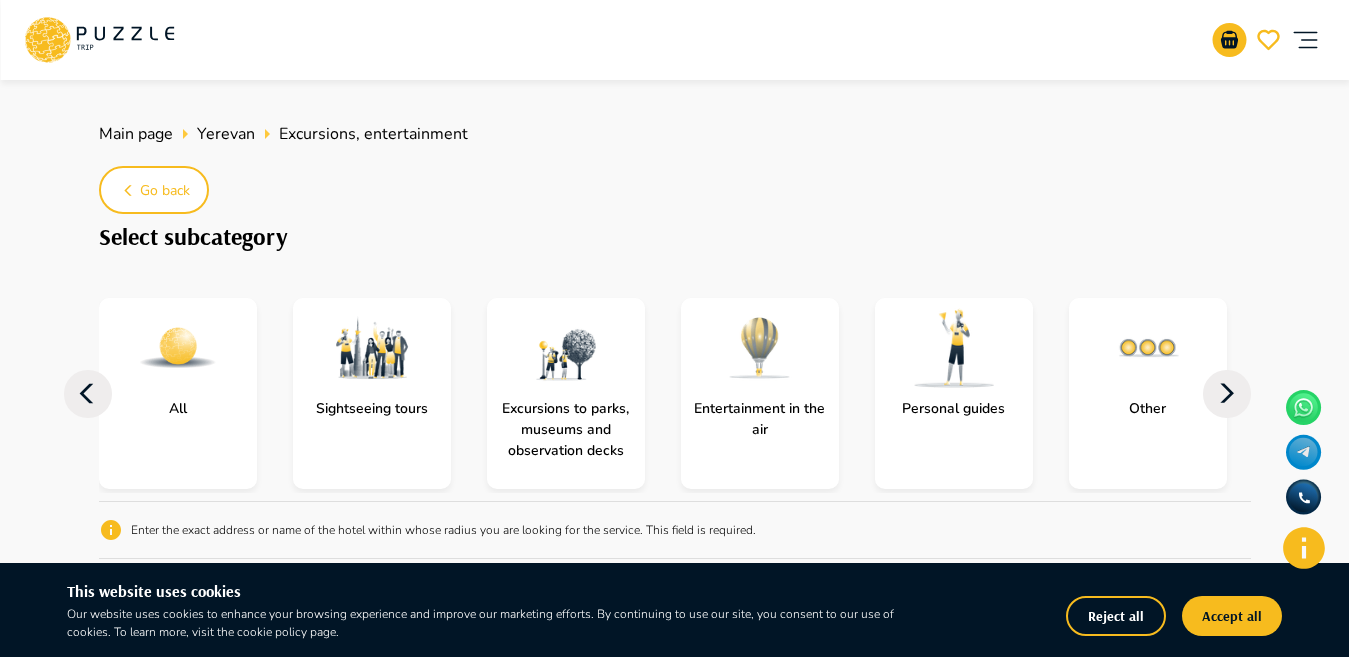 click on "Excursions to parks, museums and observation decks" at bounding box center (566, 429) 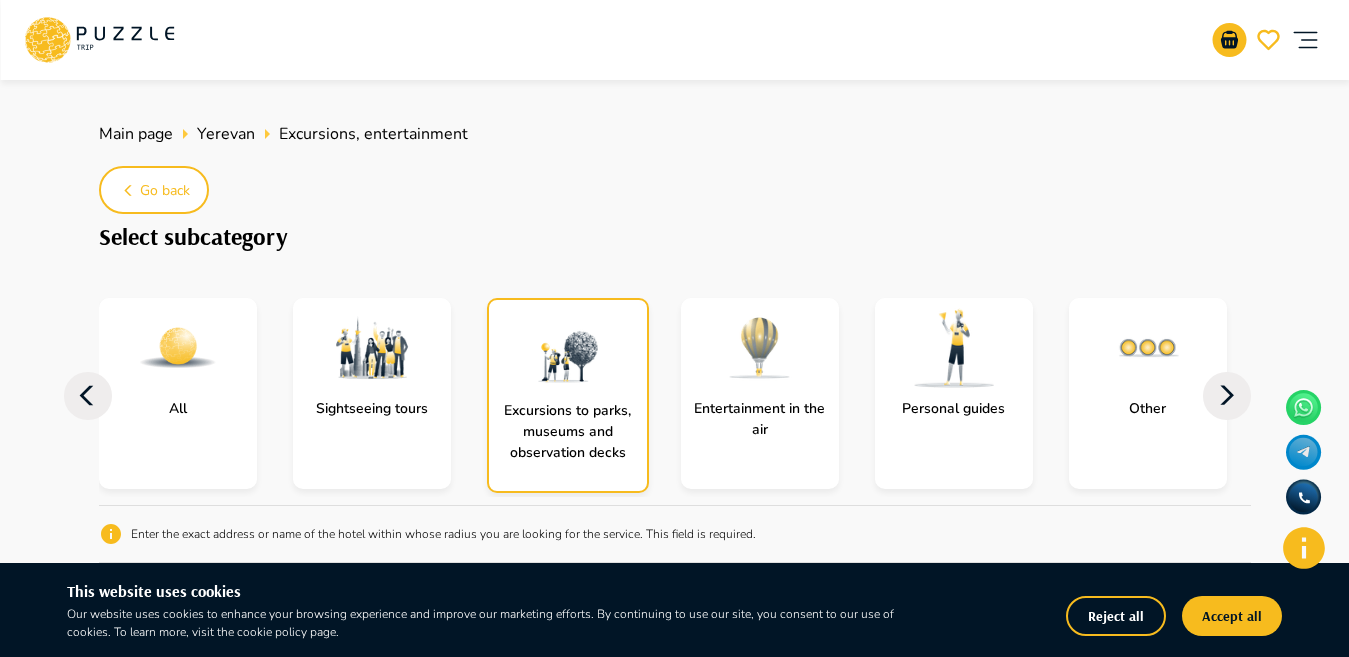 click on "Excursions to parks, museums and observation decks" at bounding box center (568, 431) 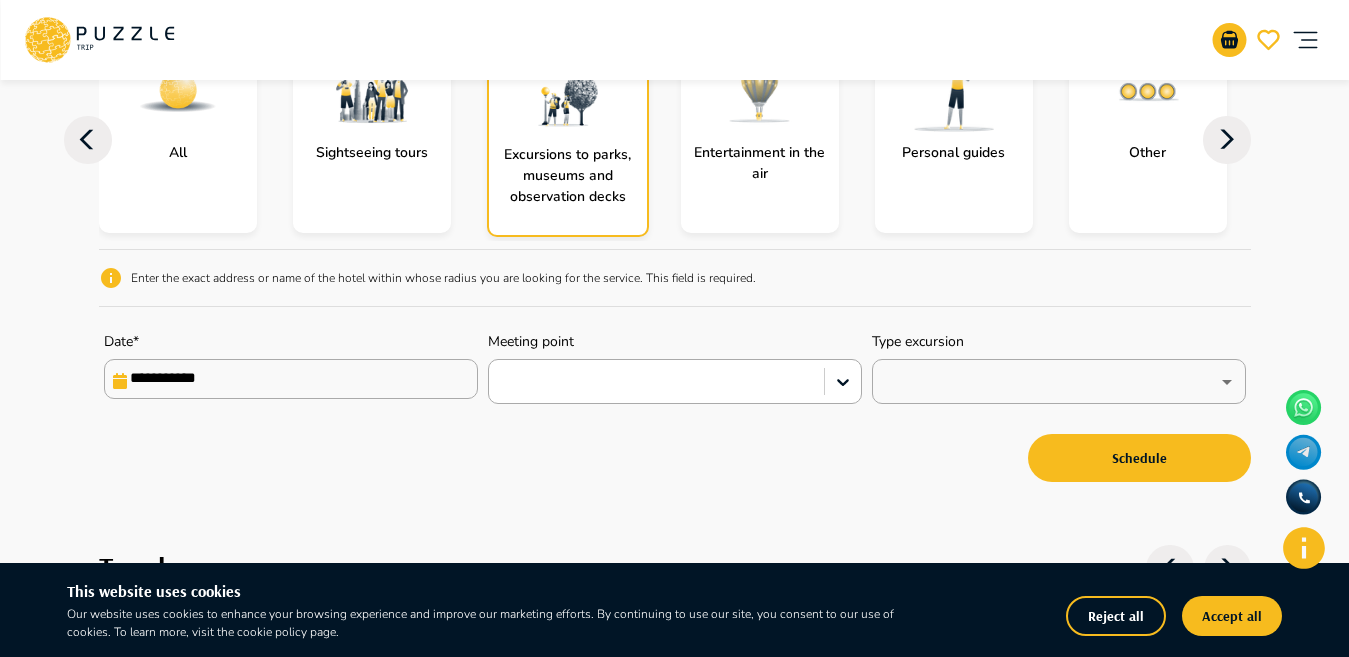 scroll, scrollTop: 299, scrollLeft: 0, axis: vertical 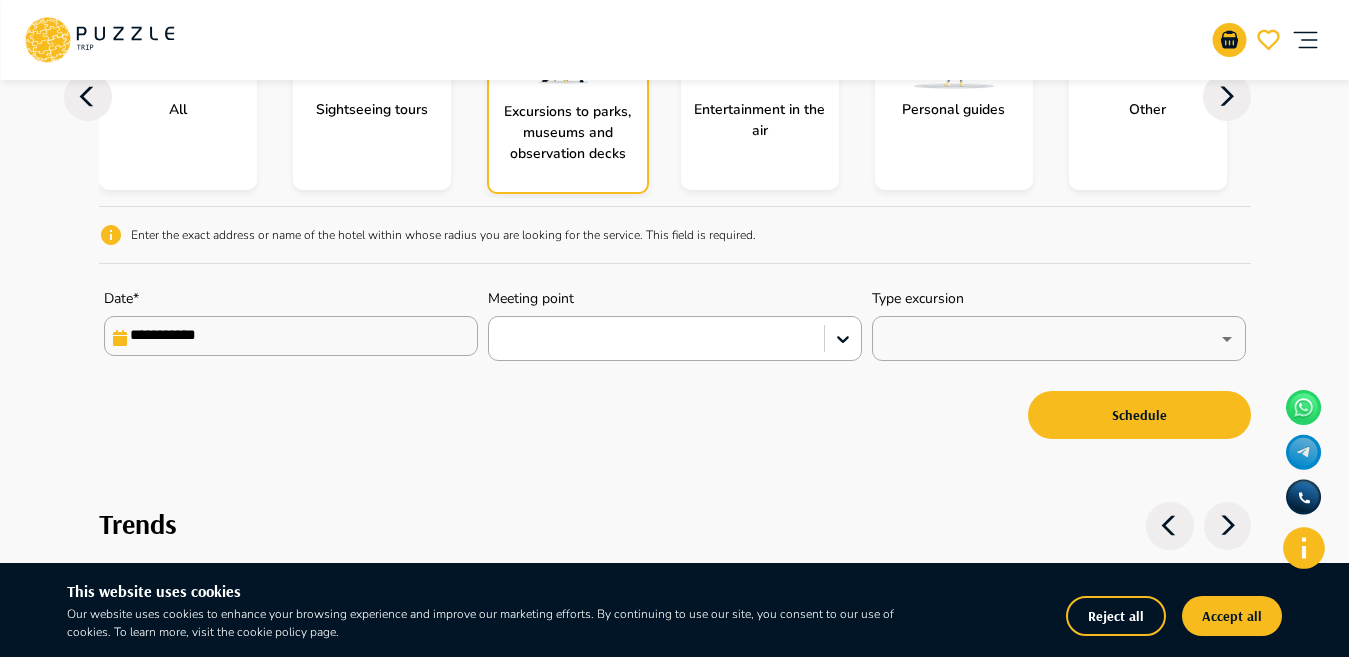 click on "**********" at bounding box center (291, 336) 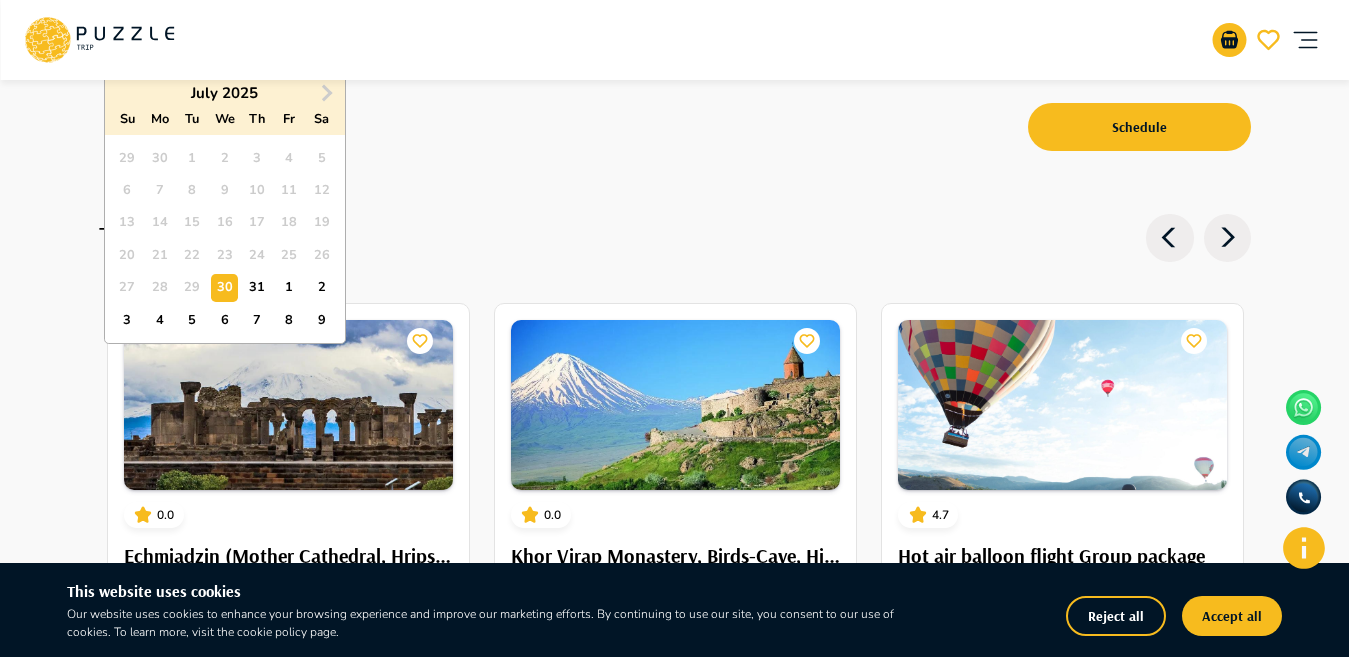 scroll, scrollTop: 459, scrollLeft: 0, axis: vertical 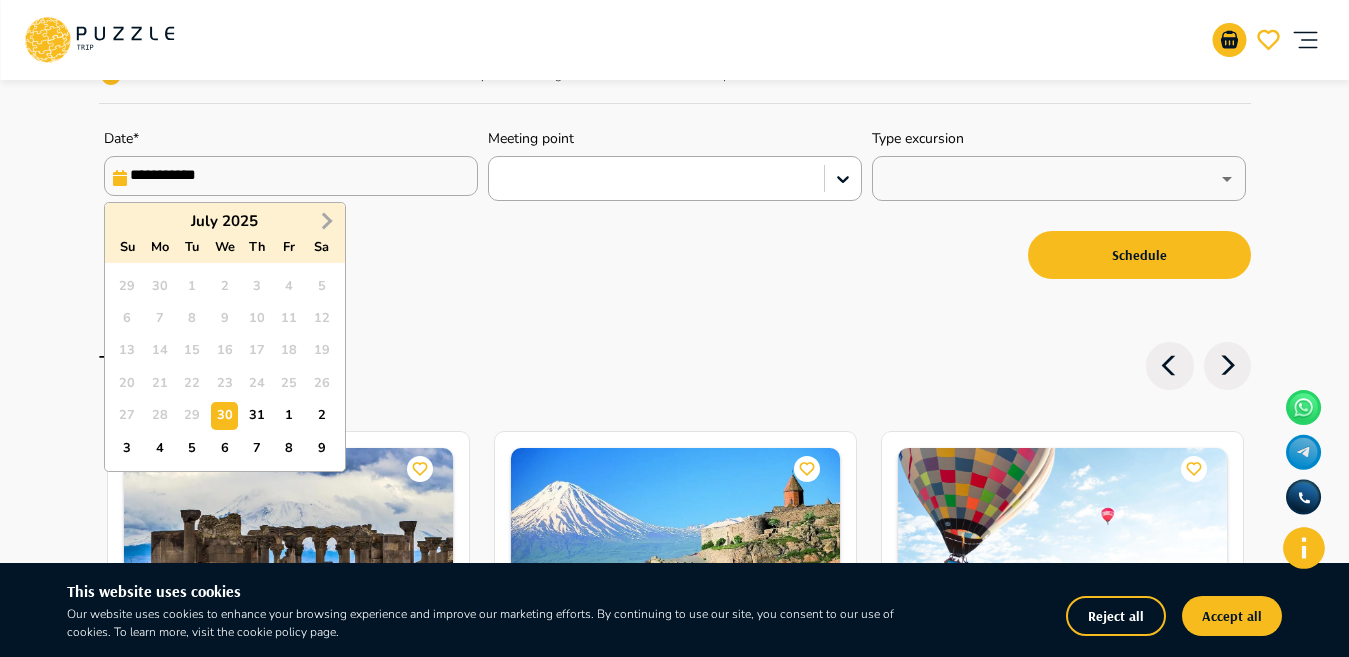 click on "Next Month" at bounding box center [327, 221] 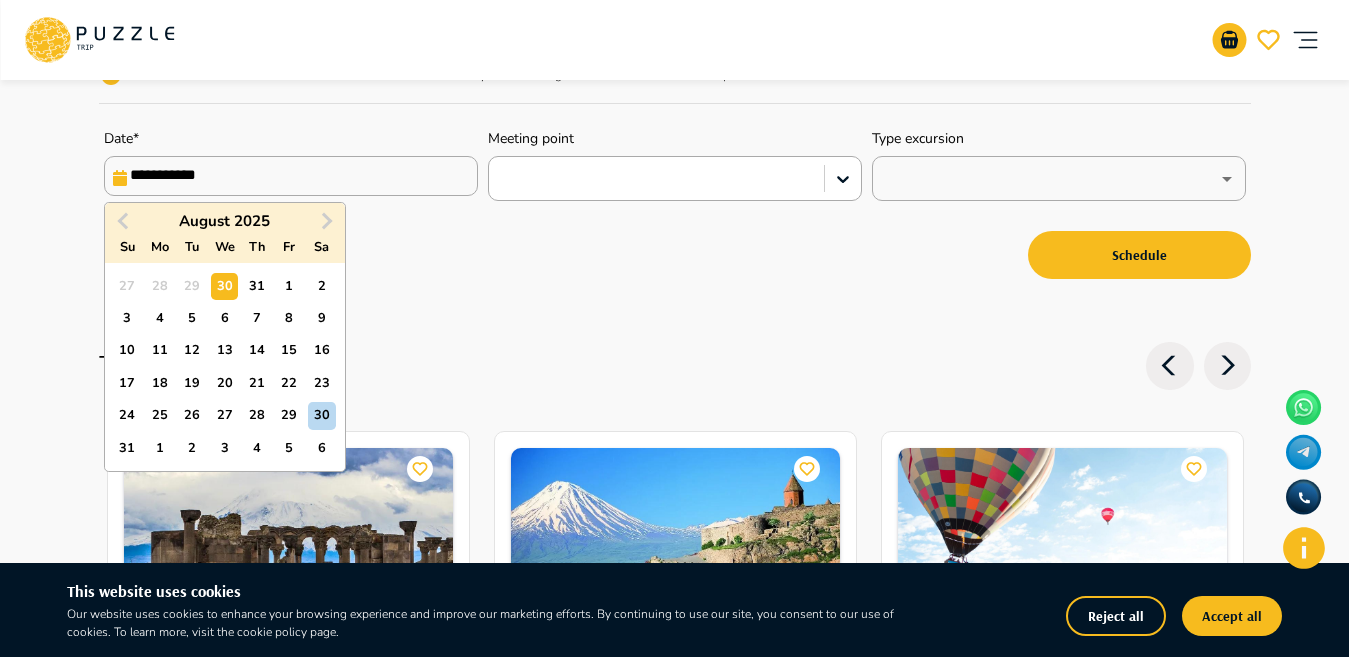 click on "15" at bounding box center [289, 350] 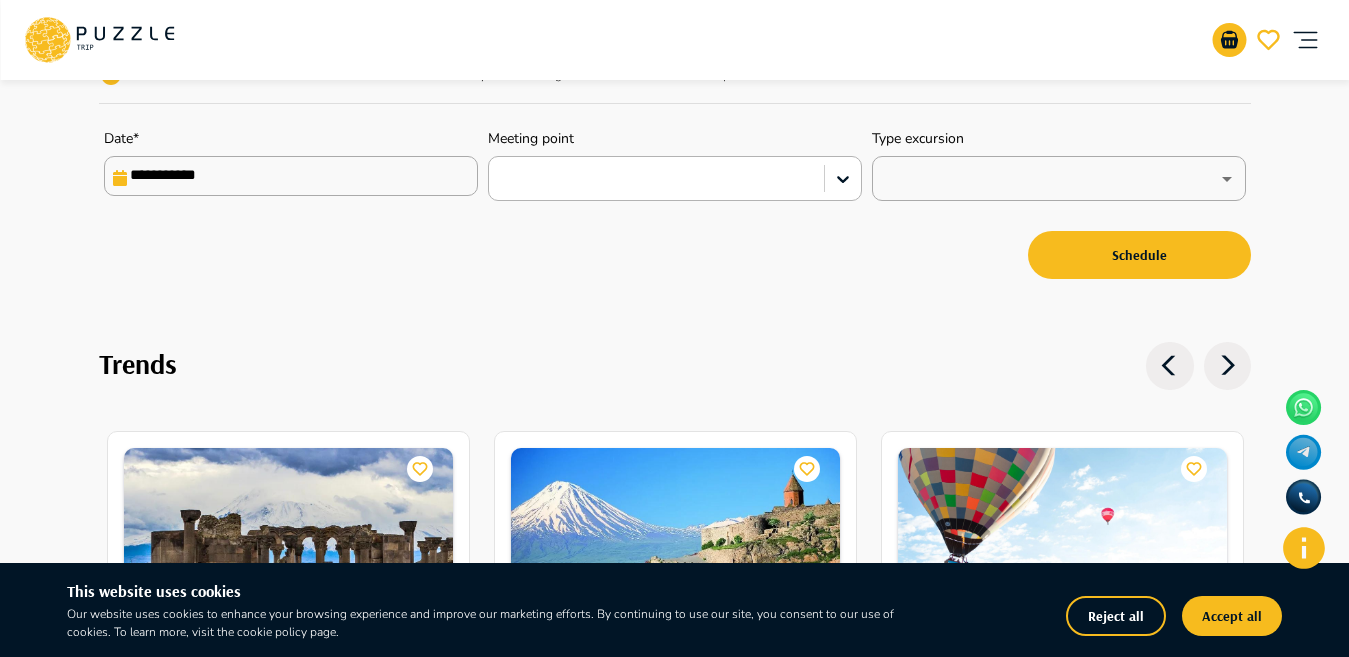 click at bounding box center [656, 179] 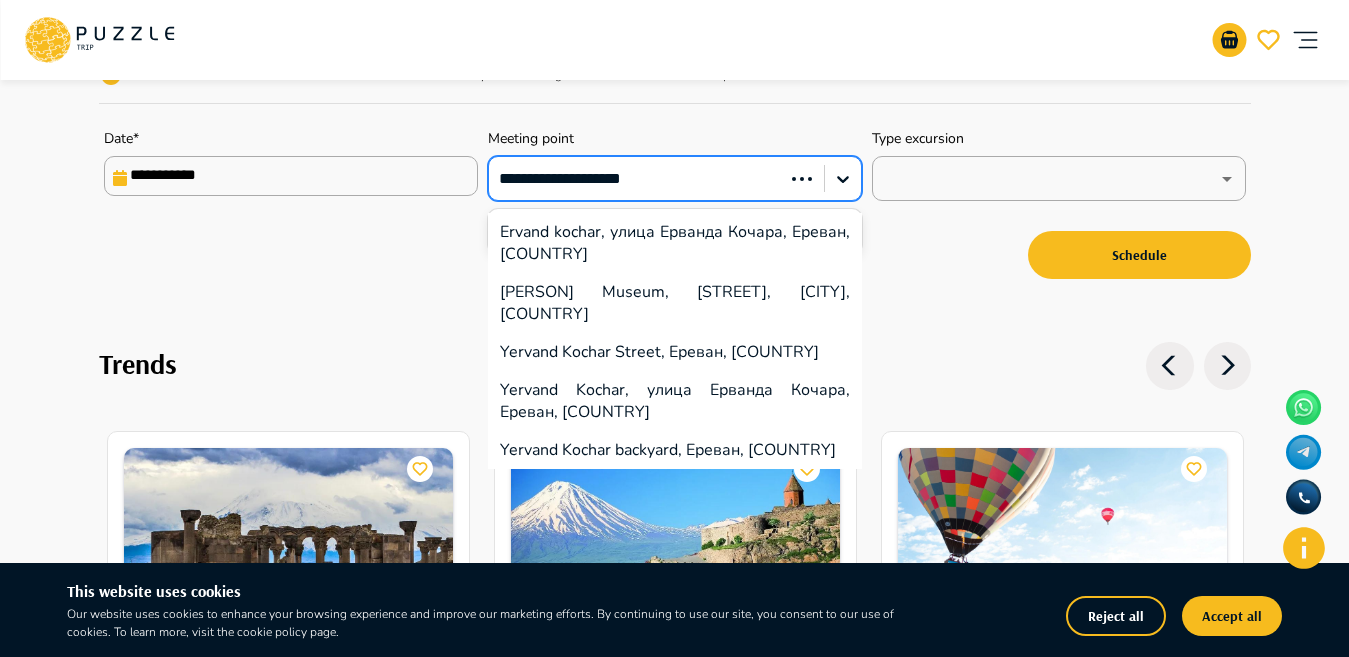 type on "**********" 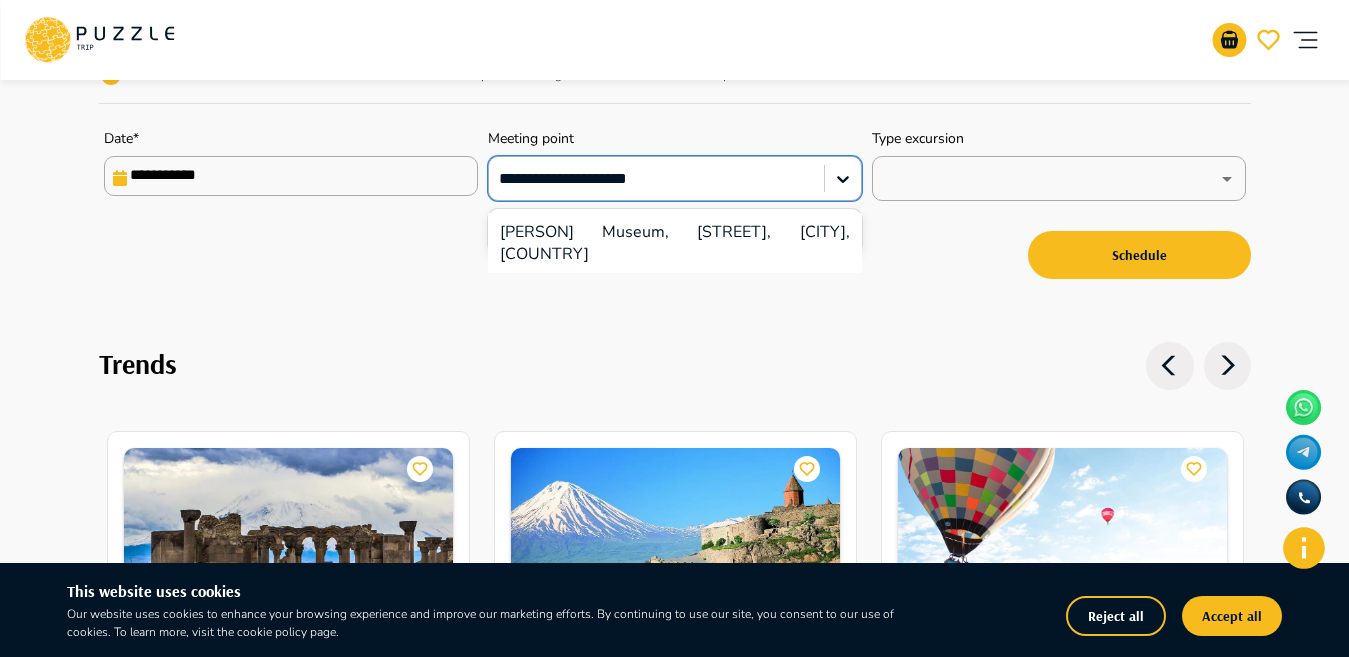 click on "[PERSON] Museum, [STREET], [CITY], [COUNTRY]" at bounding box center (675, 243) 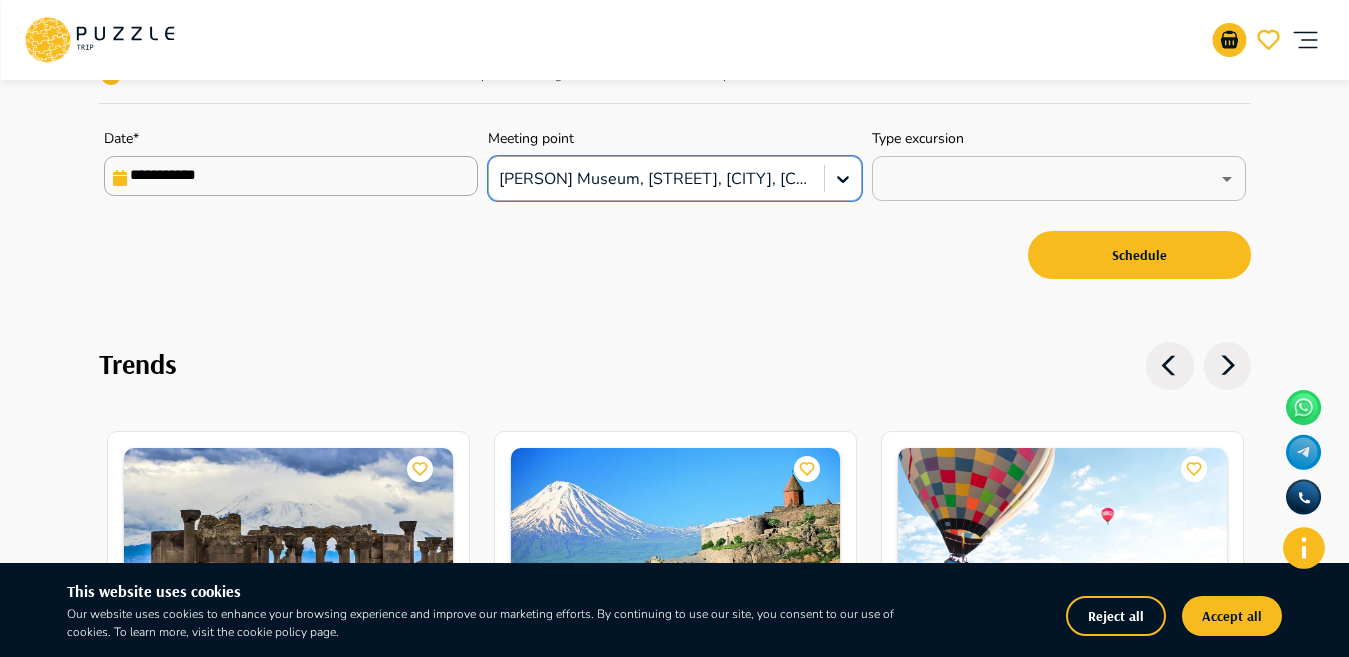 click on "**********" at bounding box center (674, 2859) 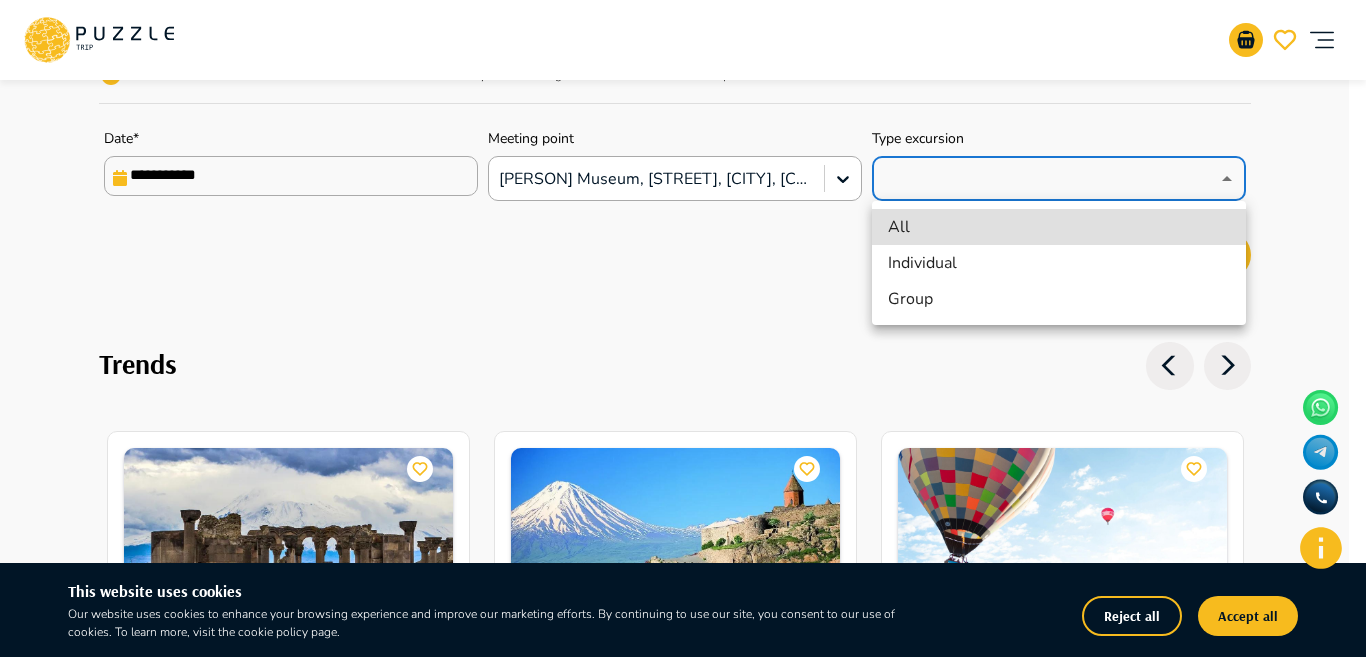 click on "All" at bounding box center (1059, 227) 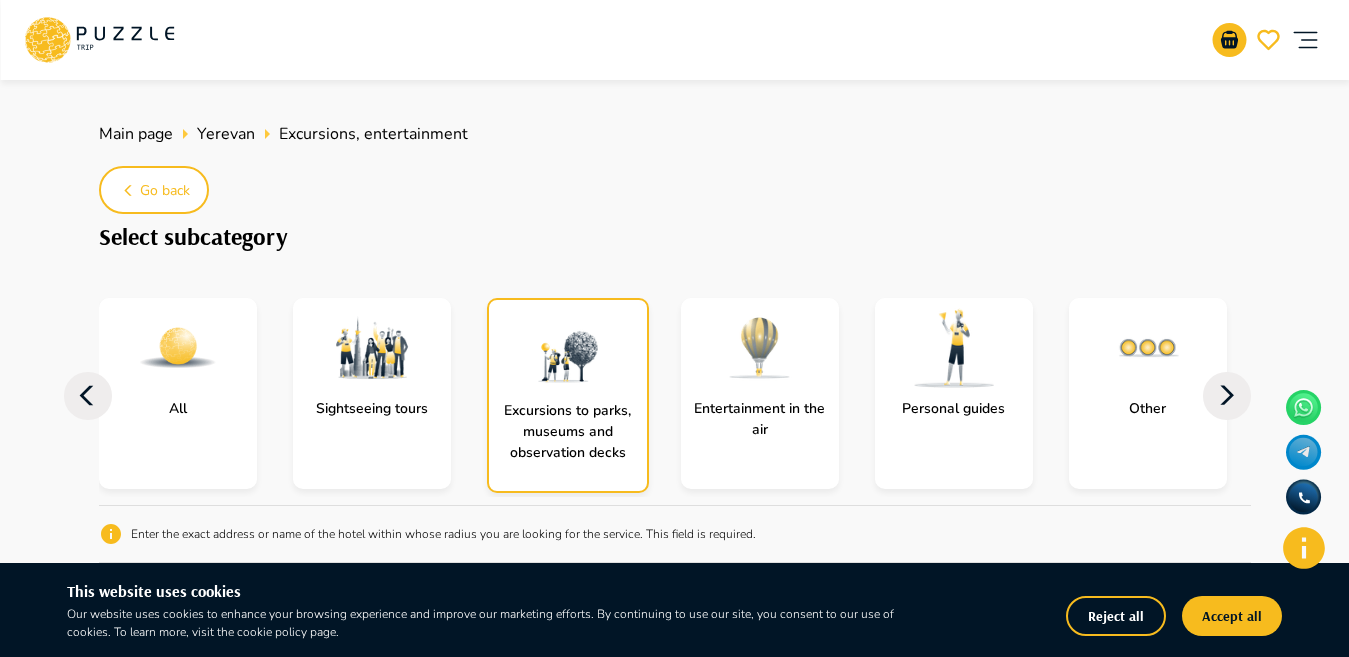 scroll, scrollTop: 256, scrollLeft: 0, axis: vertical 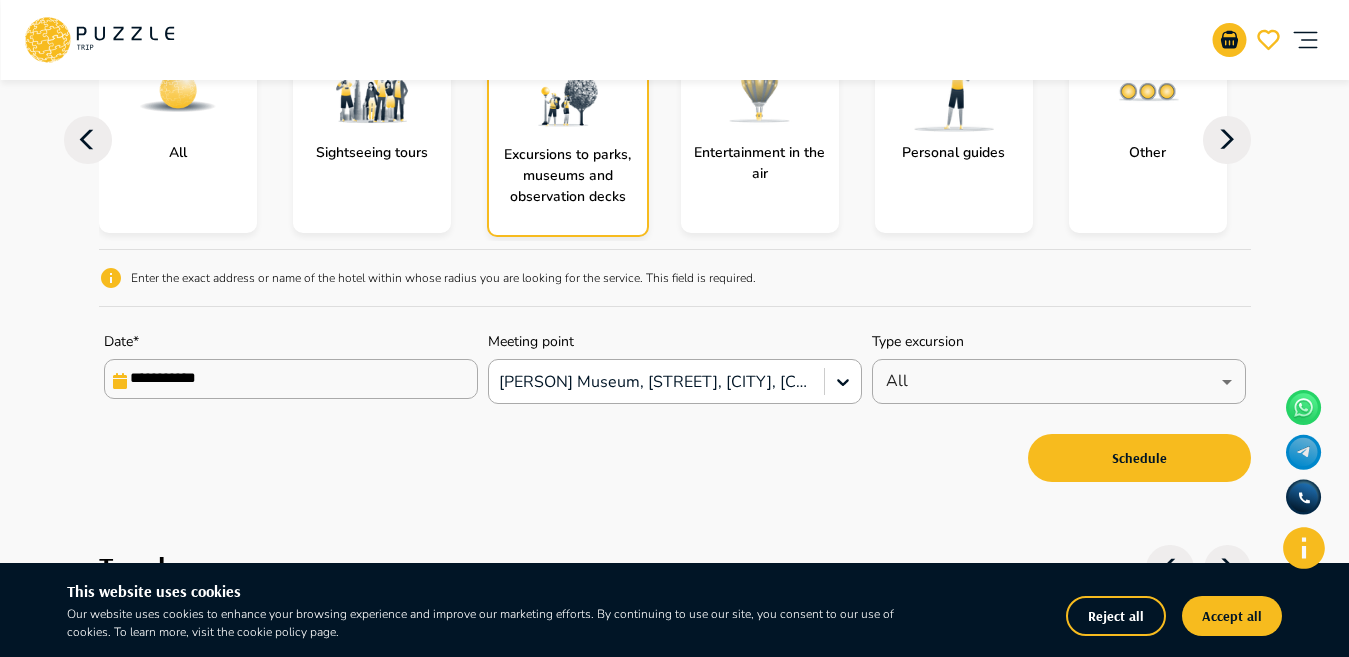drag, startPoint x: 1059, startPoint y: 18, endPoint x: 936, endPoint y: -56, distance: 143.54442 